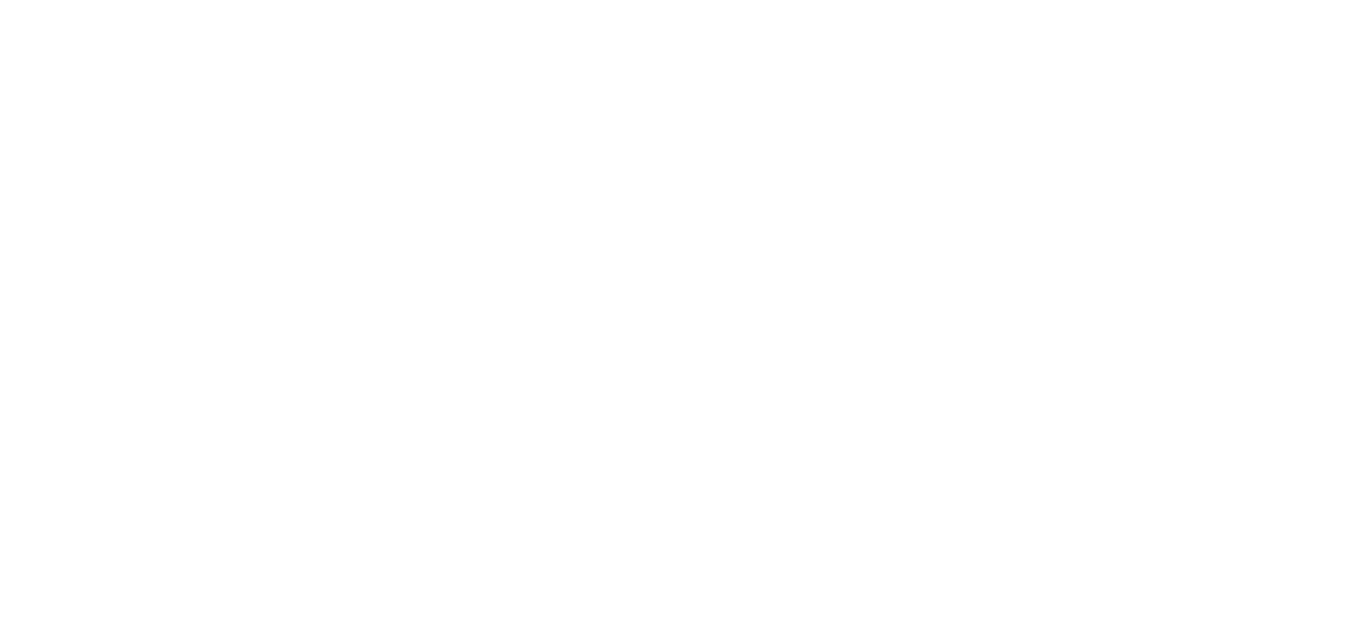 scroll, scrollTop: 0, scrollLeft: 0, axis: both 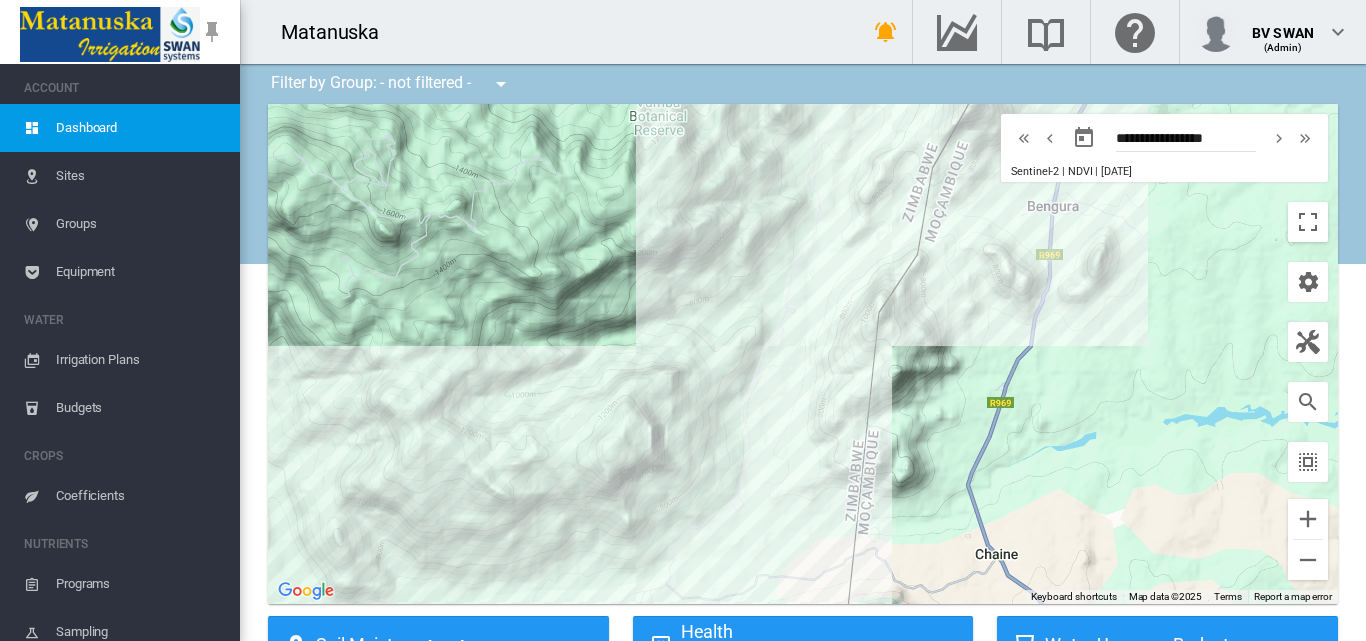 click on "Equipment" at bounding box center (140, 272) 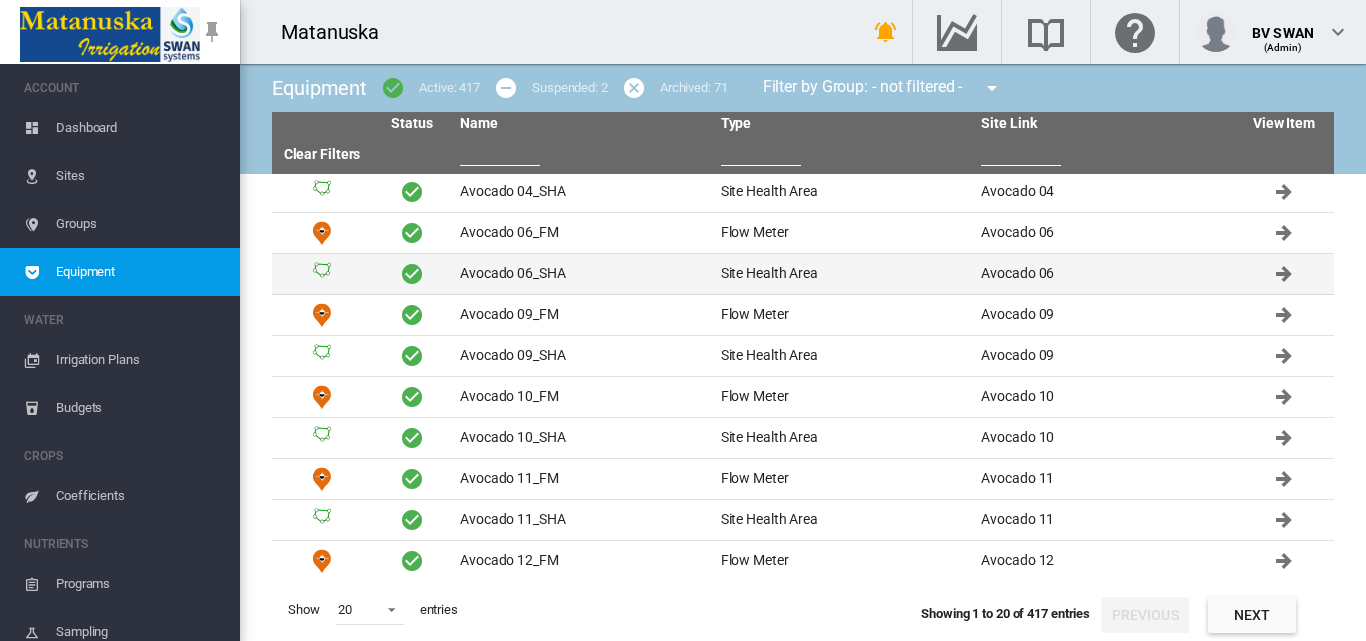 scroll, scrollTop: 415, scrollLeft: 0, axis: vertical 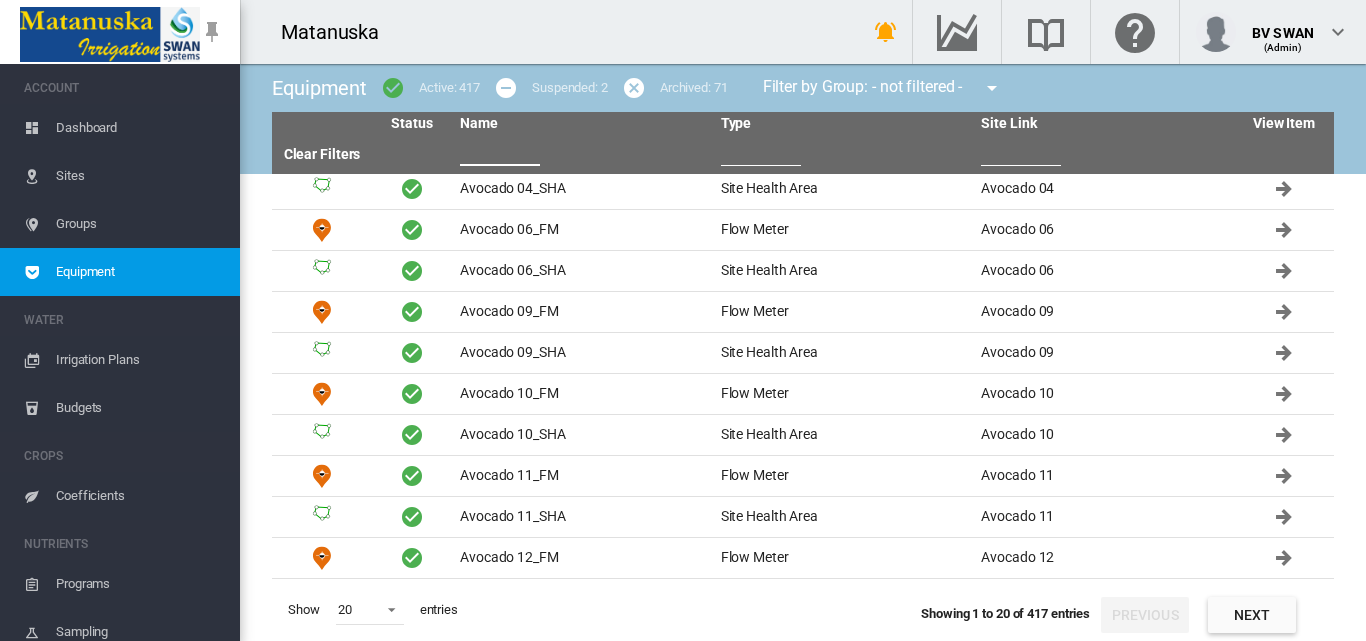 click at bounding box center (500, 151) 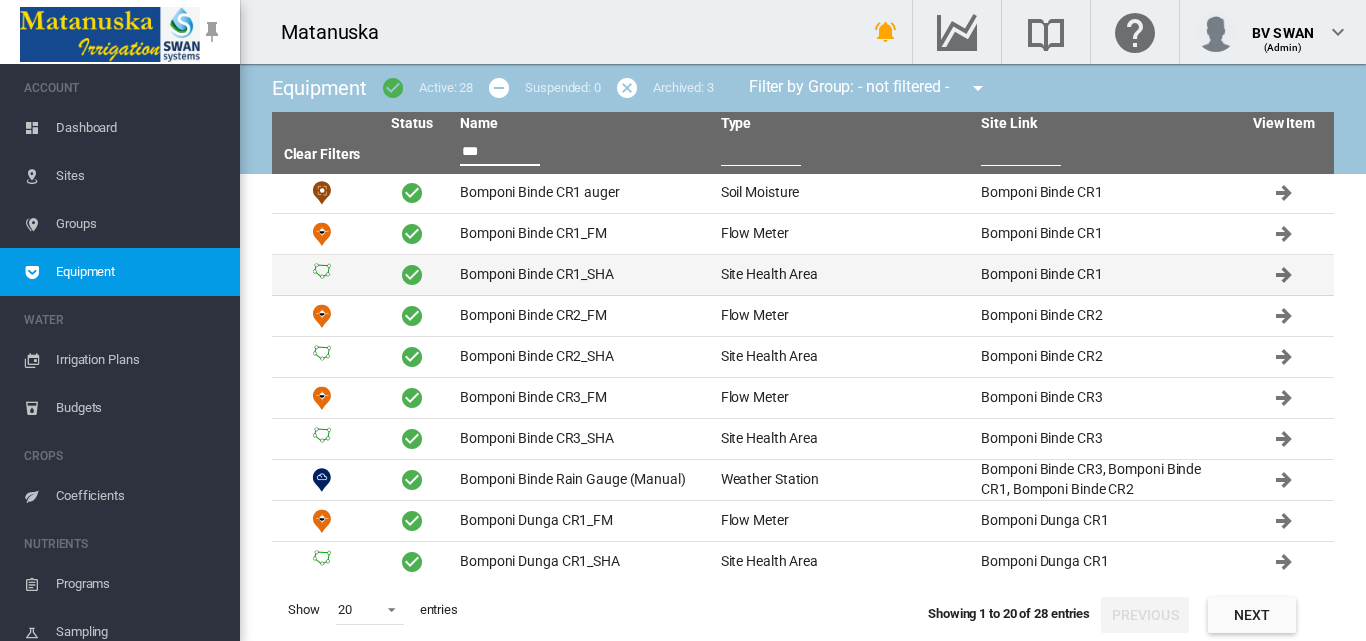 scroll, scrollTop: 0, scrollLeft: 0, axis: both 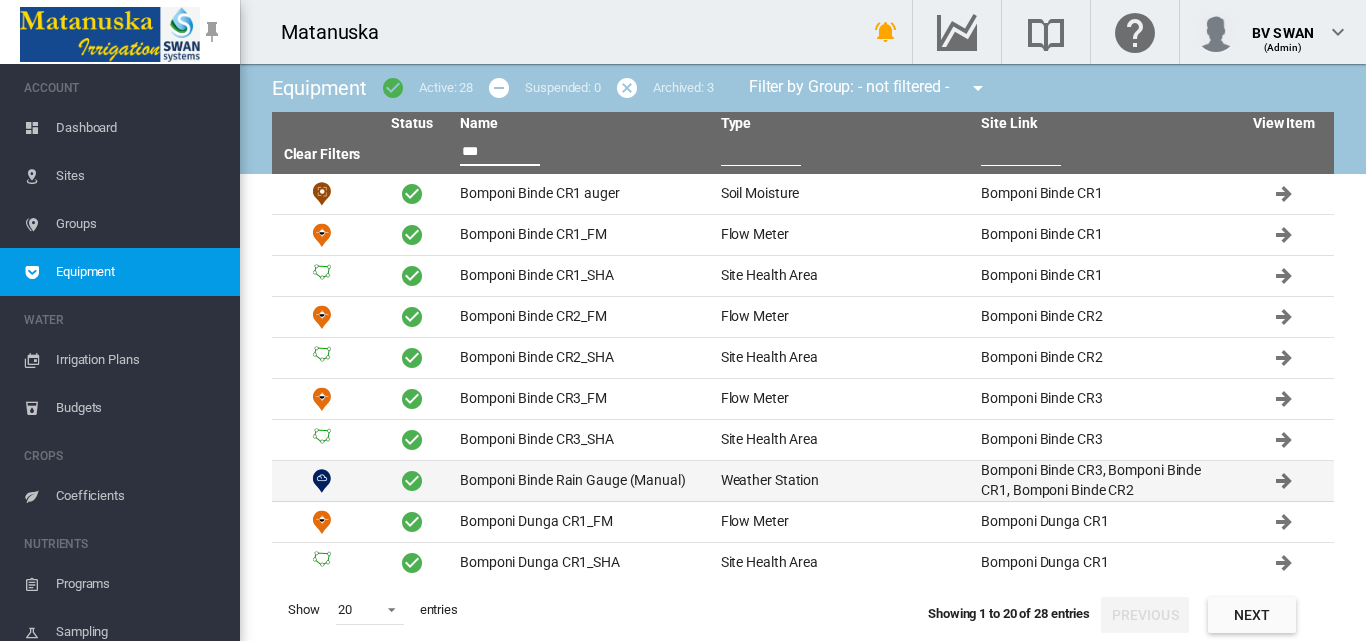 type on "***" 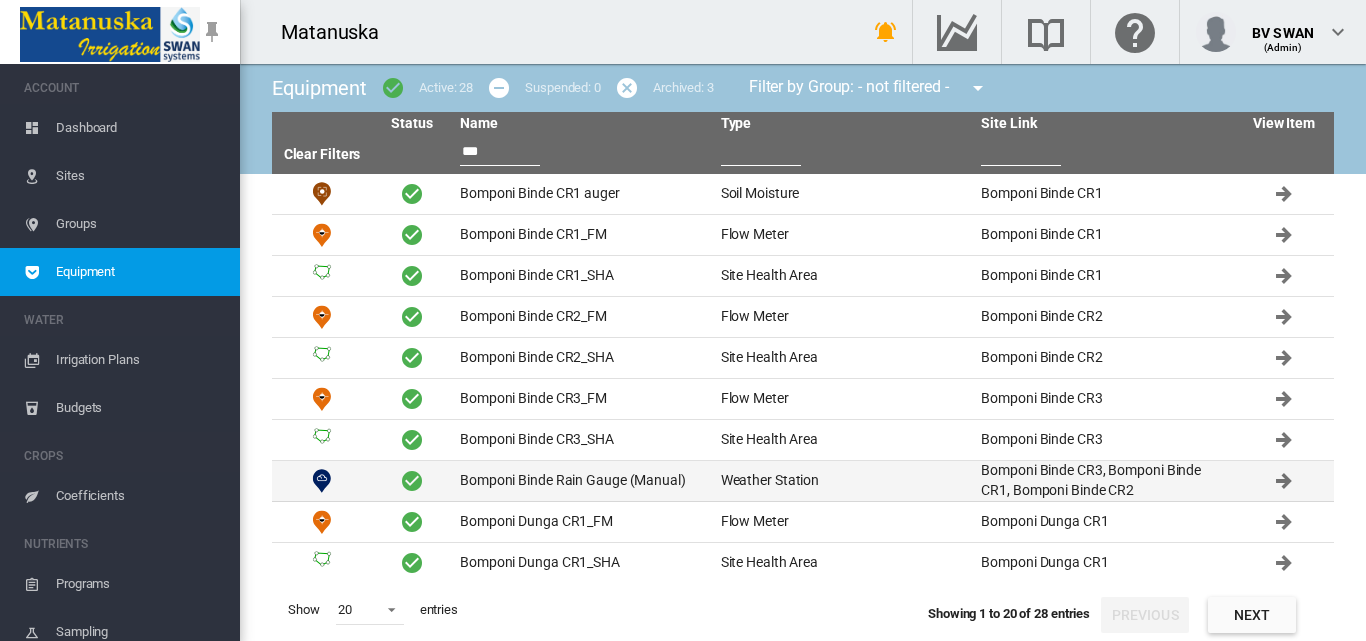 click on "Bomponi Binde Rain Gauge (Manual)" at bounding box center [582, 481] 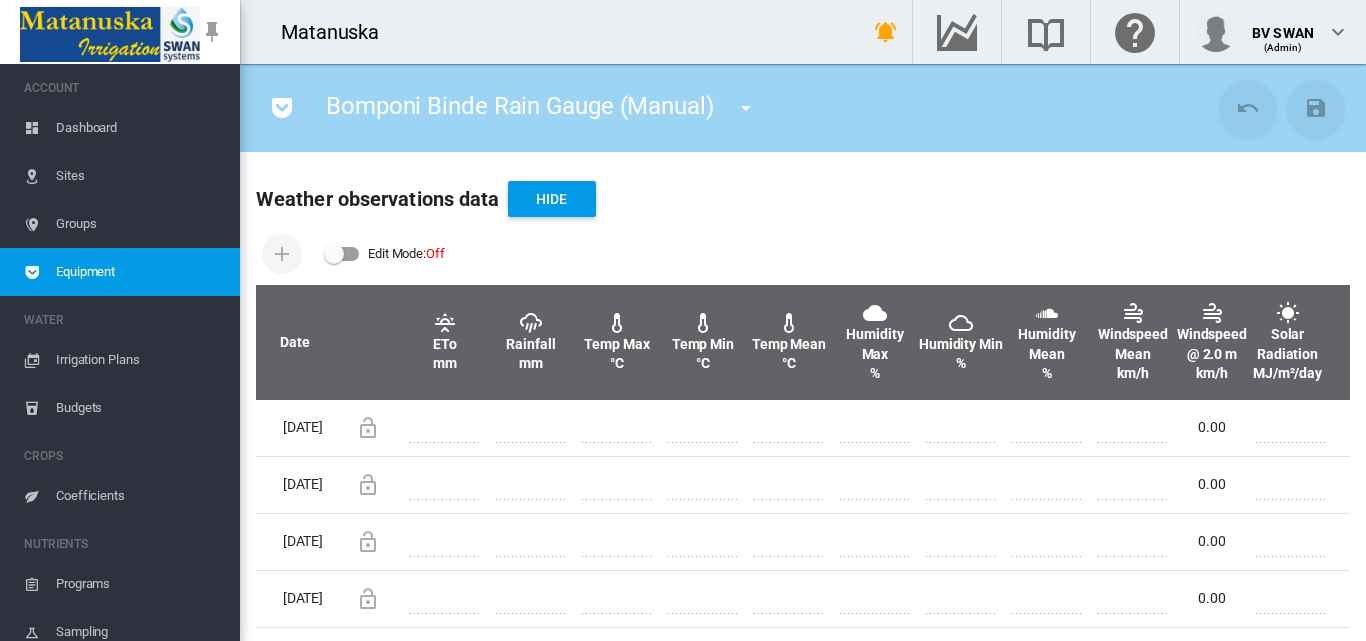 scroll, scrollTop: 500, scrollLeft: 0, axis: vertical 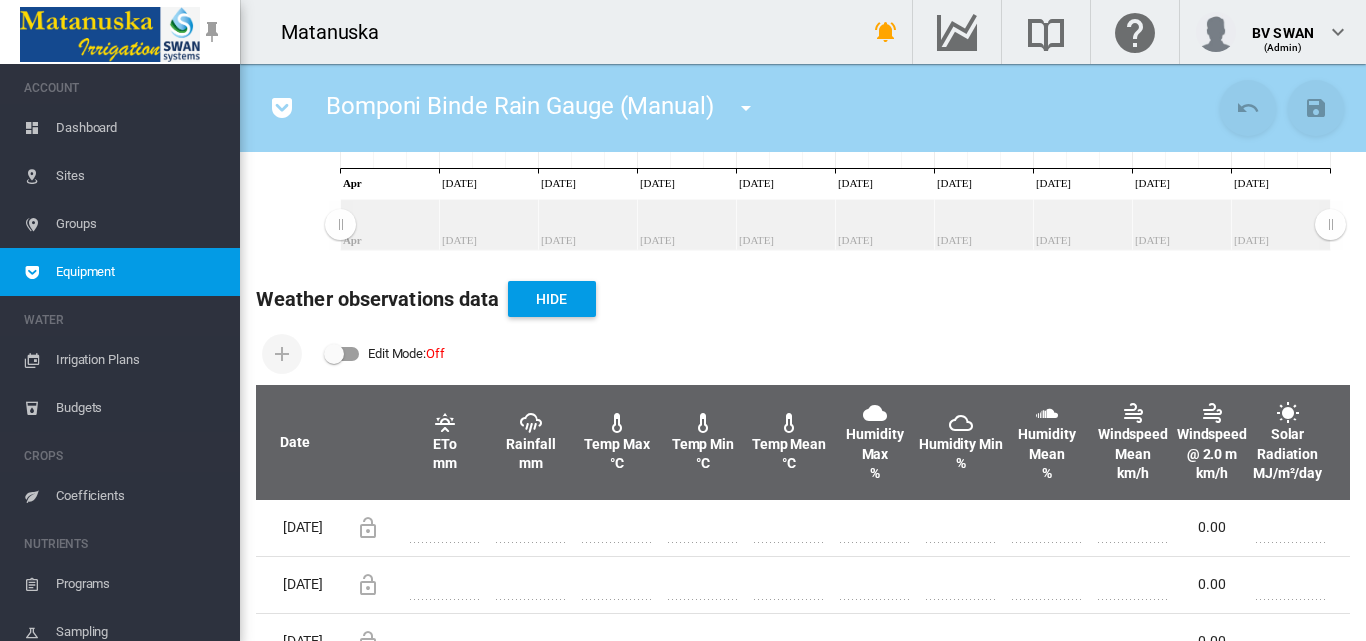 click at bounding box center [342, 354] 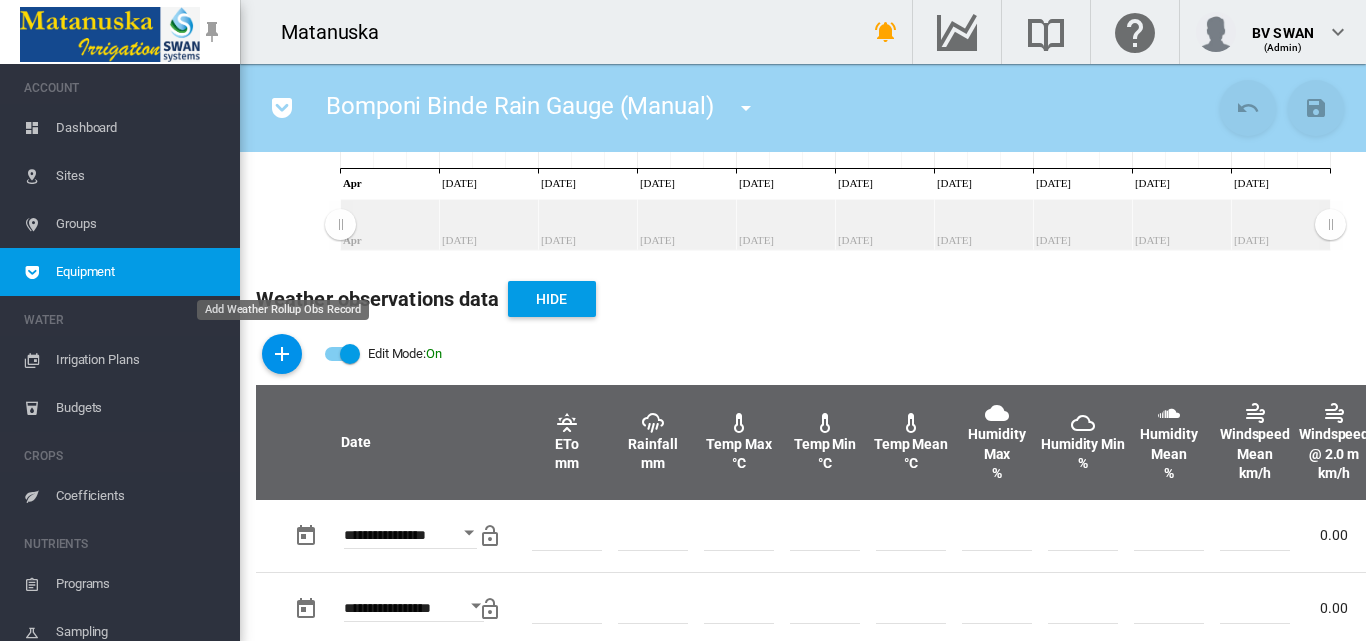 click at bounding box center (282, 354) 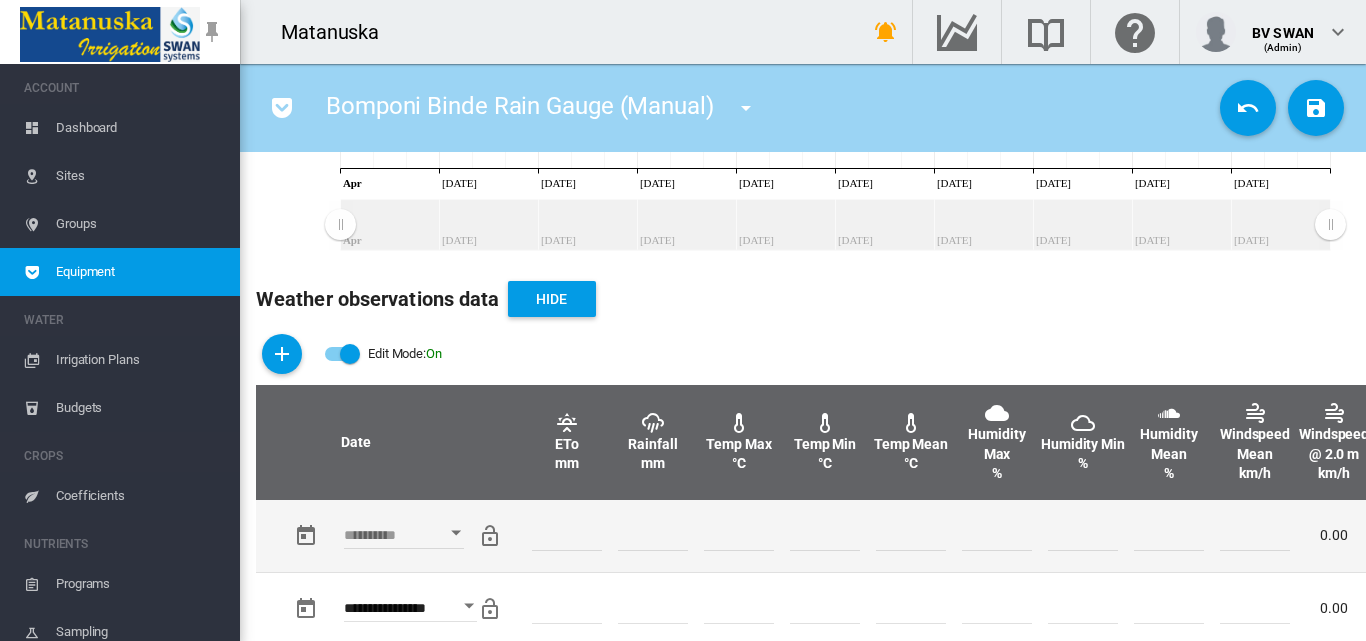 click at bounding box center [456, 532] 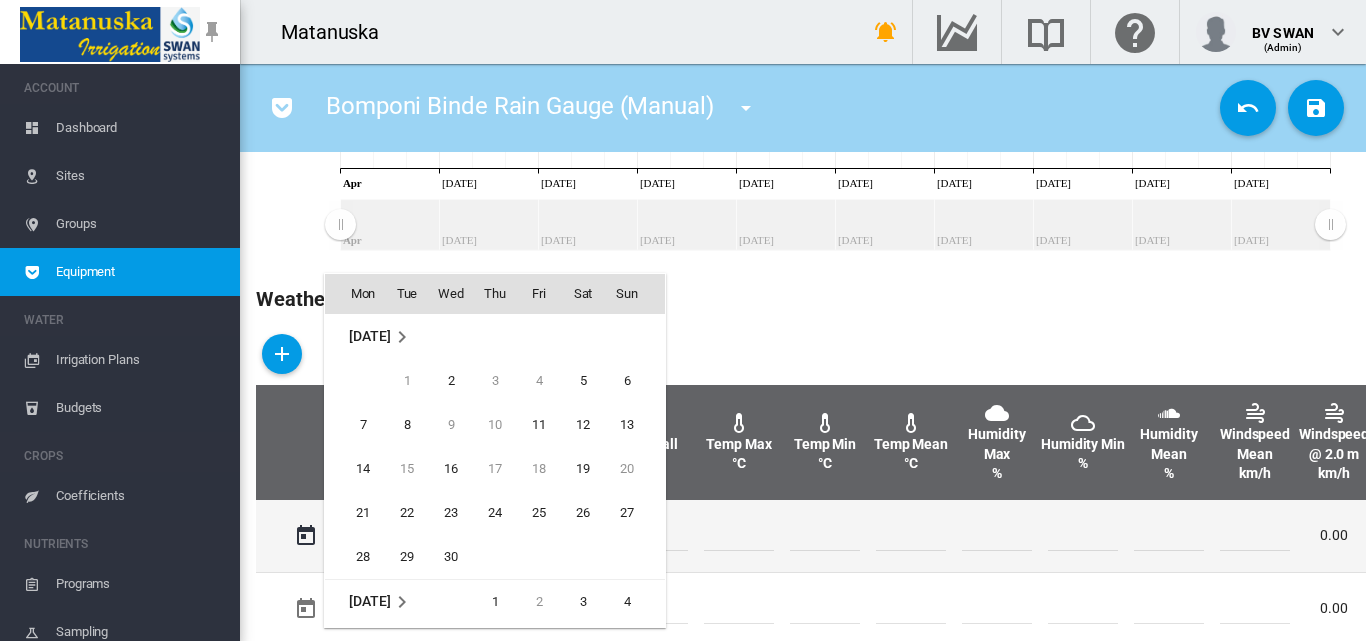 scroll, scrollTop: 532, scrollLeft: 0, axis: vertical 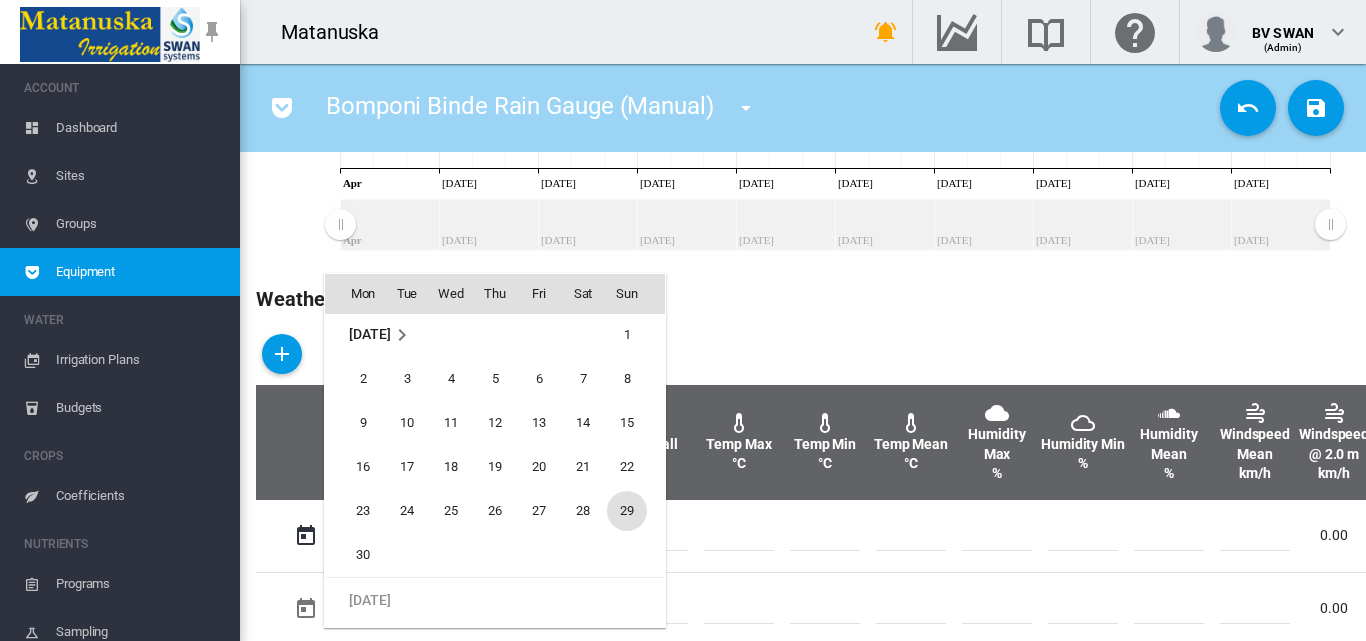 click on "29" at bounding box center (627, 511) 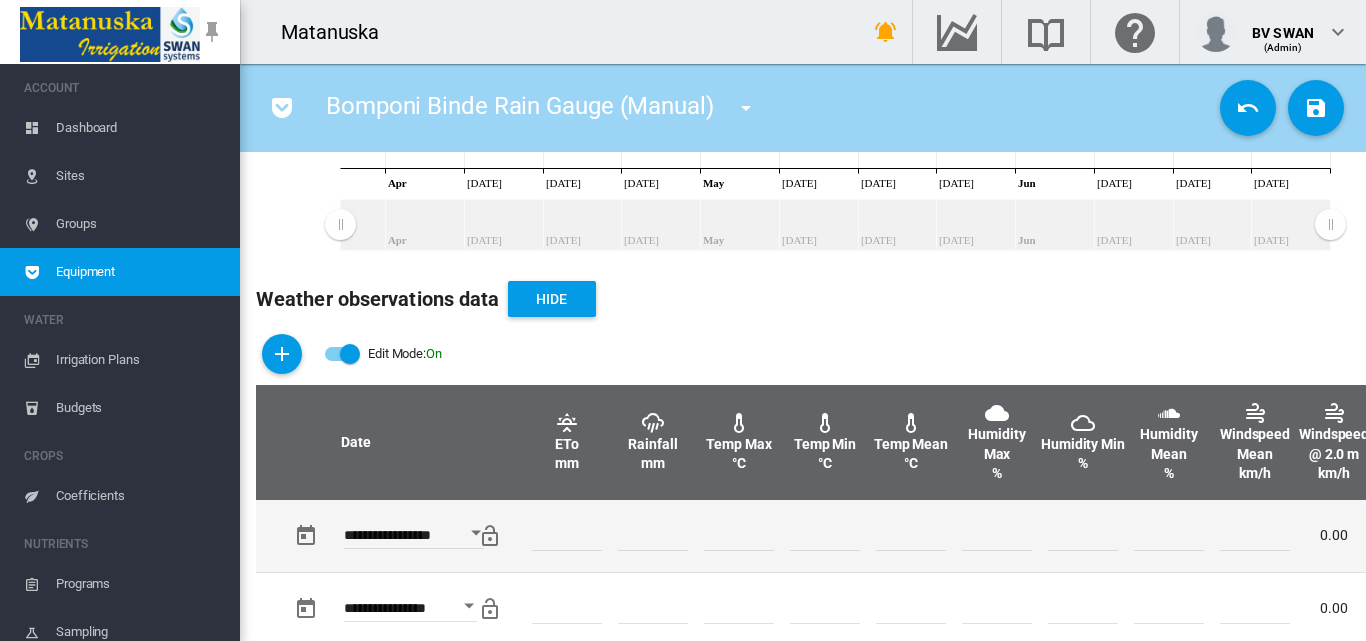 click at bounding box center (653, 536) 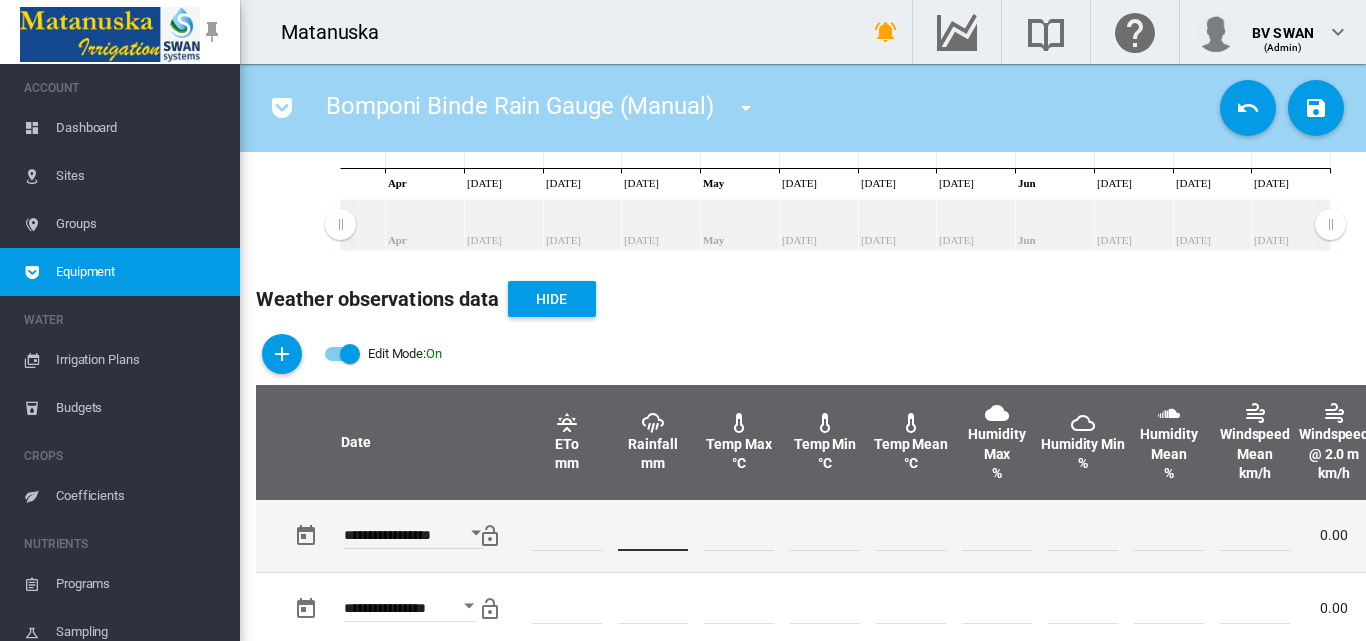 type on "*" 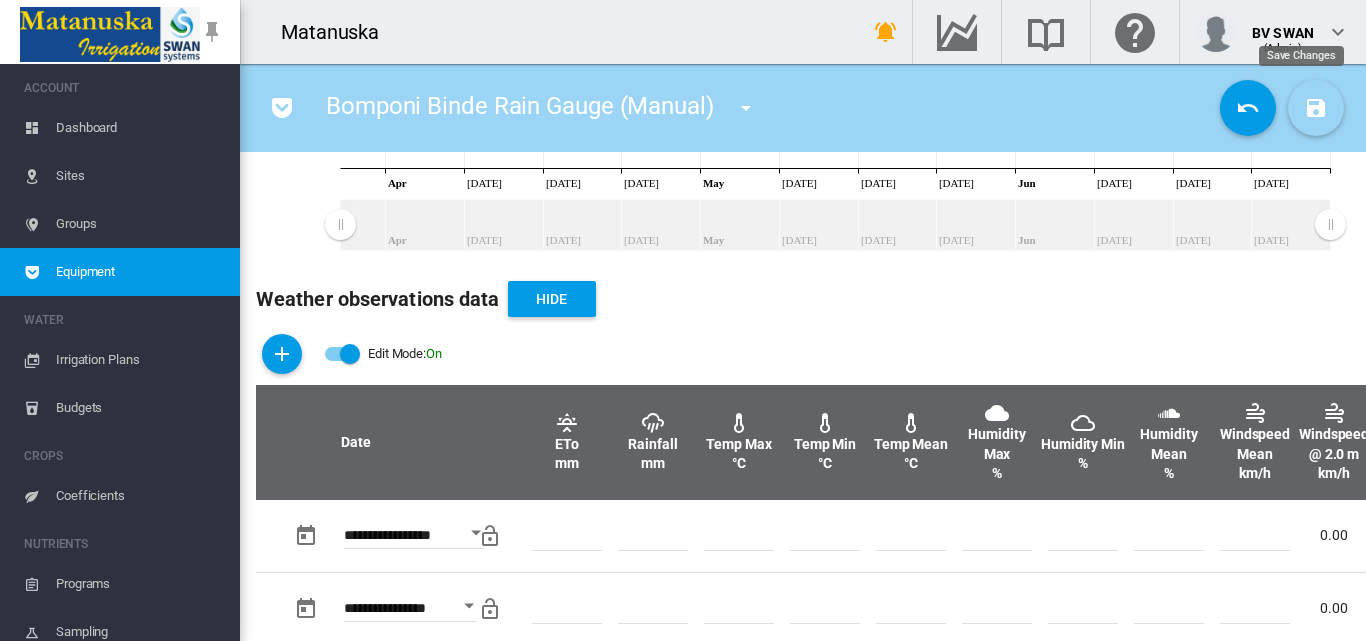 click at bounding box center [1316, 108] 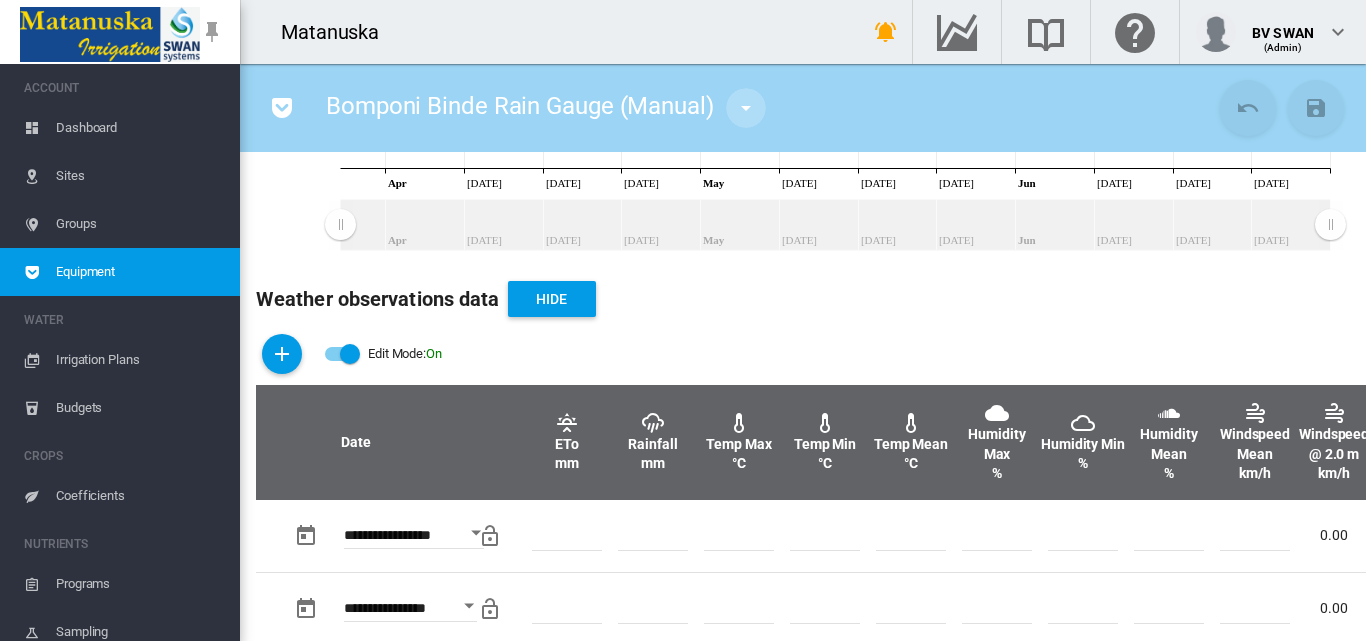 click at bounding box center [746, 108] 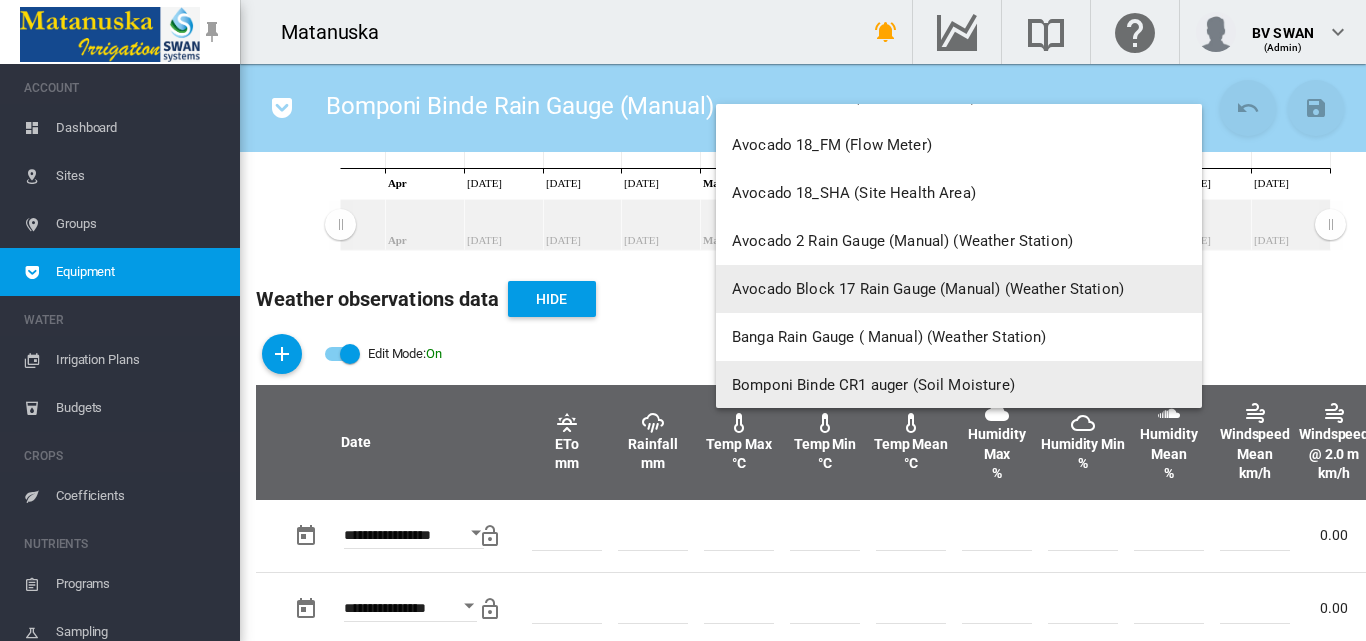 scroll, scrollTop: 1600, scrollLeft: 0, axis: vertical 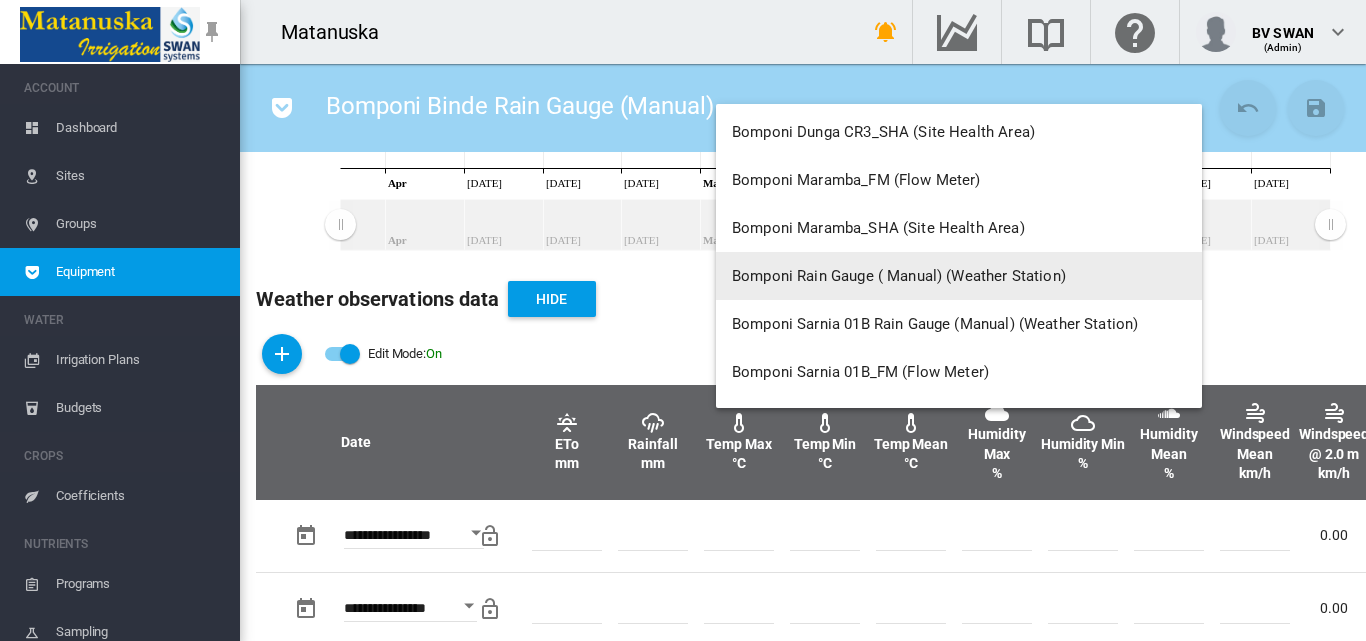 click on "Bomponi Rain Gauge ( Manual) (Weather Station)" at bounding box center [899, 276] 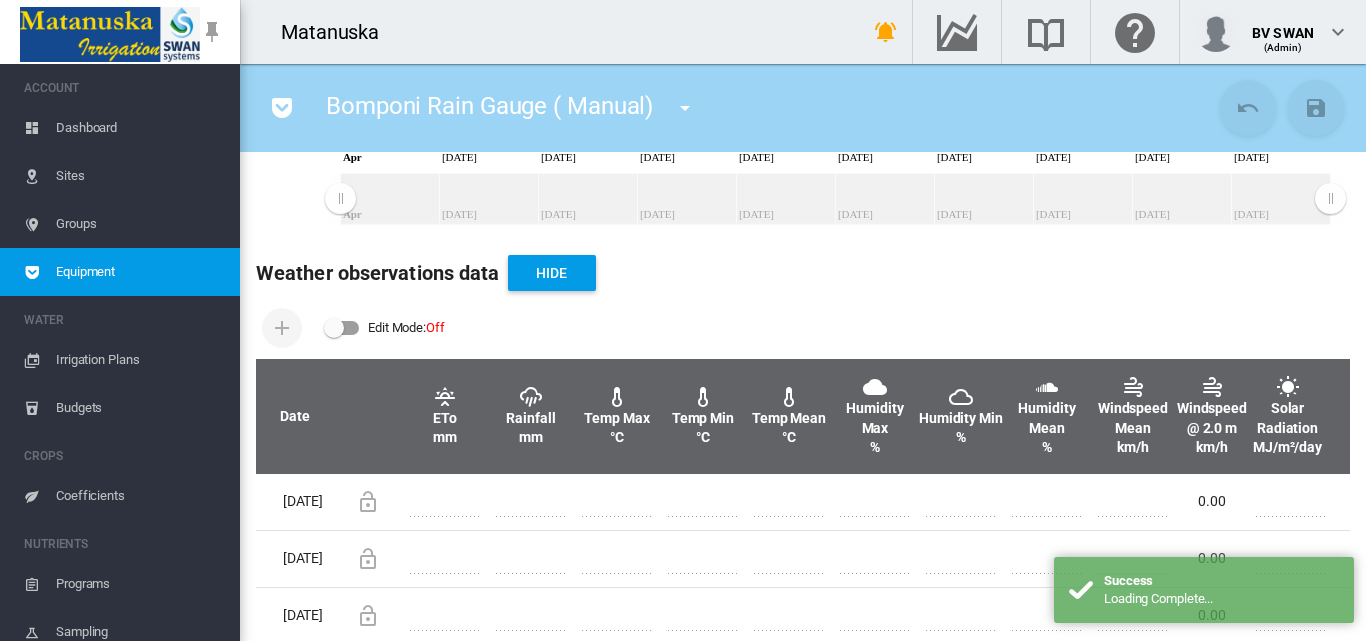 scroll, scrollTop: 600, scrollLeft: 0, axis: vertical 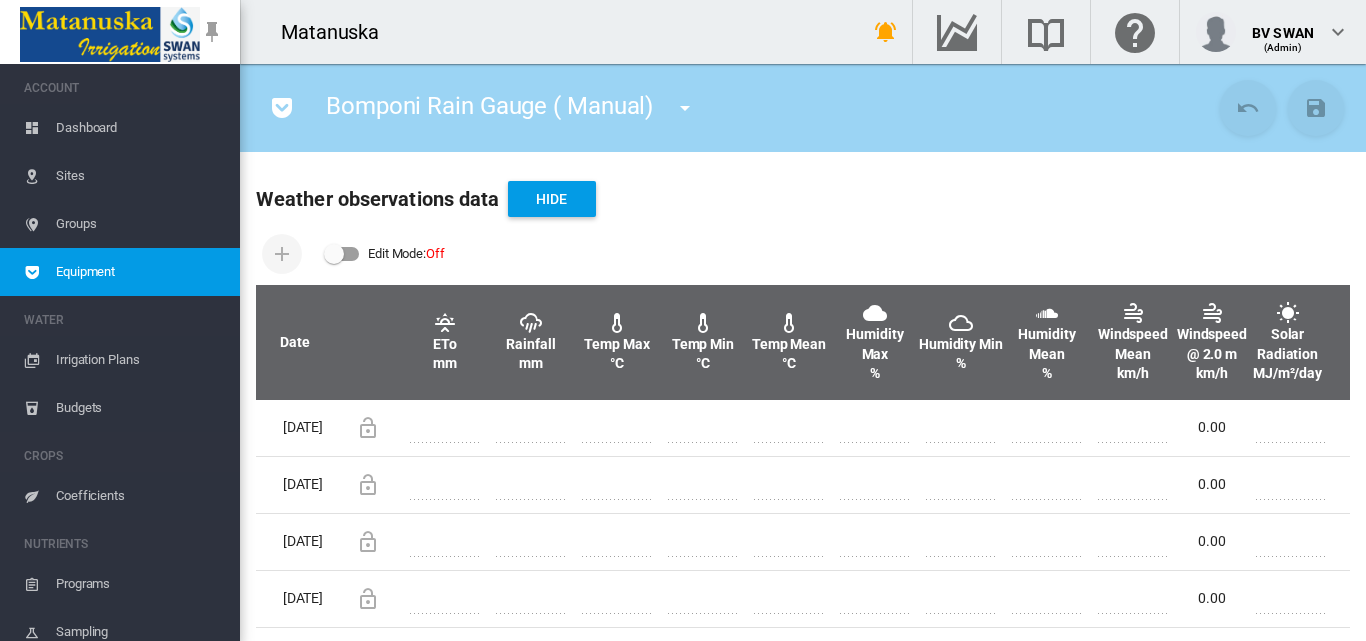 click at bounding box center (342, 254) 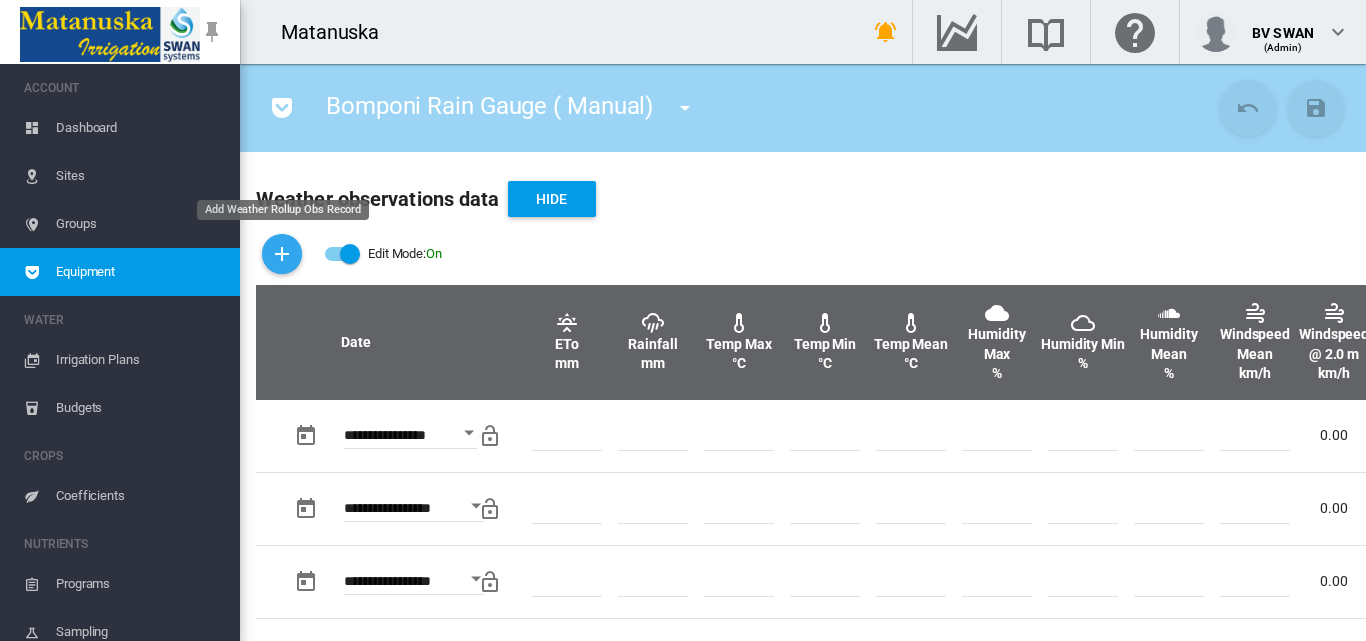 click at bounding box center [282, 254] 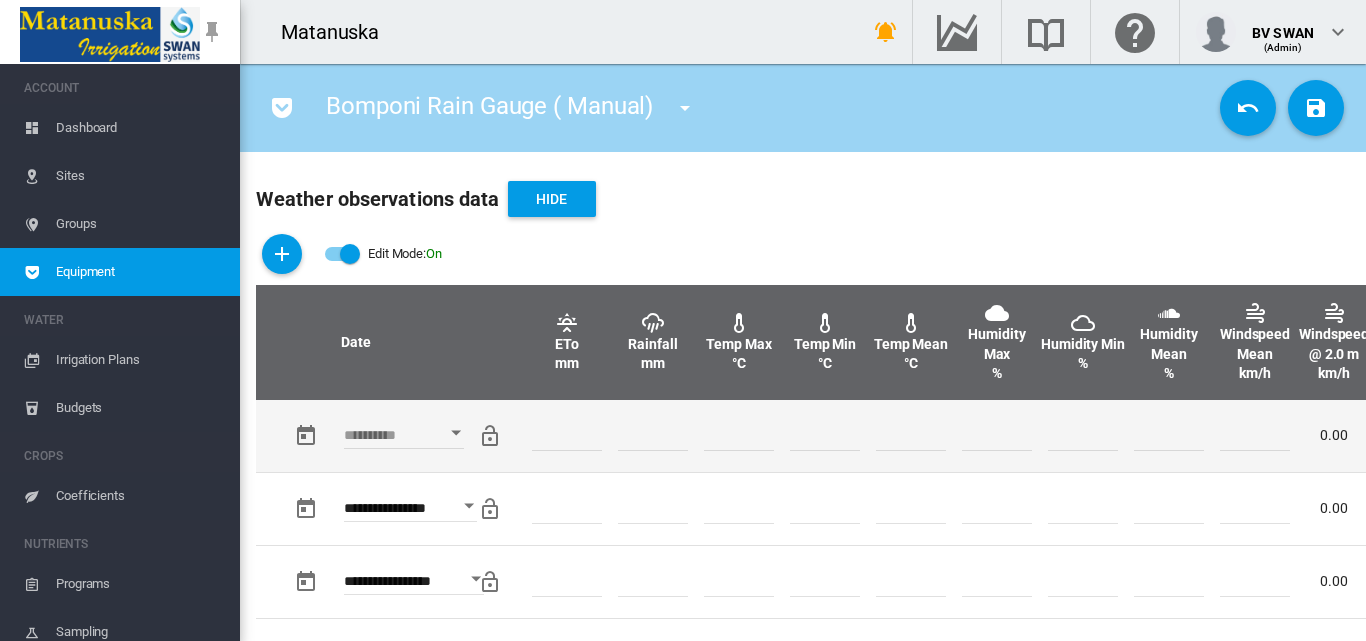 click at bounding box center [456, 432] 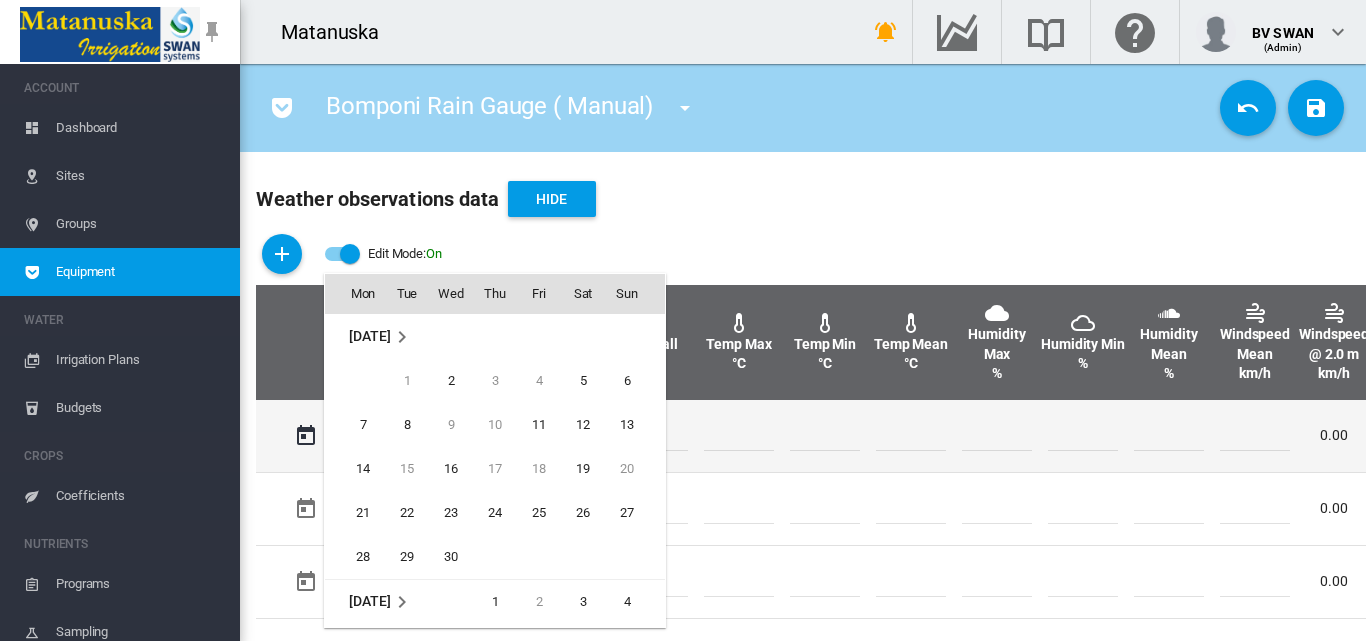 scroll, scrollTop: 532, scrollLeft: 0, axis: vertical 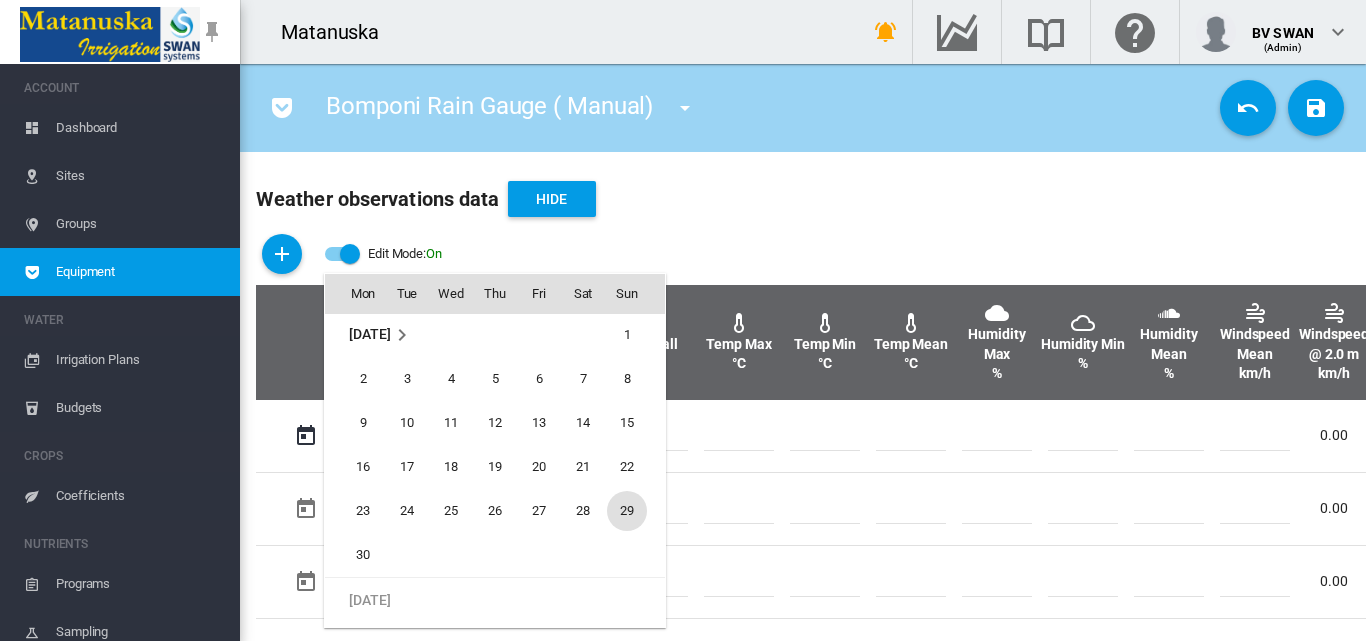 click on "29" at bounding box center (627, 511) 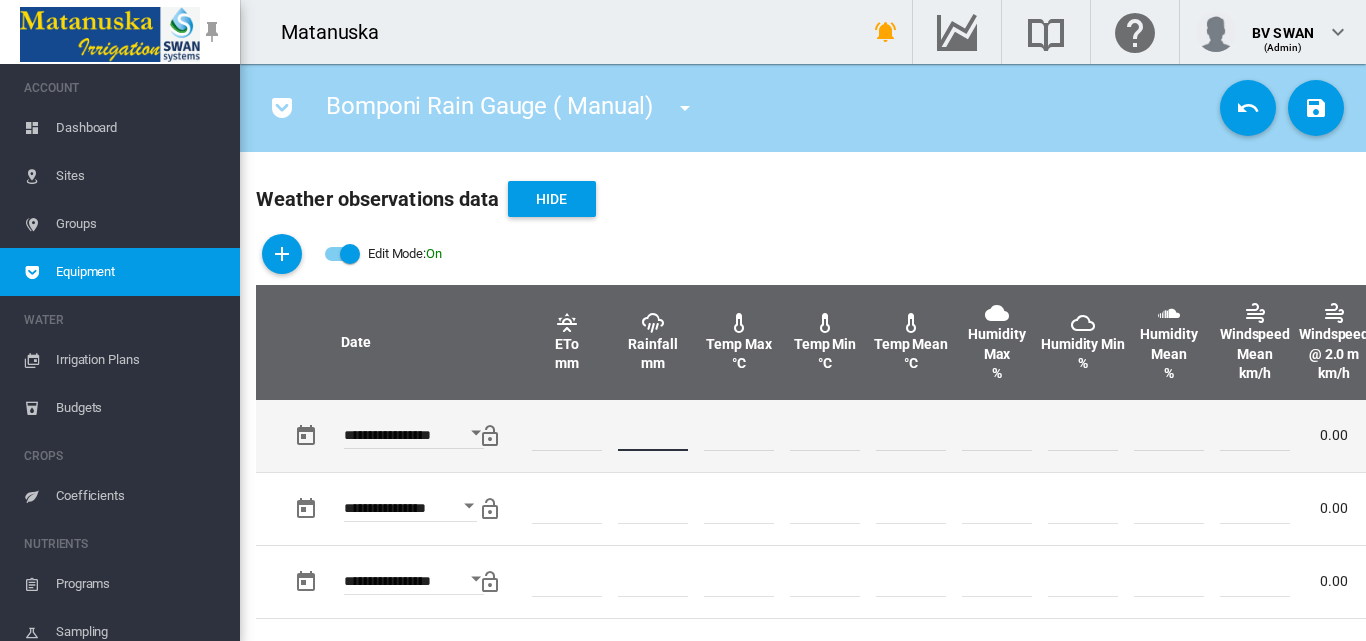 click at bounding box center [653, 436] 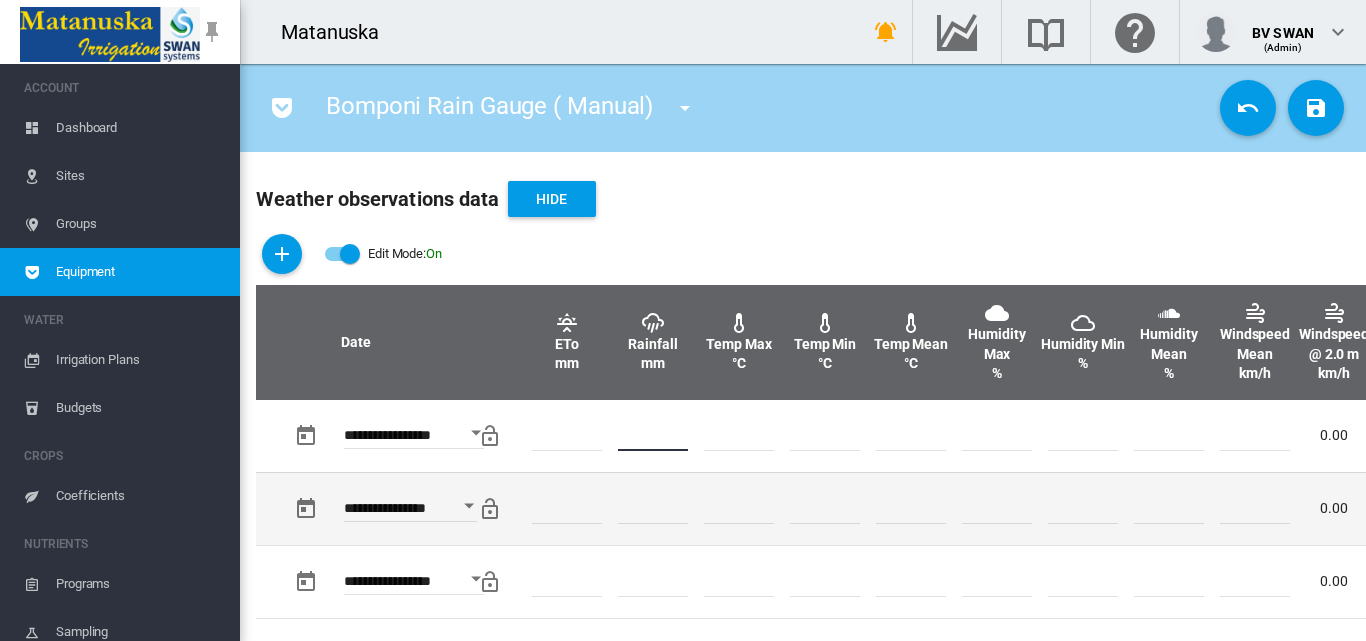 type on "**" 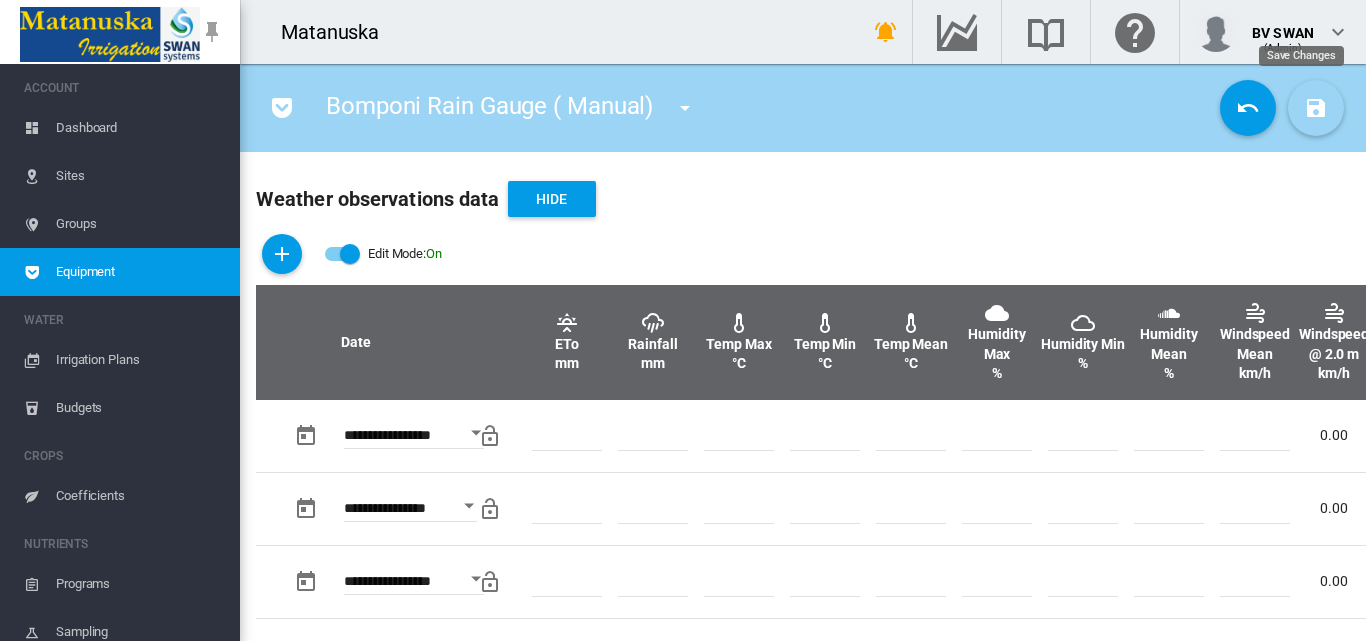 click at bounding box center (1316, 108) 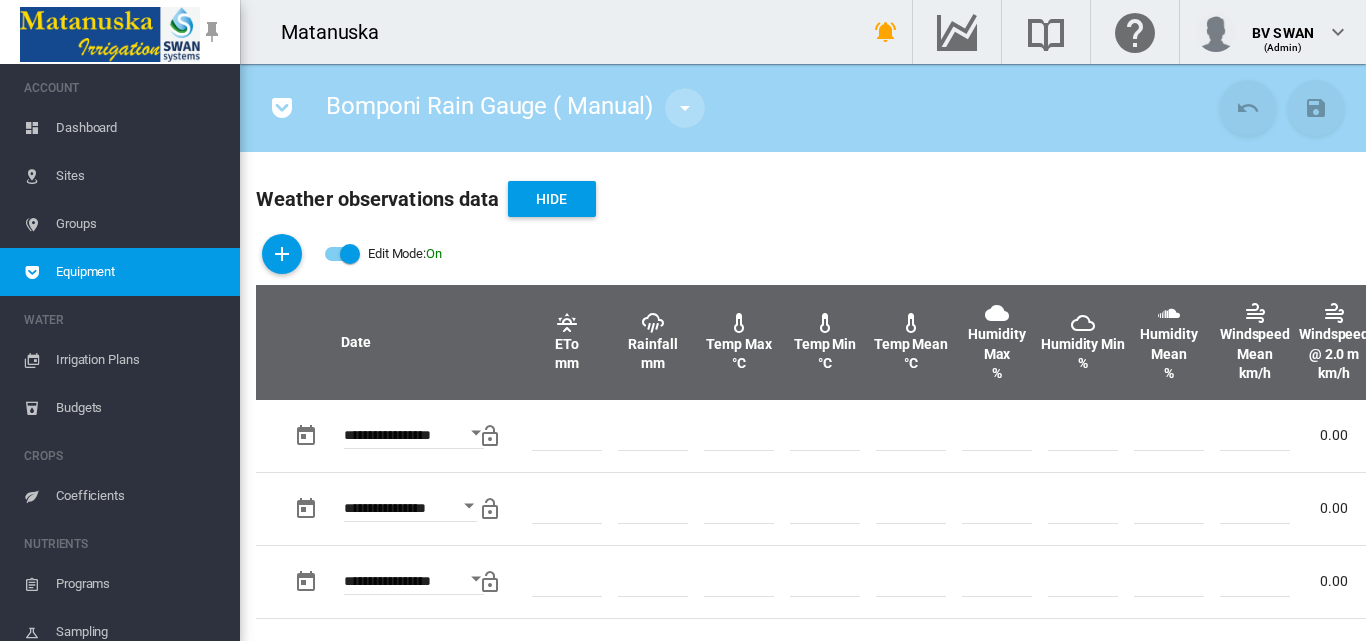 click at bounding box center [685, 108] 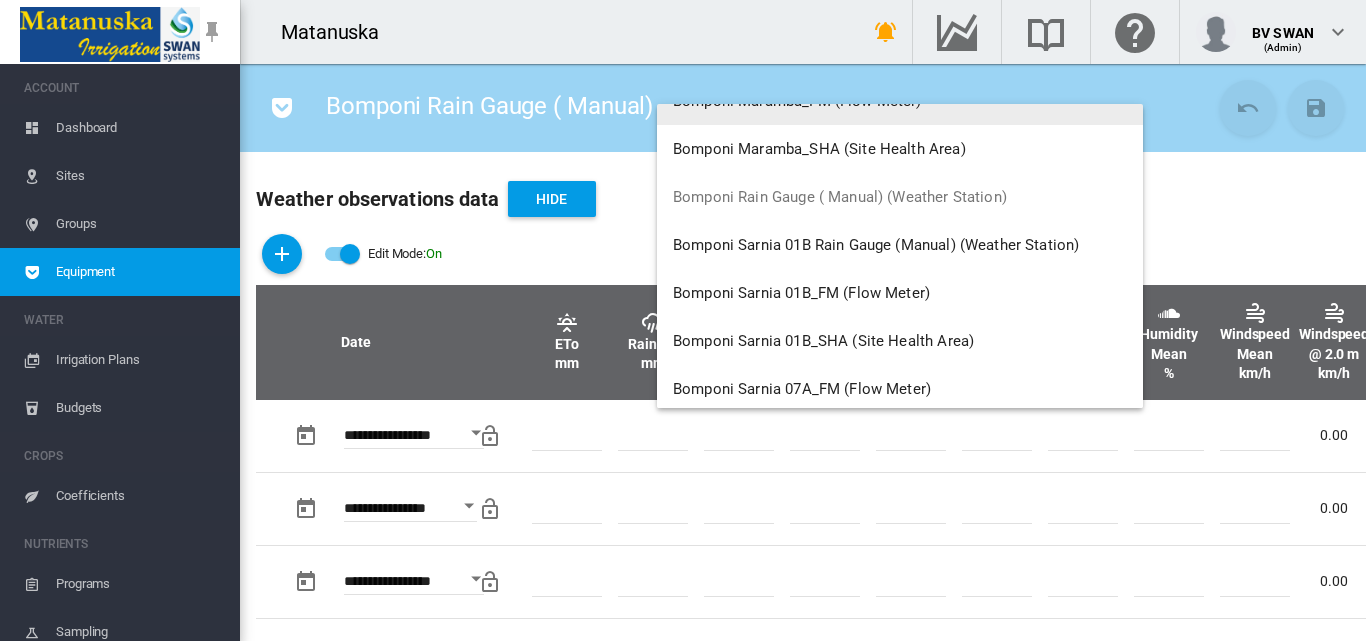 scroll, scrollTop: 2600, scrollLeft: 0, axis: vertical 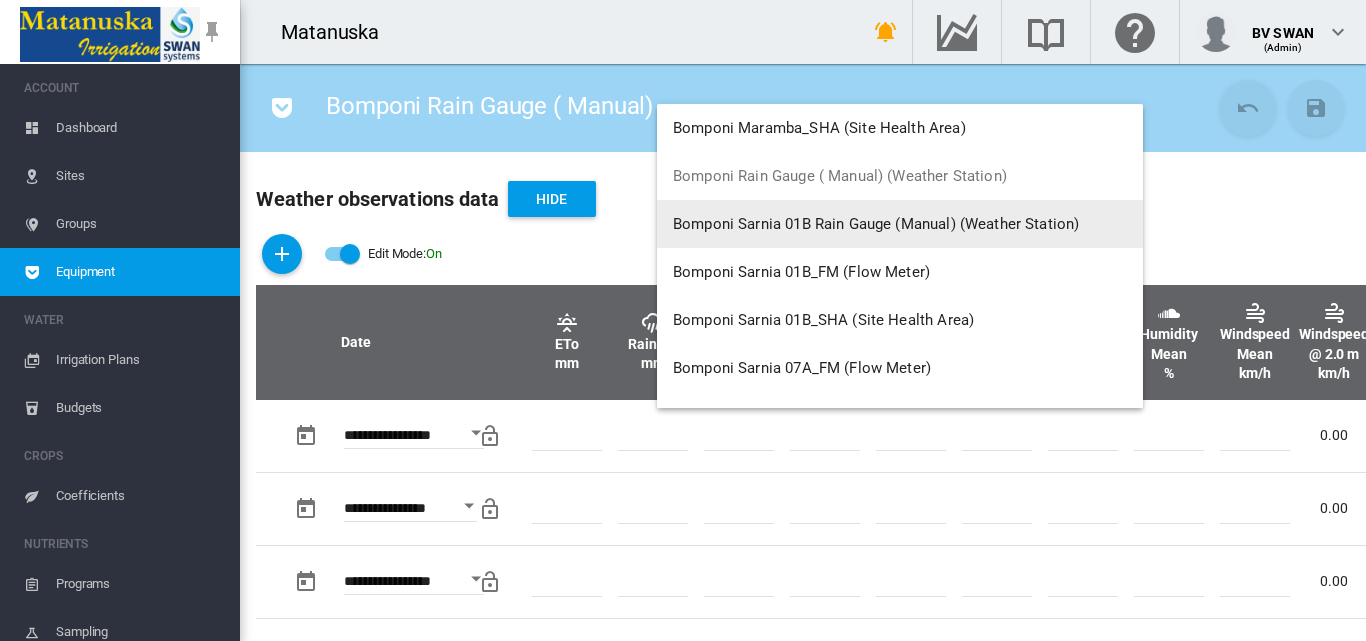 click on "Bomponi Sarnia 01B Rain Gauge (Manual) (Weather Station)" at bounding box center [876, 224] 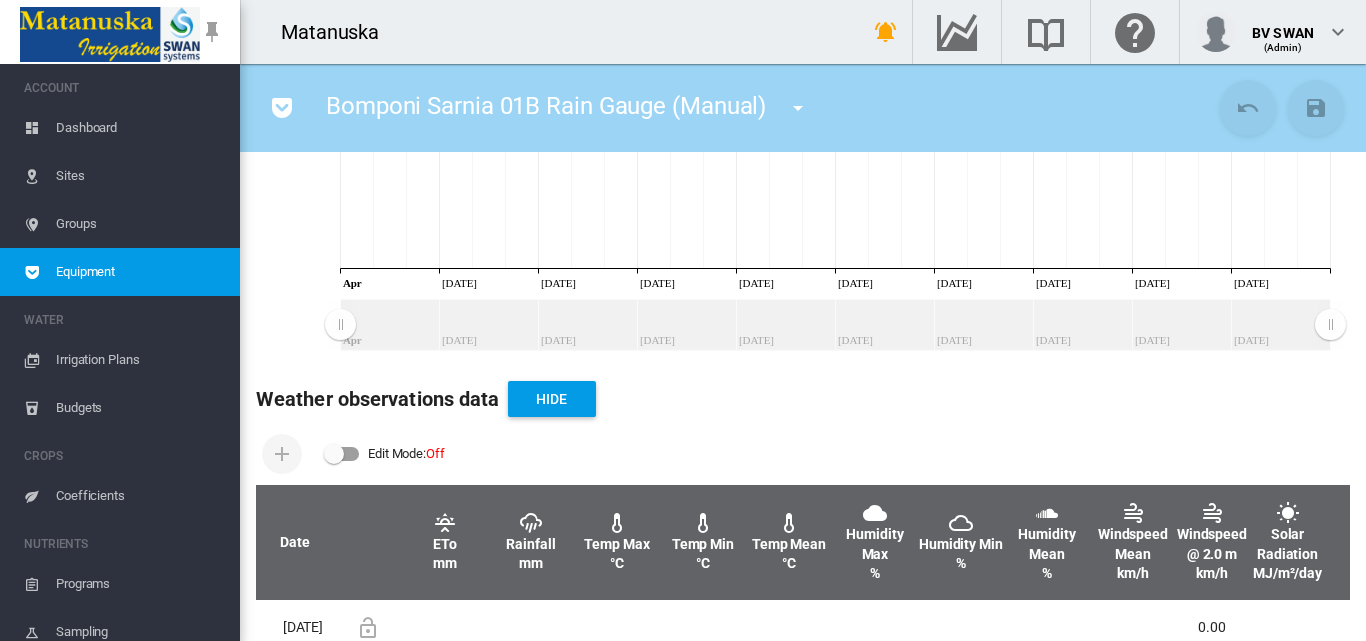scroll, scrollTop: 600, scrollLeft: 0, axis: vertical 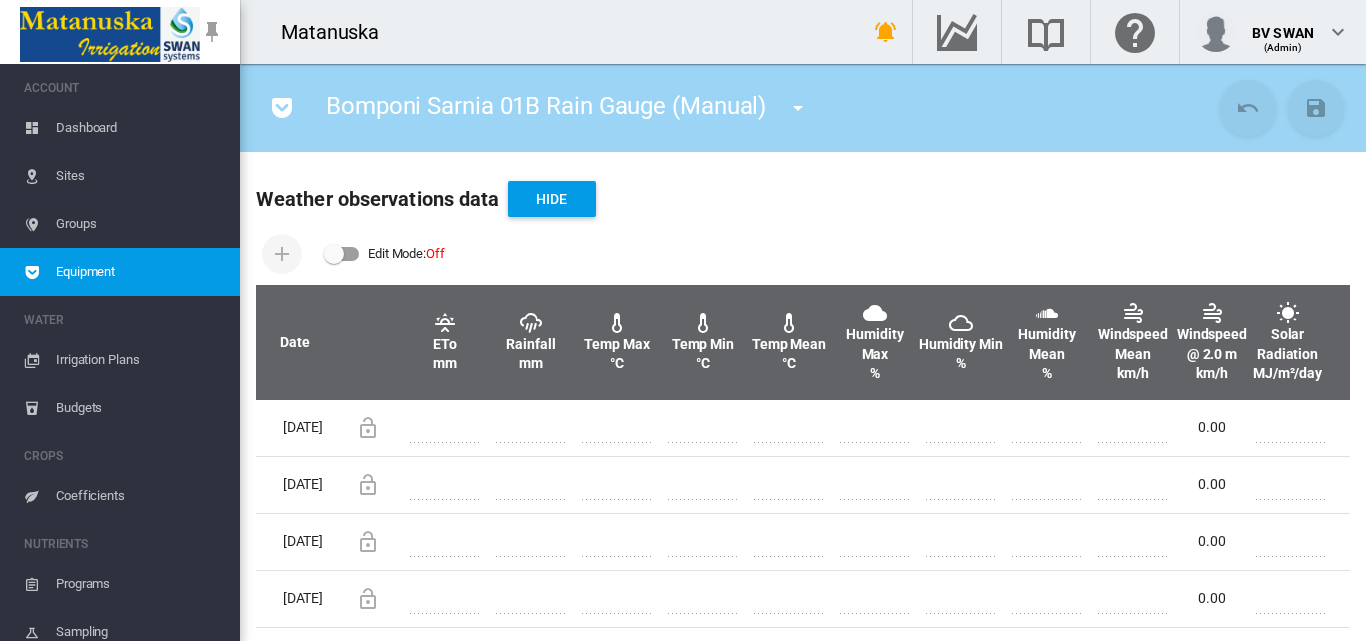click at bounding box center [342, 254] 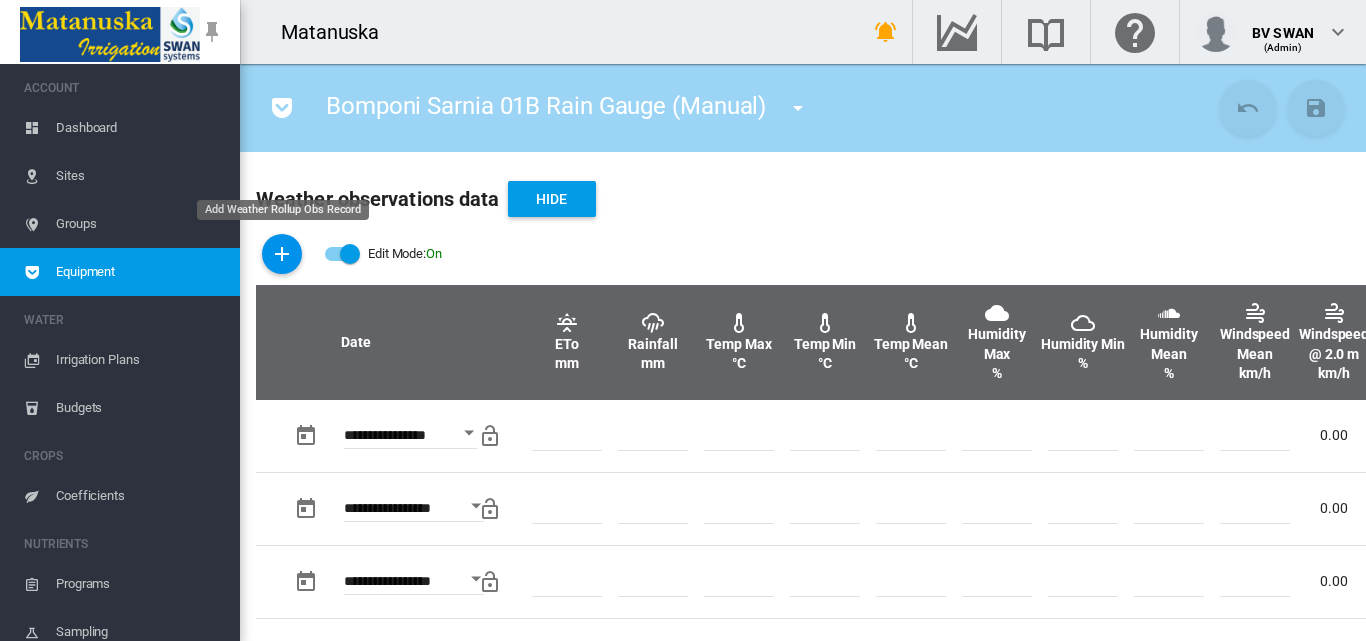 click at bounding box center (282, 254) 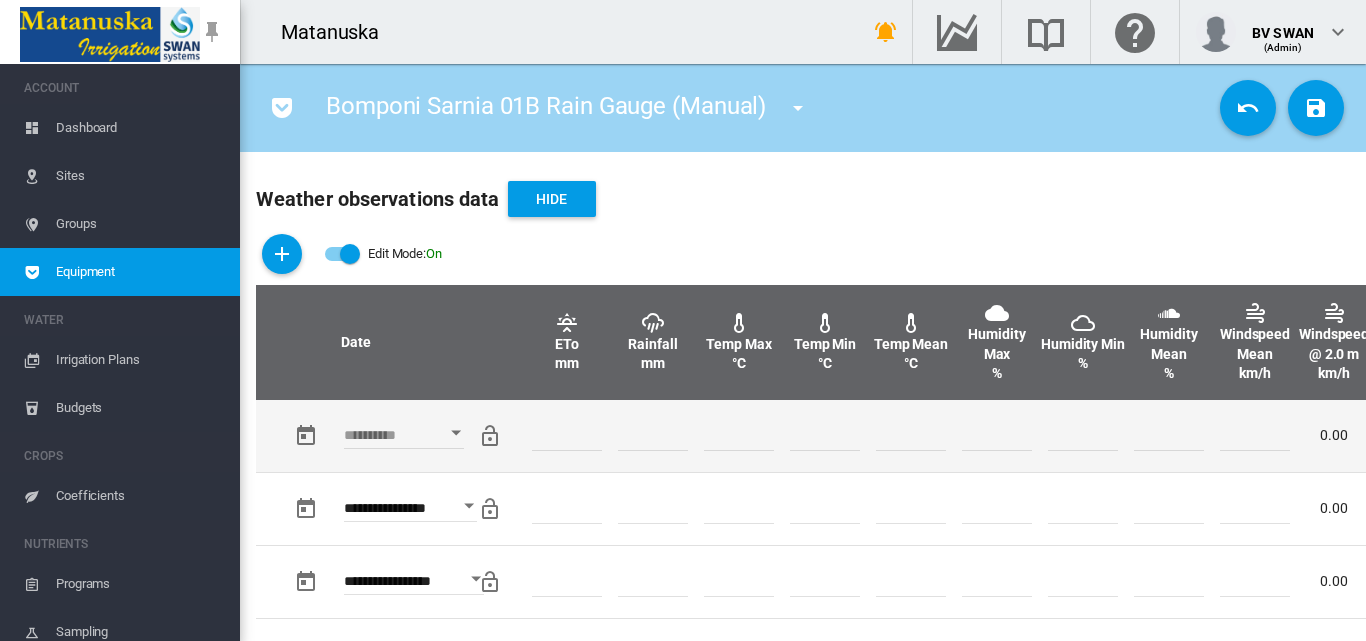 click at bounding box center [456, 432] 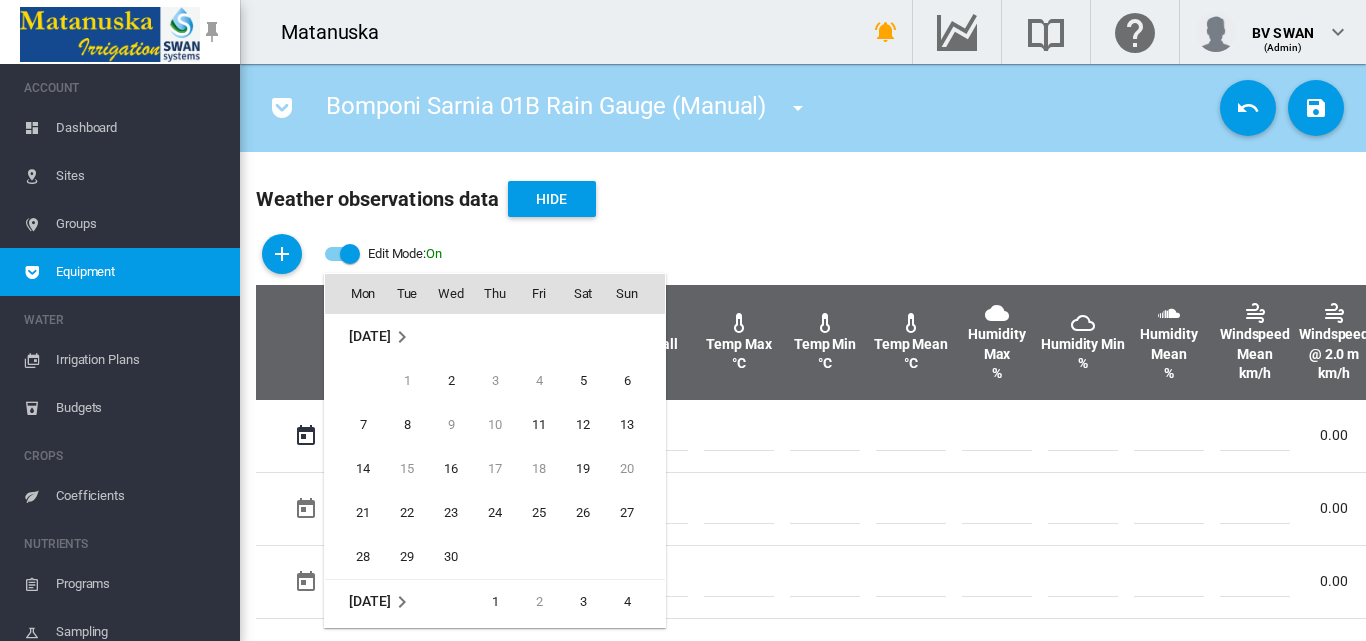 scroll, scrollTop: 532, scrollLeft: 0, axis: vertical 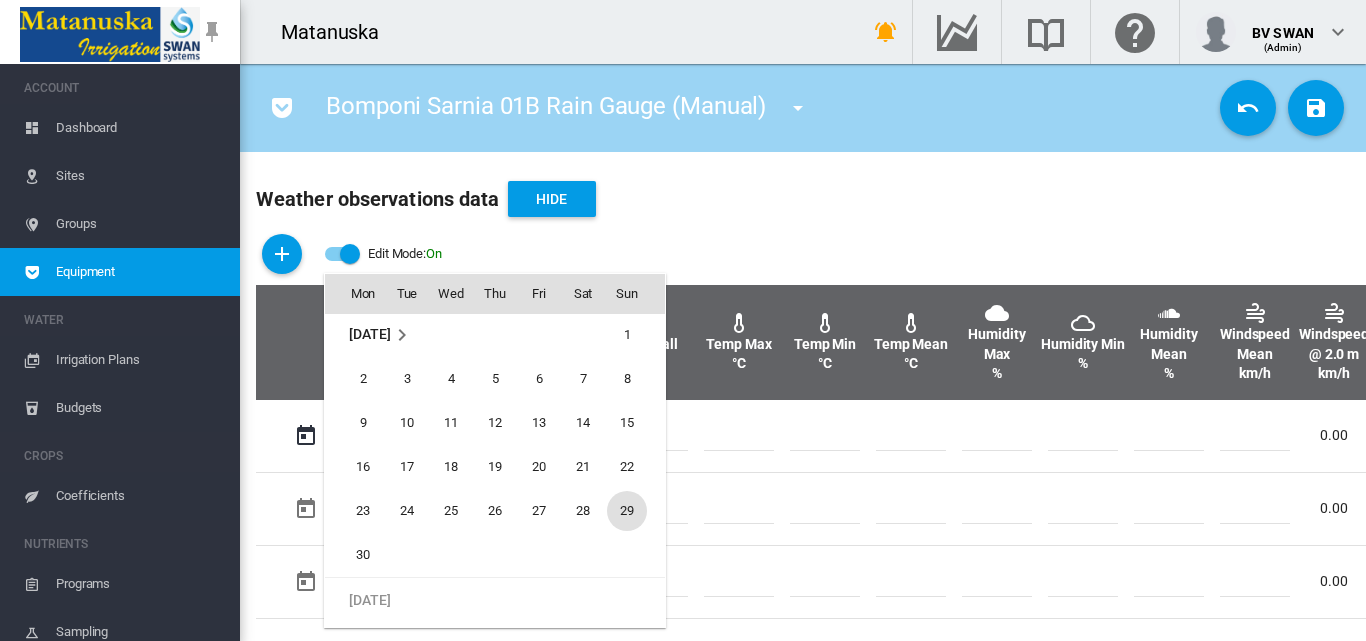 click on "29" at bounding box center (627, 511) 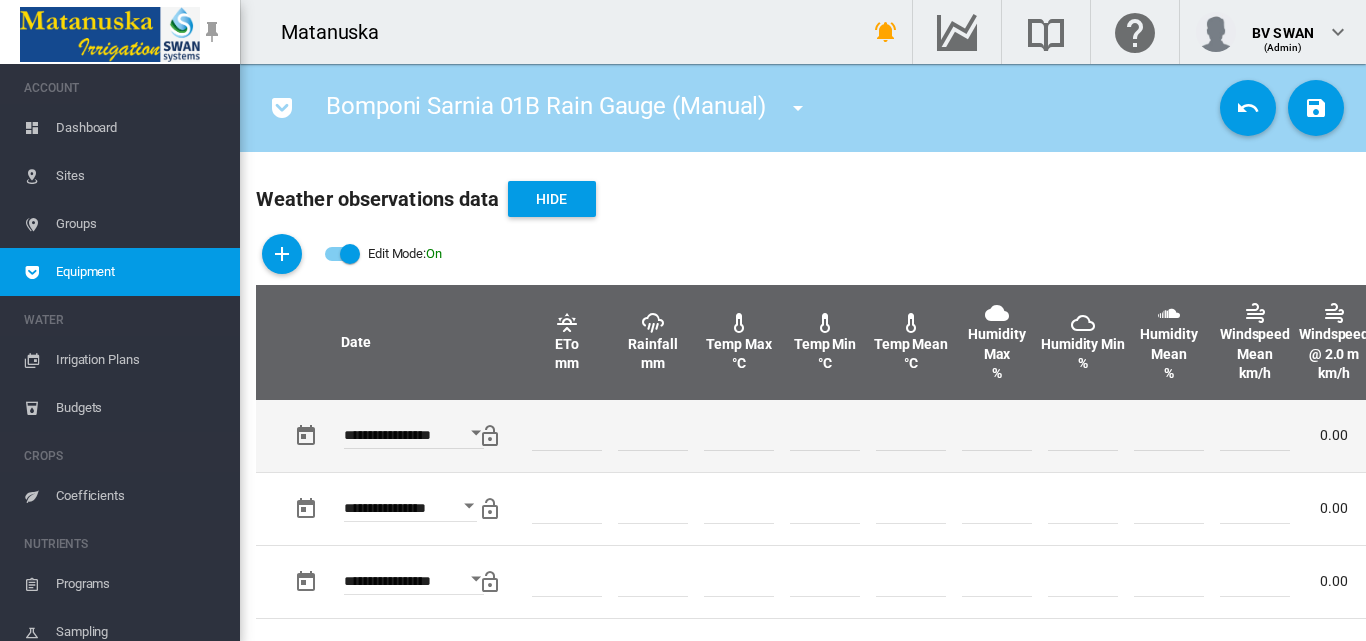click at bounding box center (653, 436) 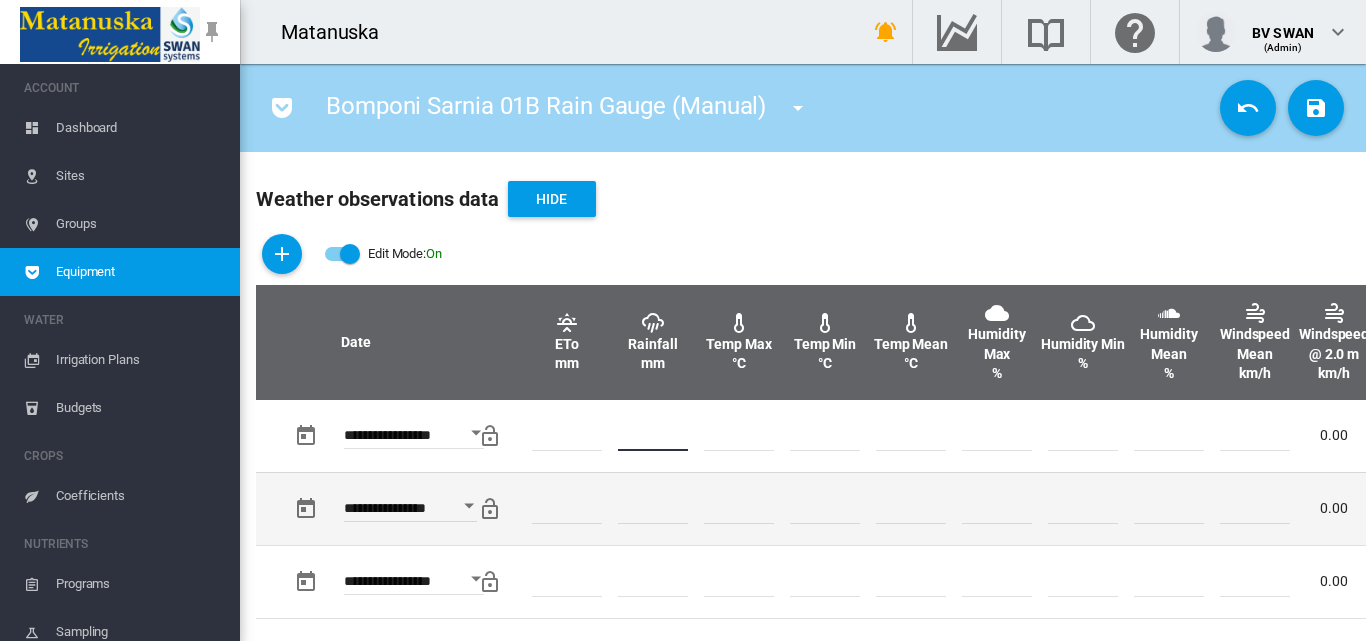 type on "*" 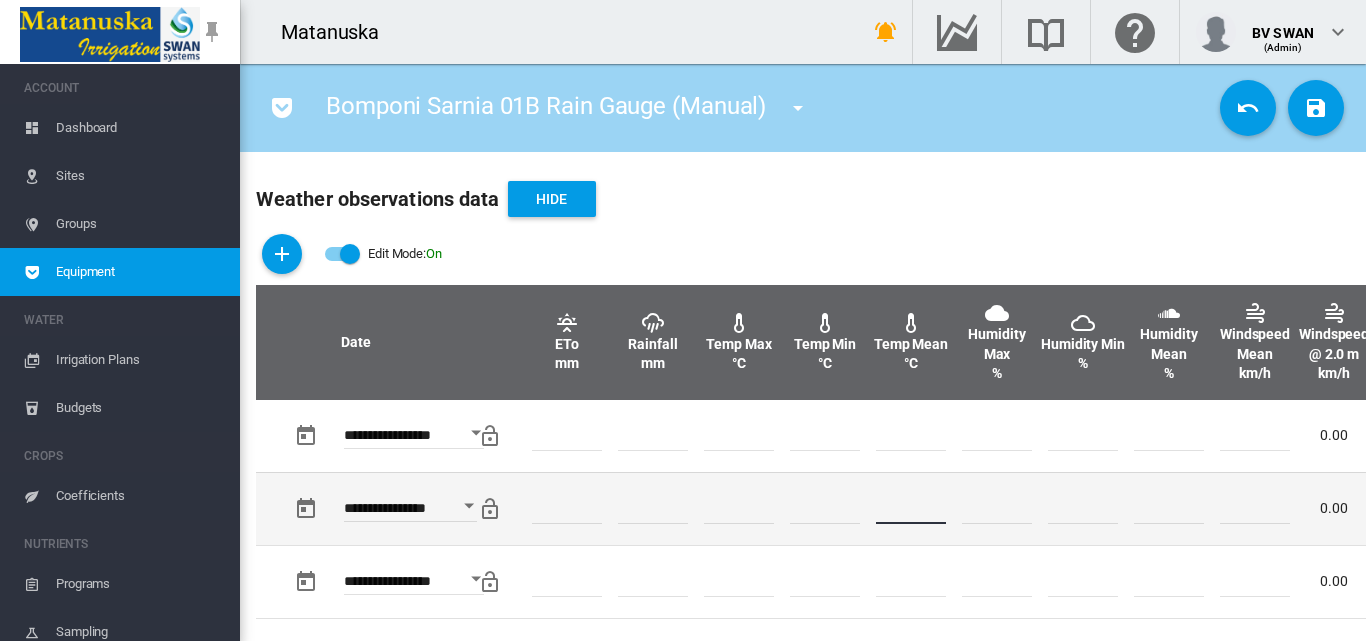 click at bounding box center [911, 509] 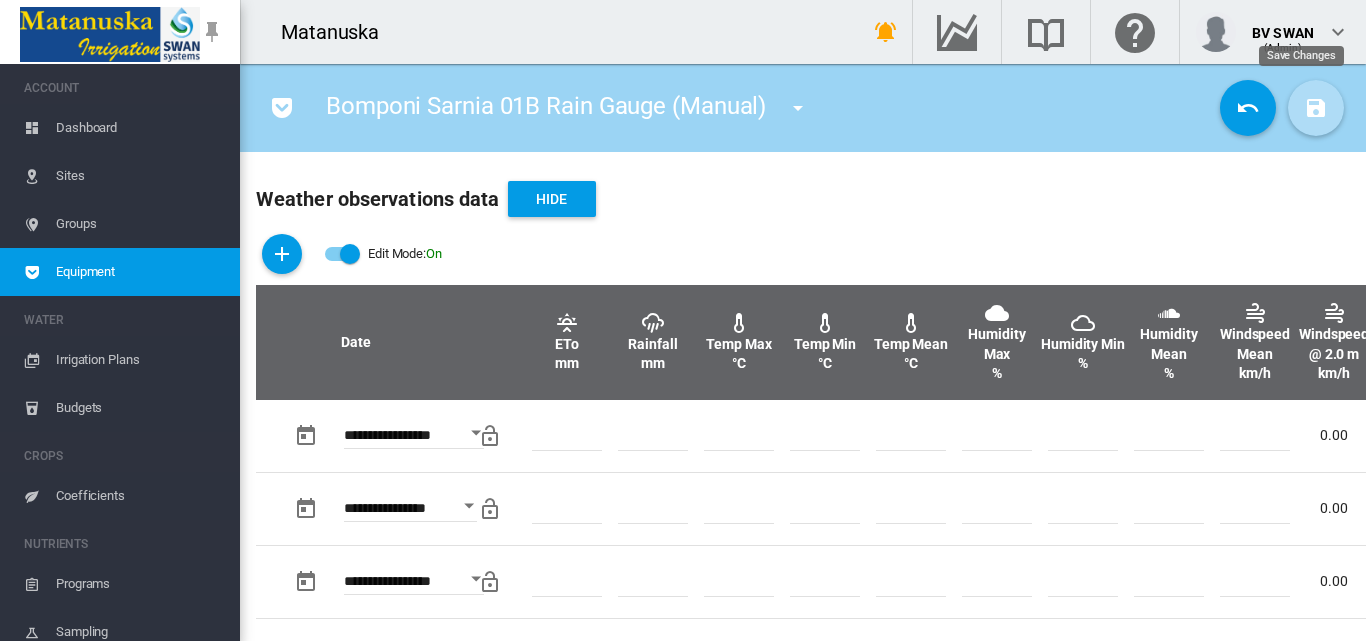 click at bounding box center [1316, 108] 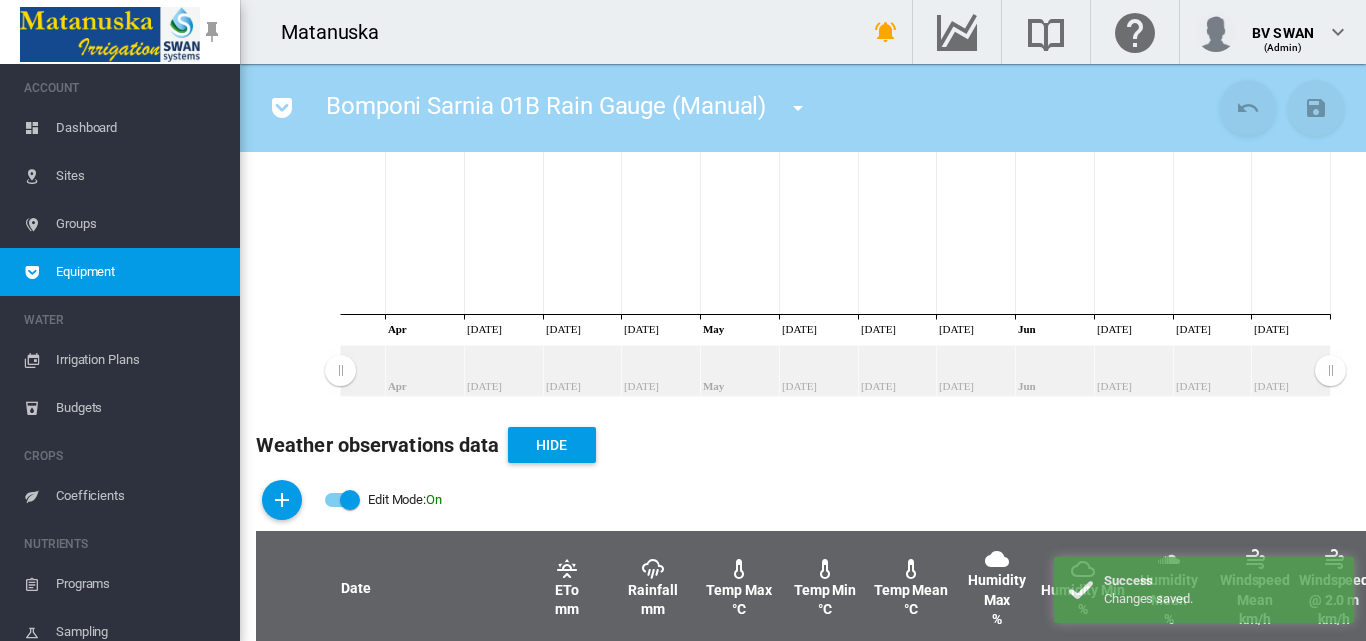 scroll, scrollTop: 300, scrollLeft: 0, axis: vertical 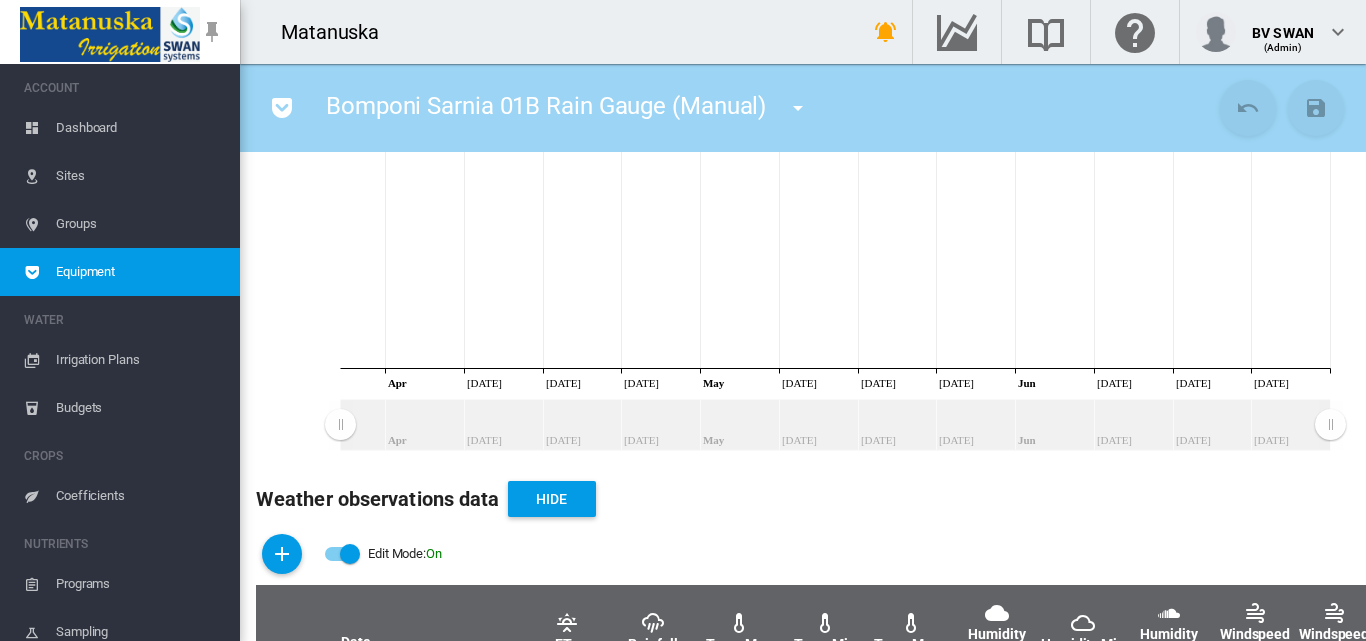 click at bounding box center [798, 108] 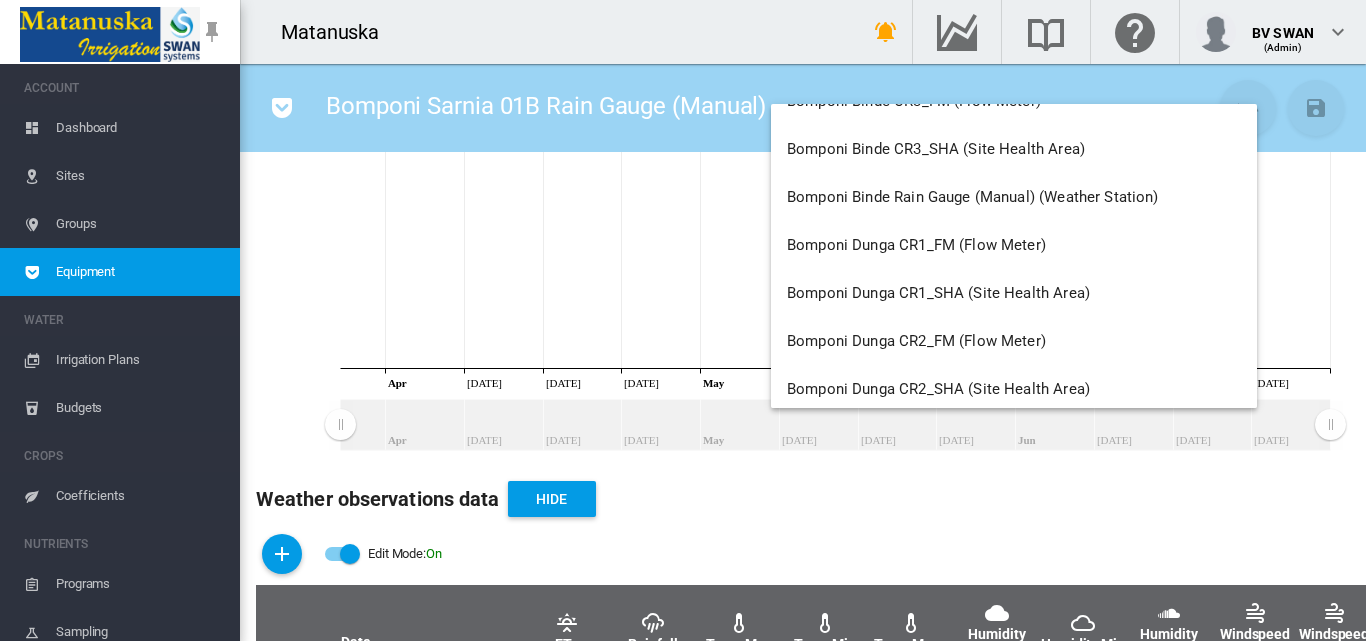 scroll, scrollTop: 2100, scrollLeft: 0, axis: vertical 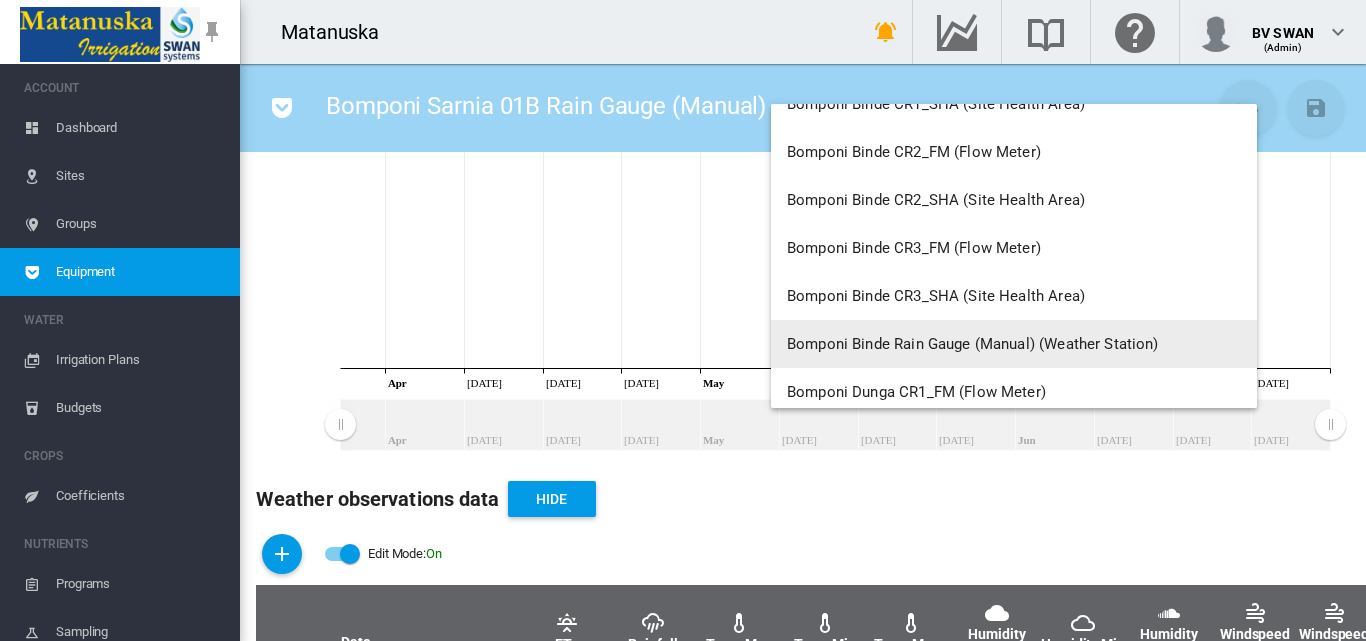 click on "Bomponi Binde Rain Gauge (Manual) (Weather Station)" at bounding box center [973, 344] 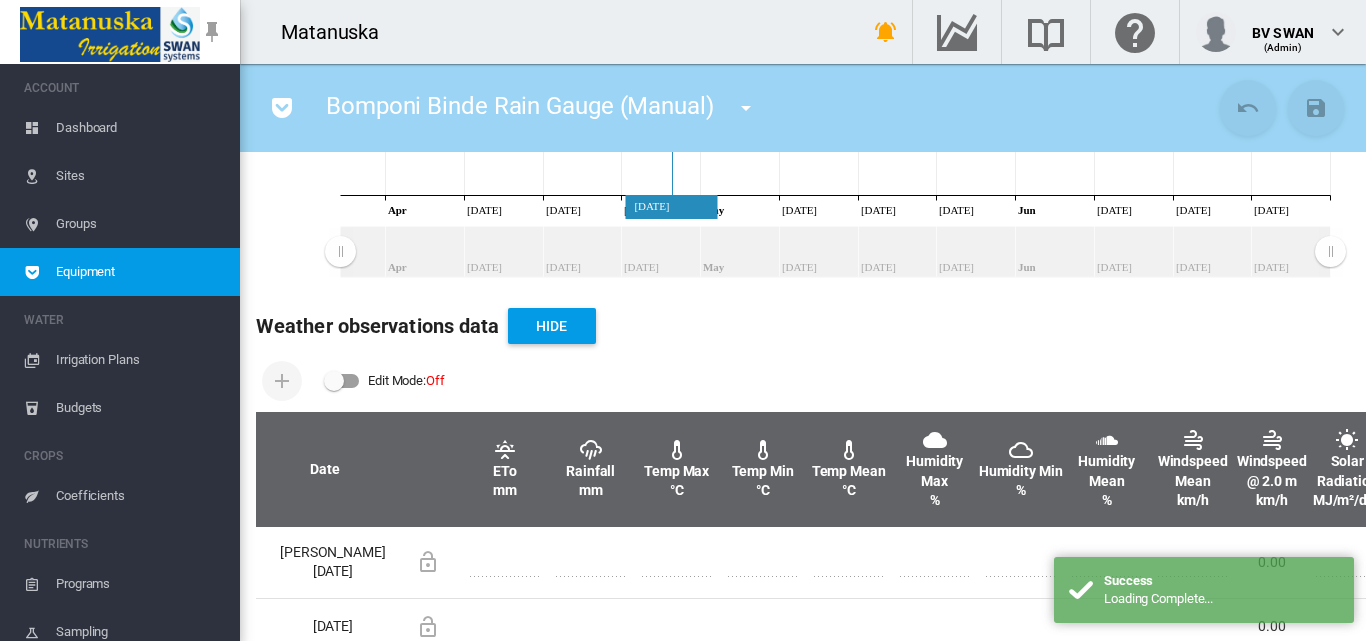 scroll, scrollTop: 500, scrollLeft: 0, axis: vertical 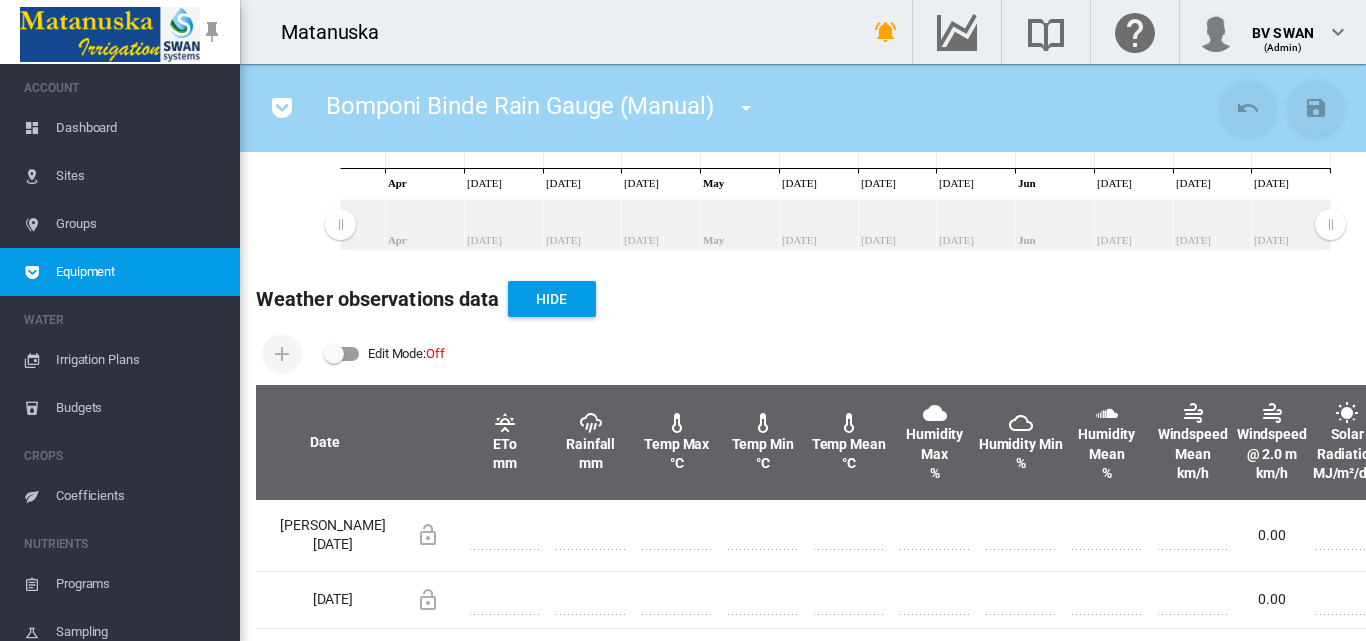 click at bounding box center [342, 354] 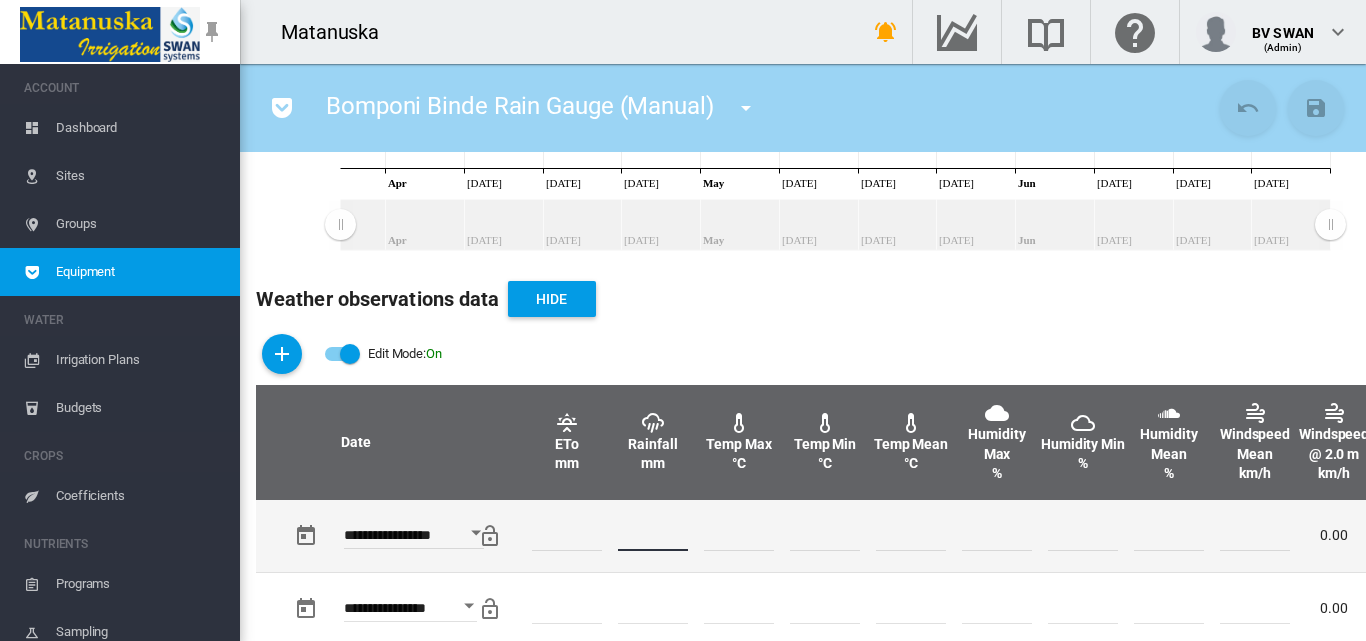 click on "*" at bounding box center (653, 536) 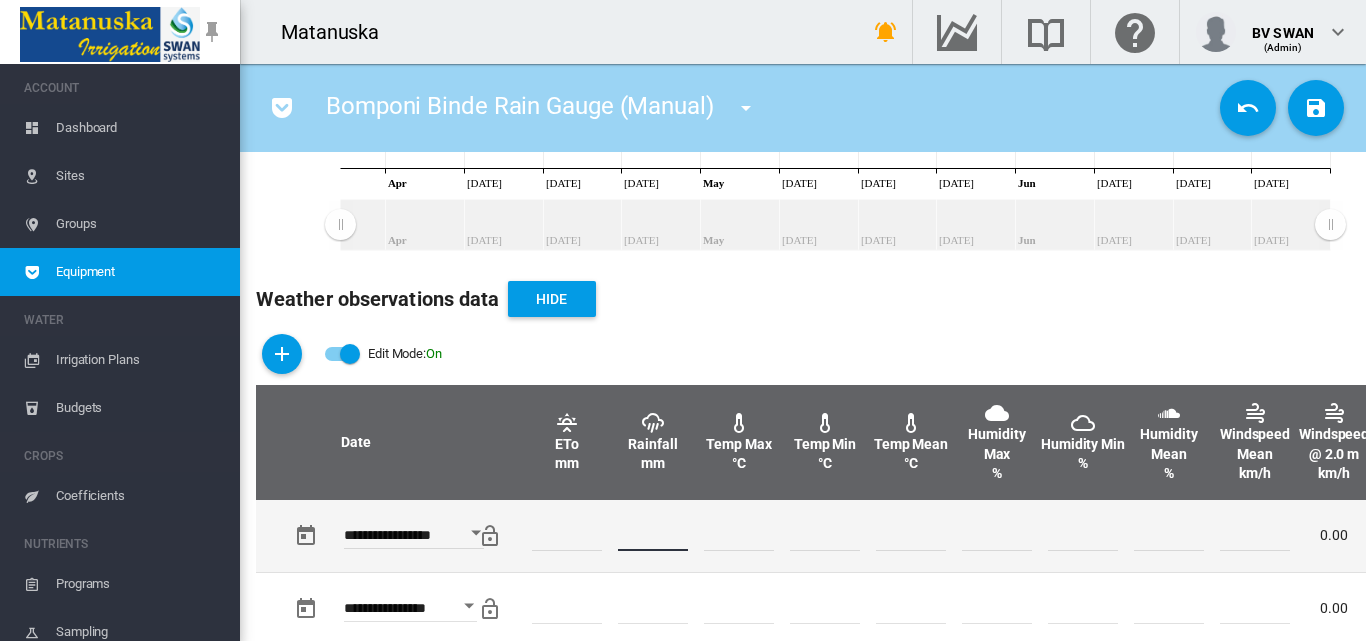 type on "**" 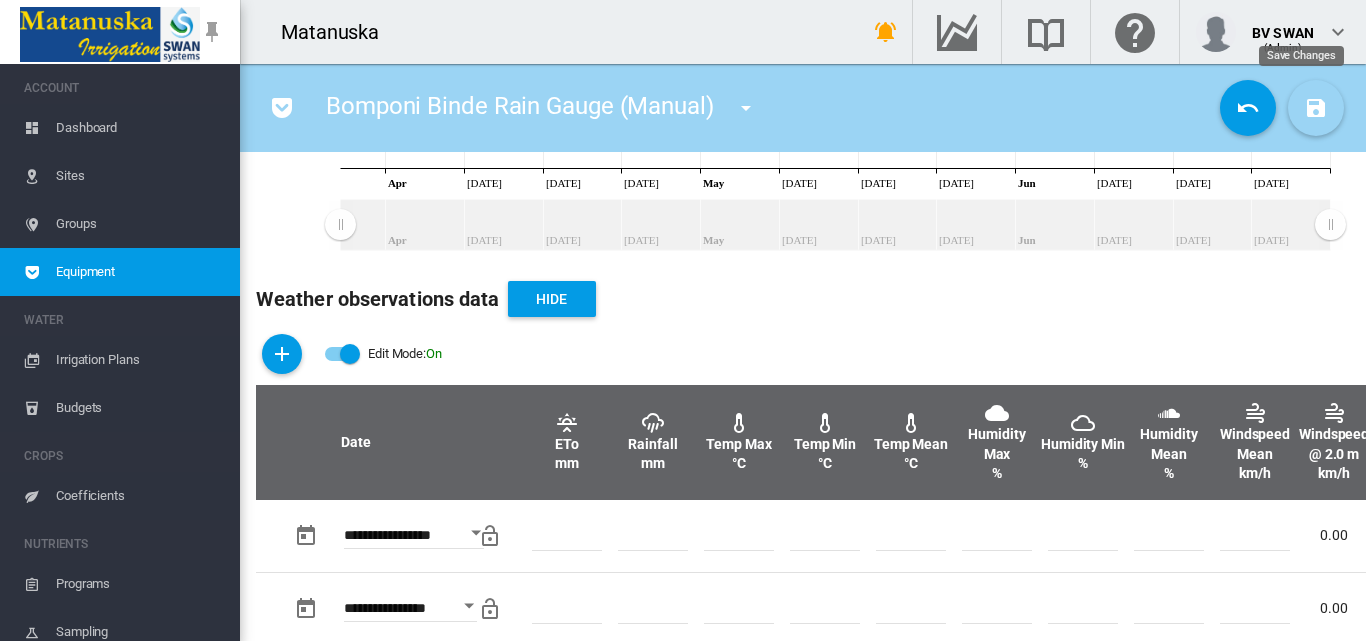 click at bounding box center [1316, 108] 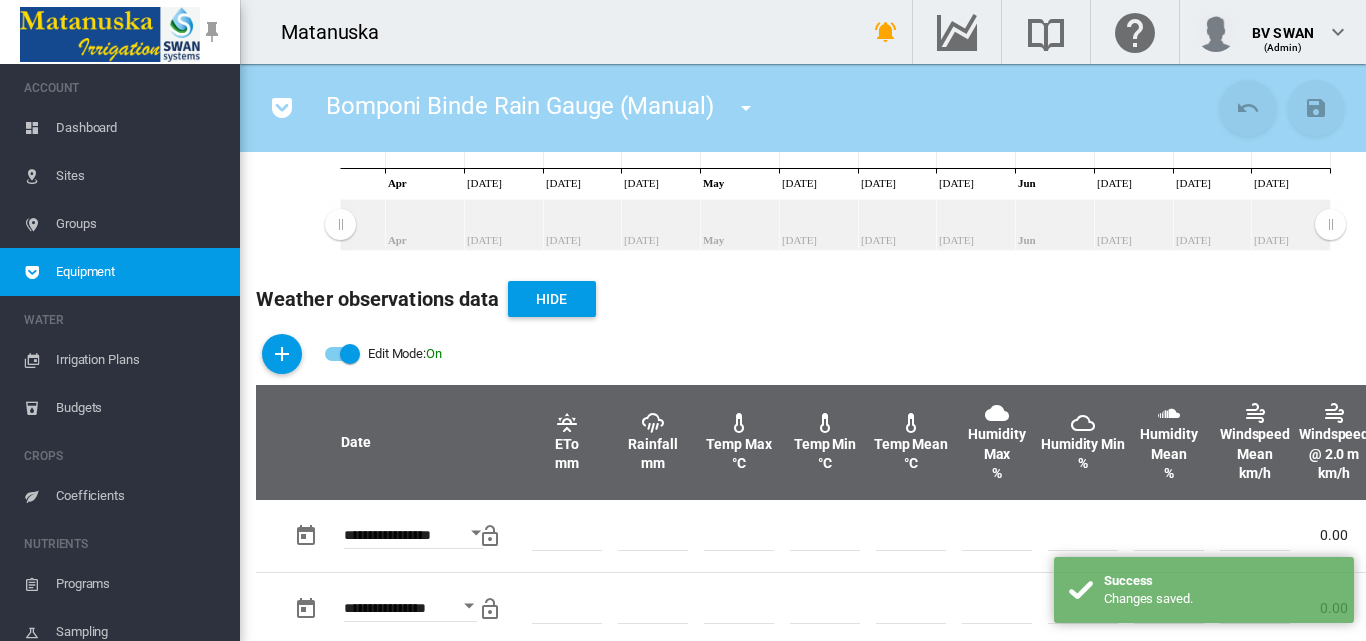 click at bounding box center (746, 108) 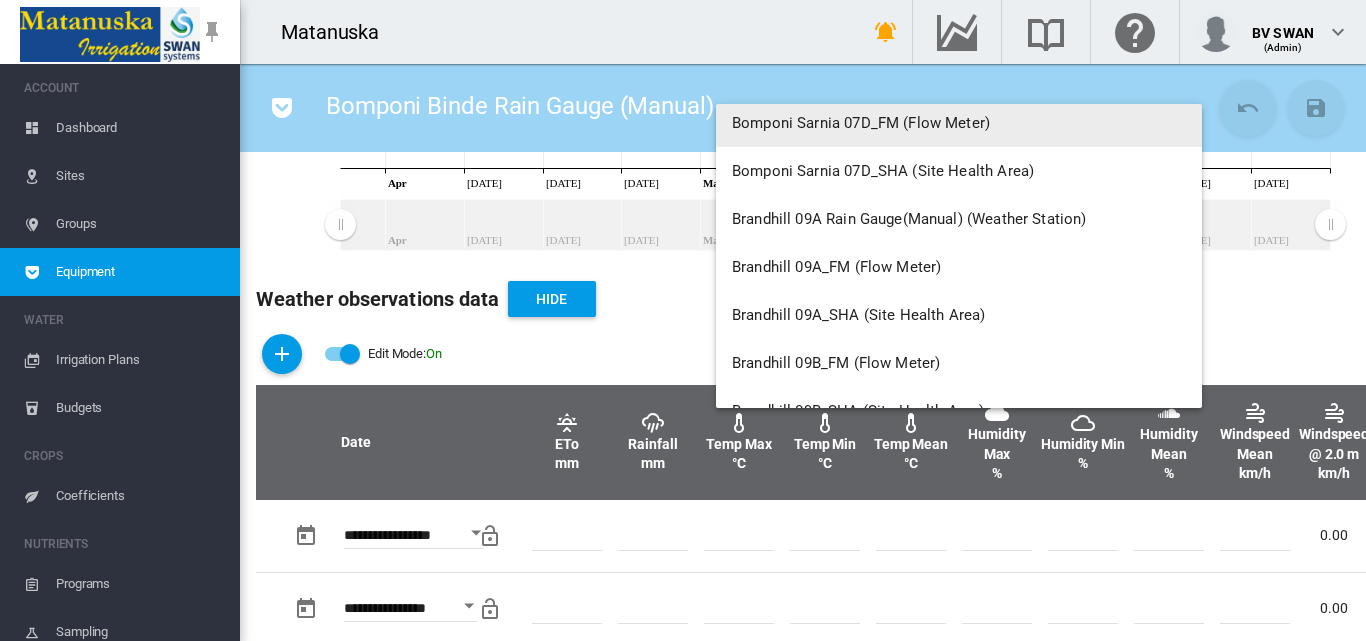 scroll, scrollTop: 3100, scrollLeft: 0, axis: vertical 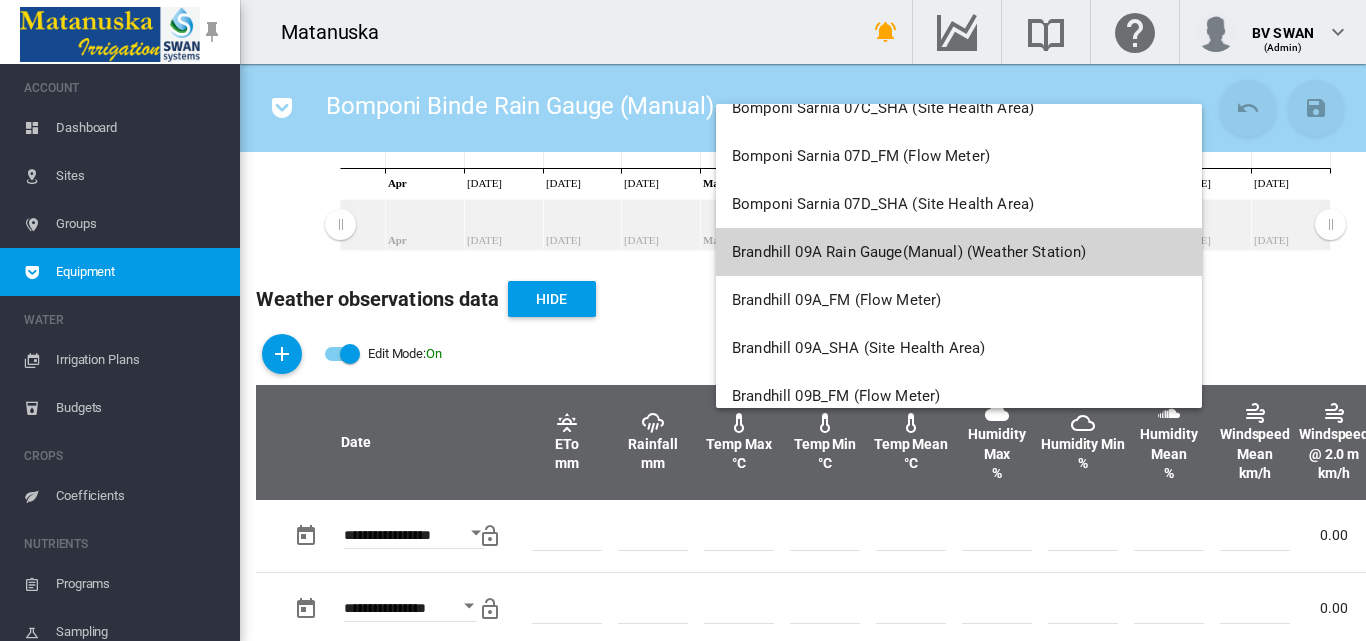 click on "Brandhill 09A Rain Gauge(Manual) (Weather Station)" at bounding box center [909, 252] 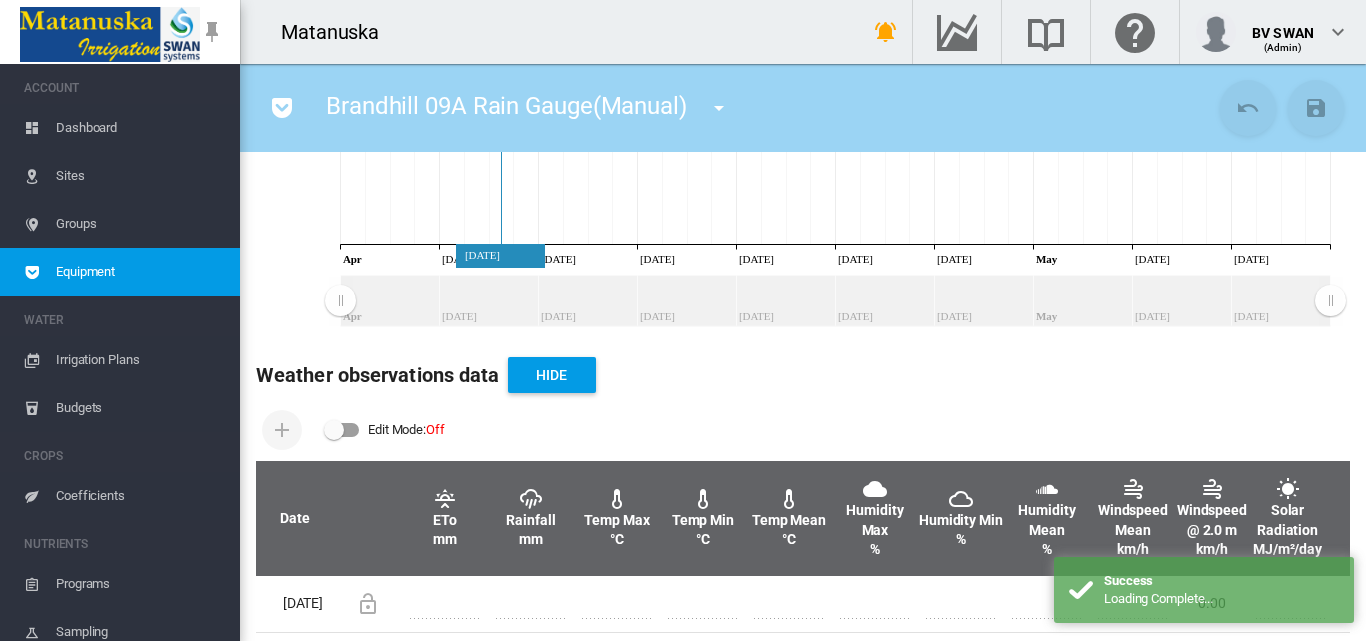 scroll, scrollTop: 500, scrollLeft: 0, axis: vertical 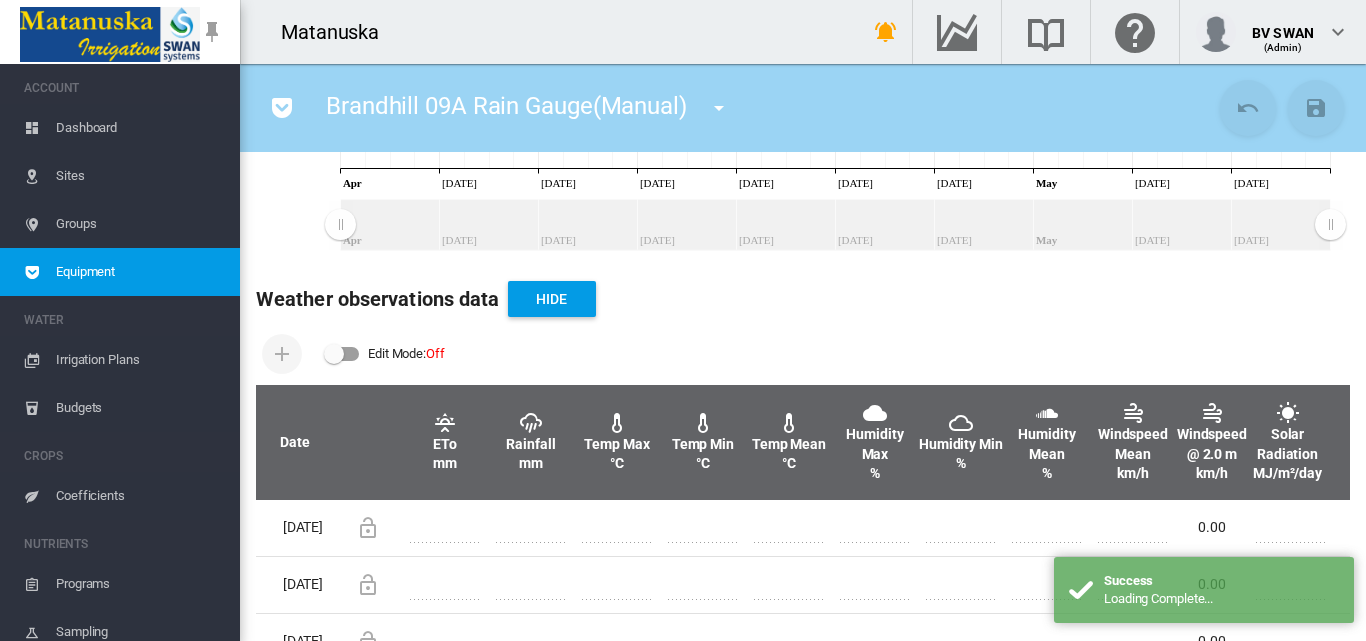 click at bounding box center (342, 354) 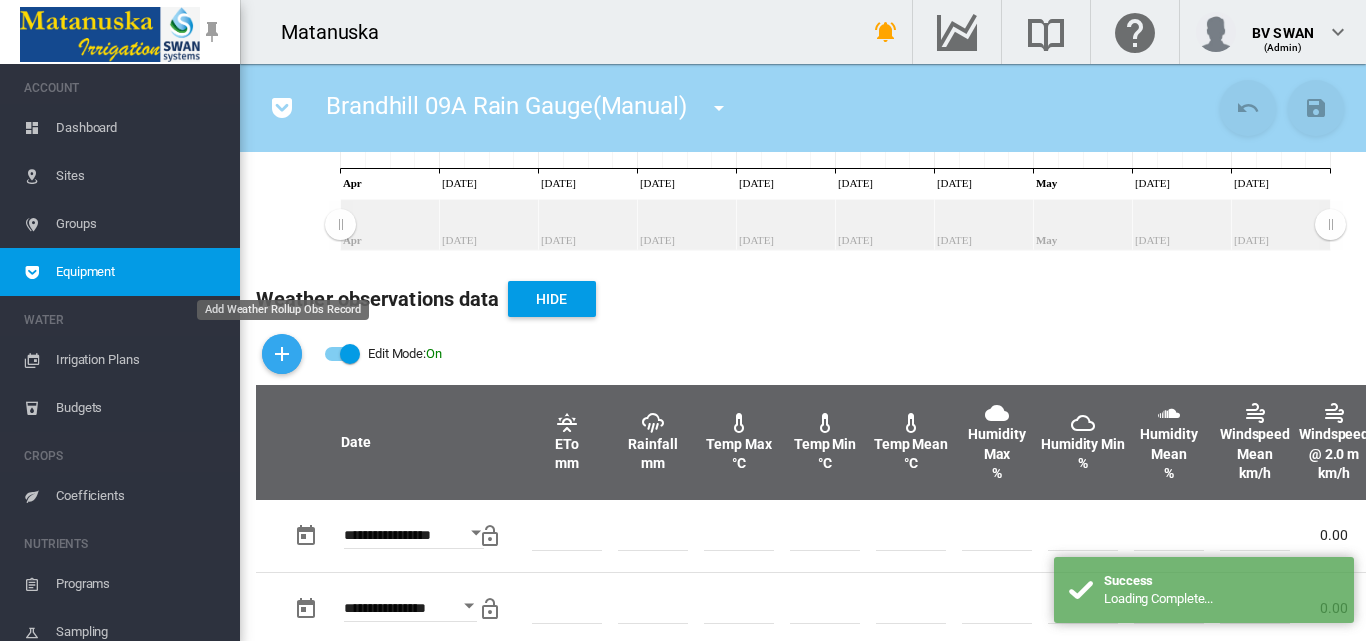 click at bounding box center [282, 354] 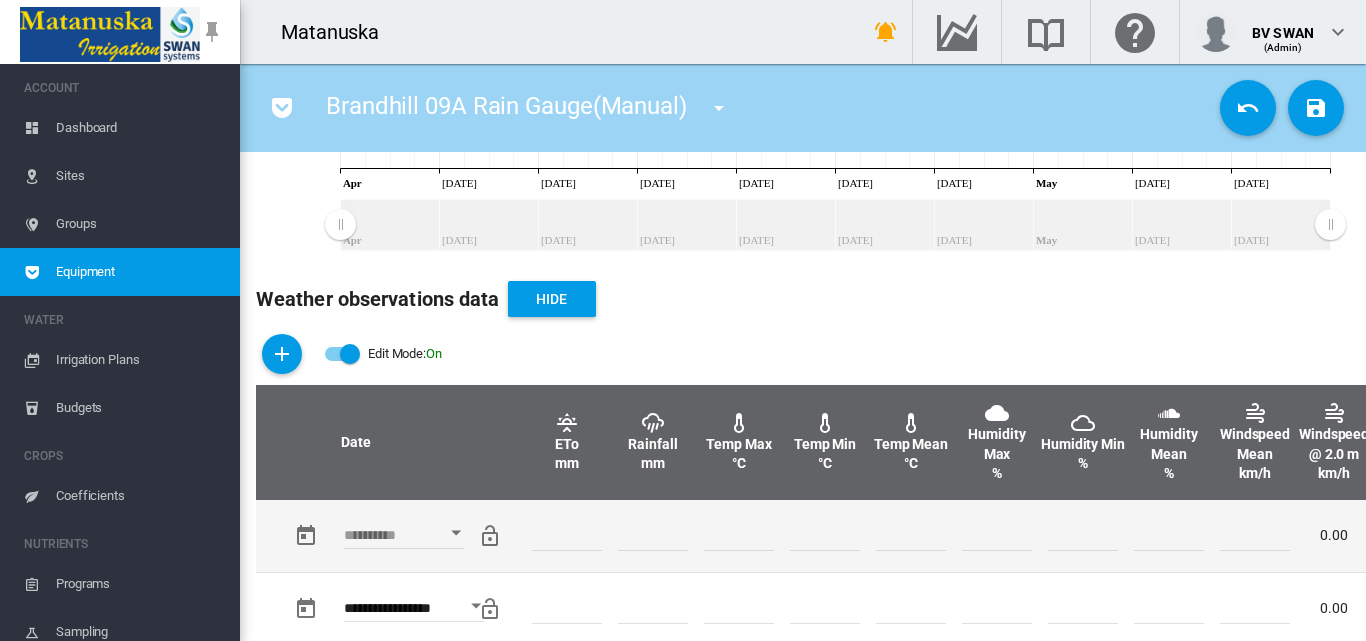 click at bounding box center (456, 532) 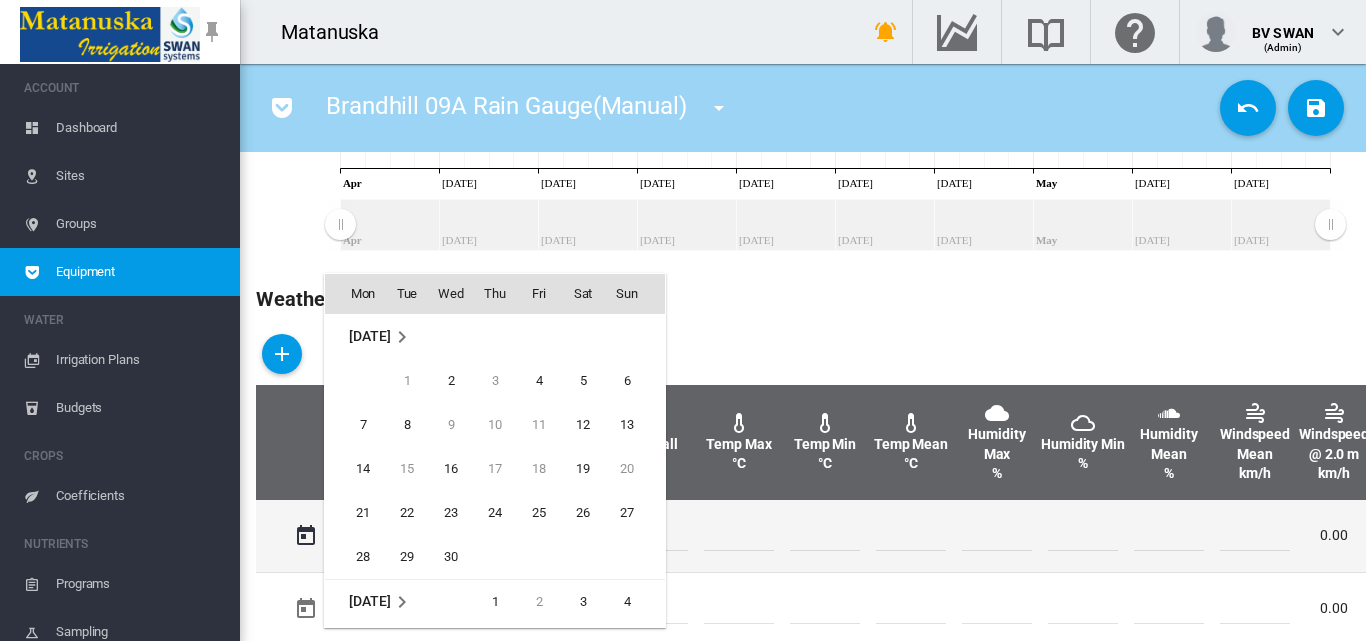 scroll, scrollTop: 532, scrollLeft: 0, axis: vertical 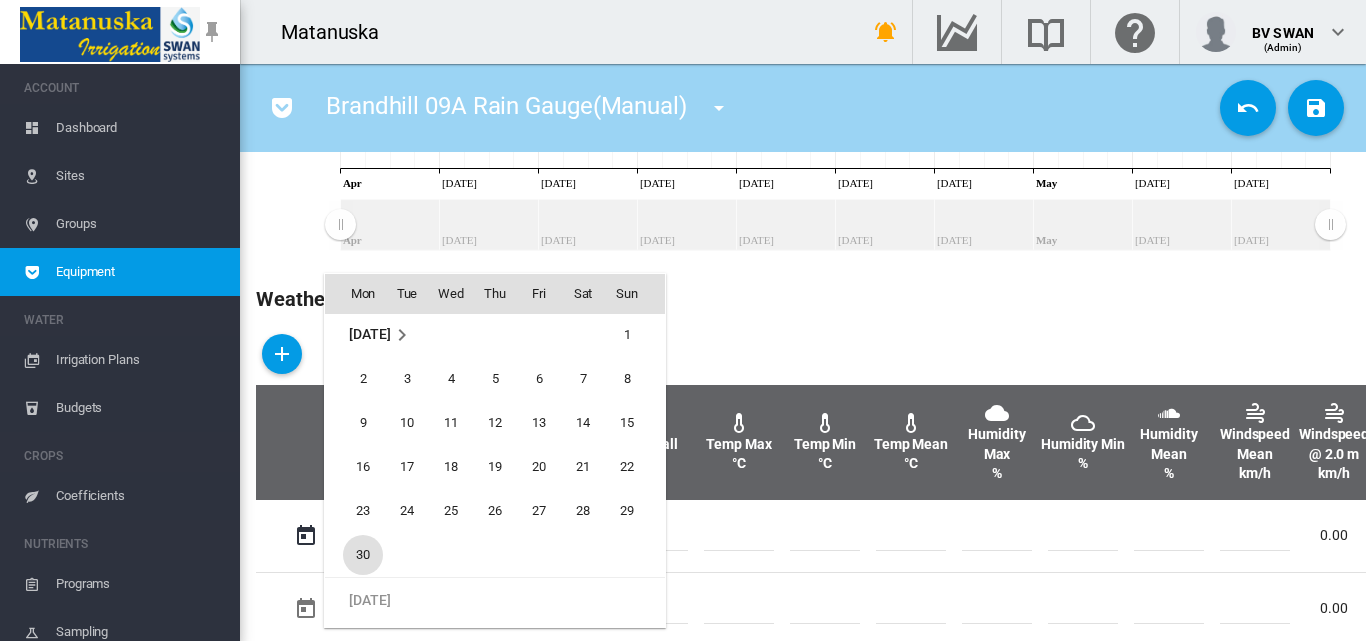 click on "30" at bounding box center (363, 555) 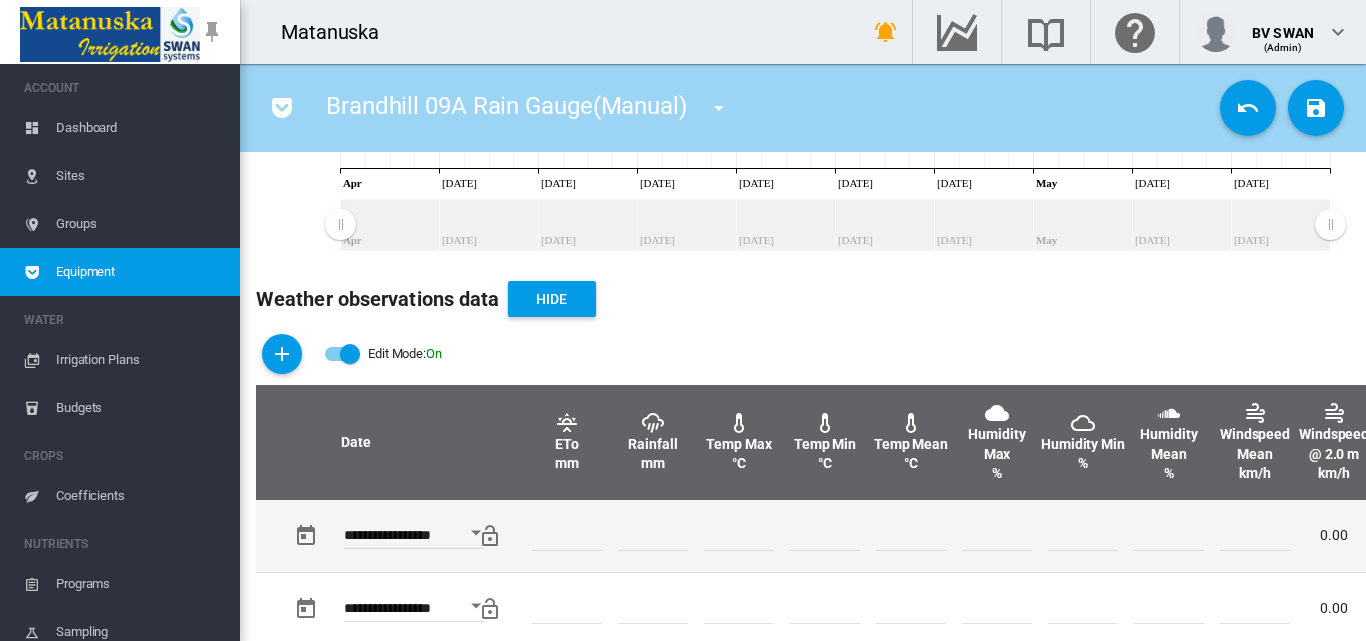 click at bounding box center (653, 536) 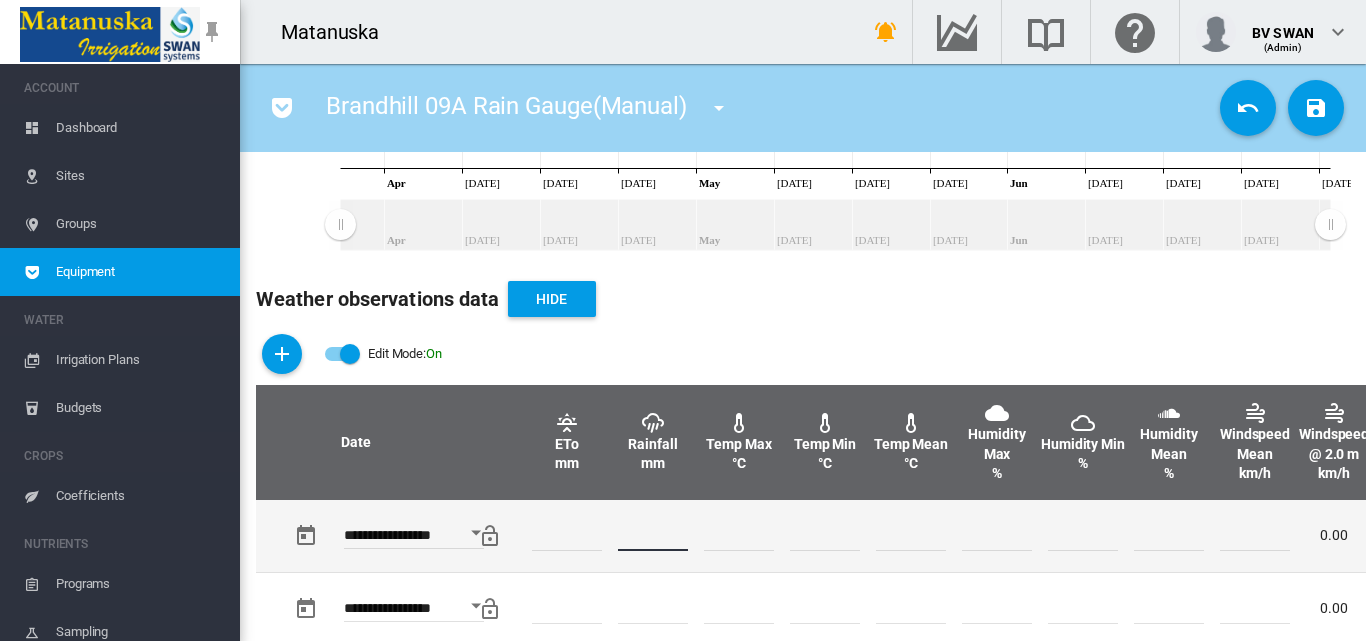 type on "**" 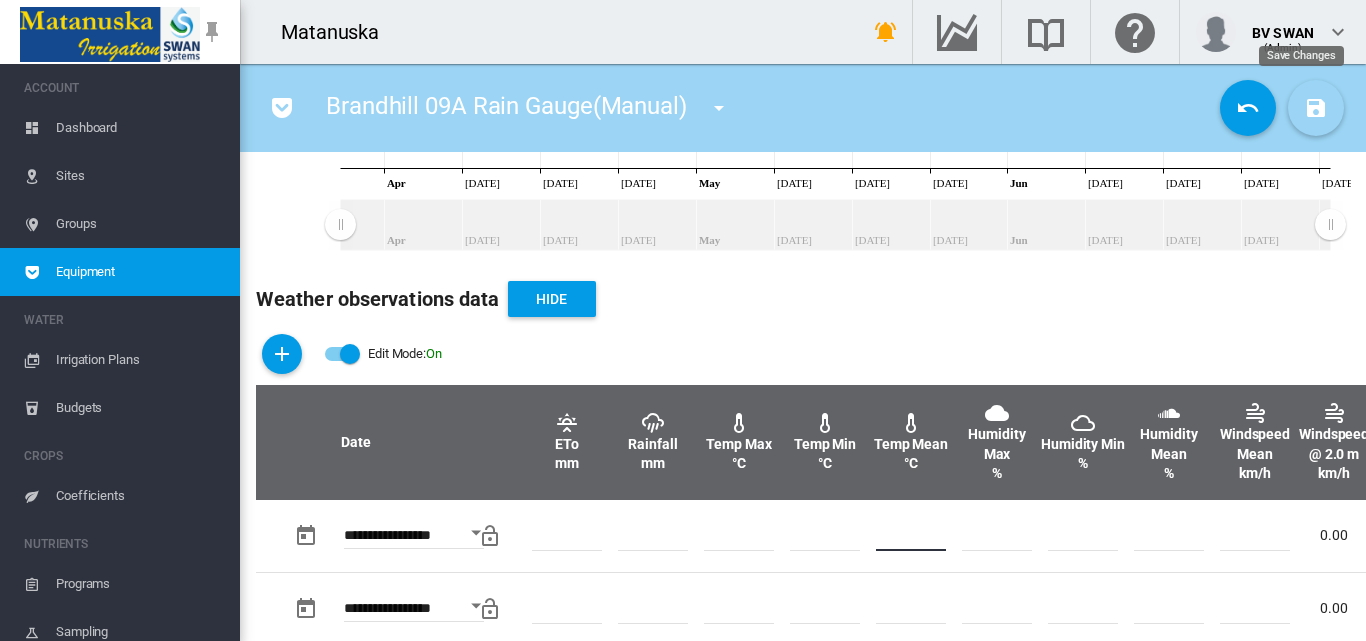 click at bounding box center [1316, 108] 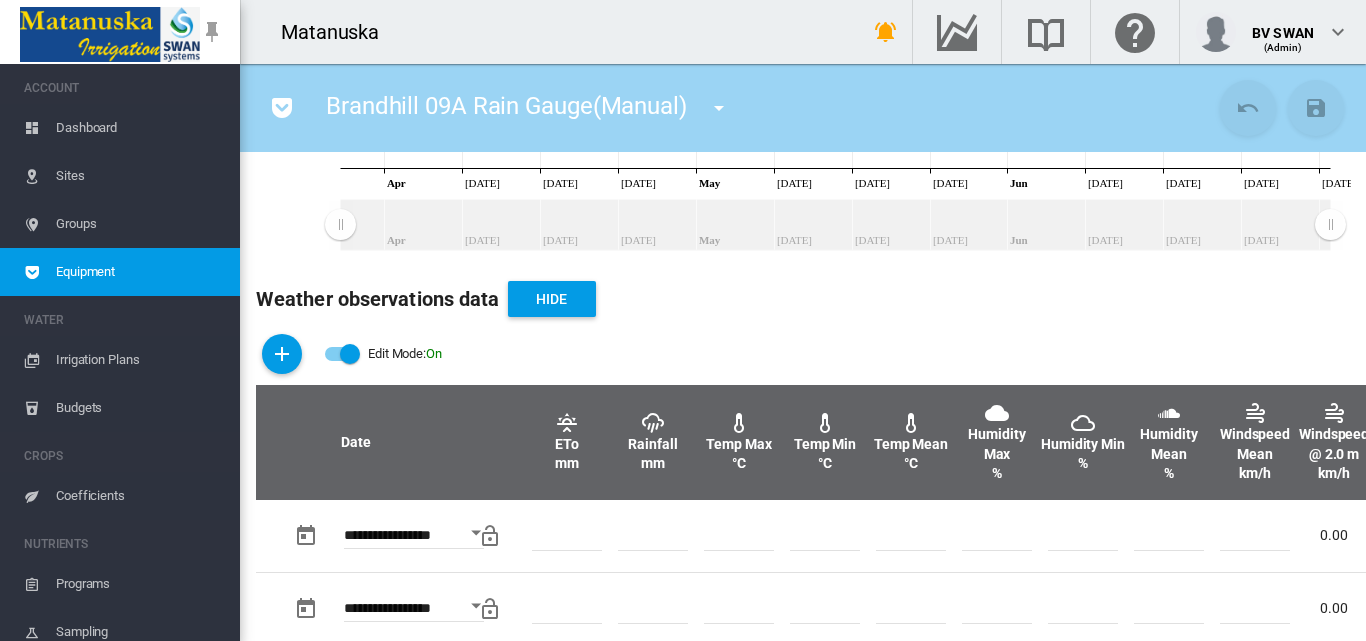 click at bounding box center (719, 108) 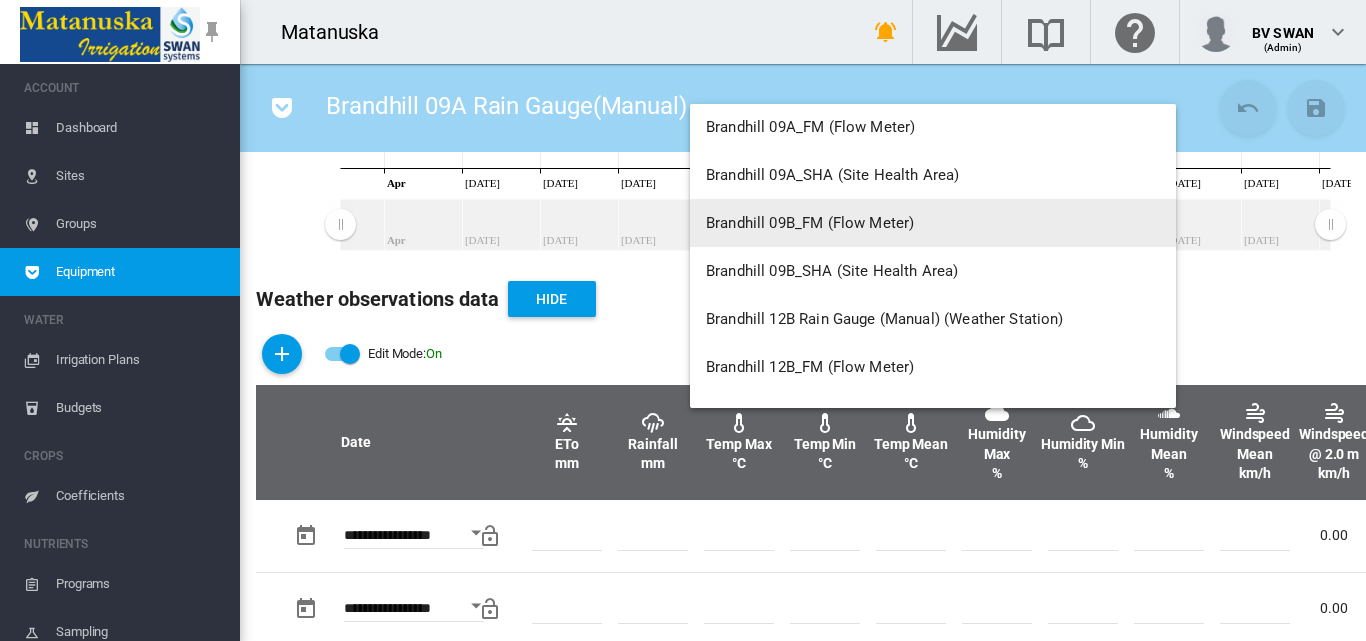scroll, scrollTop: 3300, scrollLeft: 0, axis: vertical 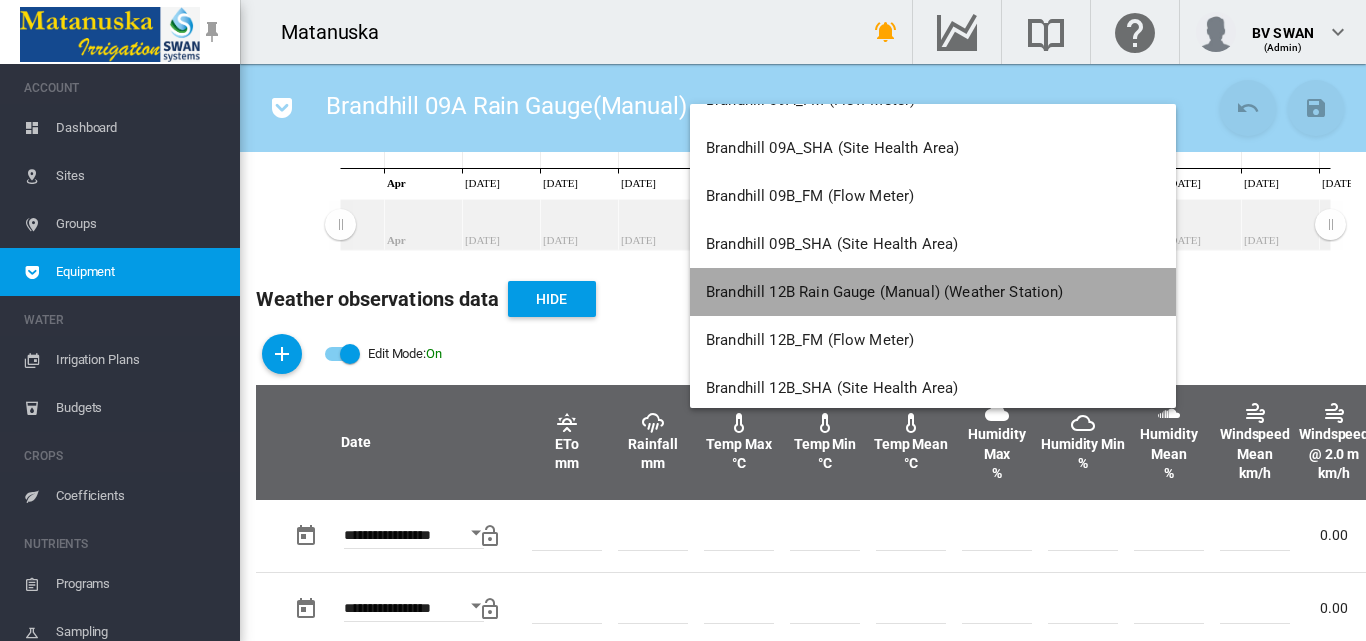 click on "Brandhill 12B  Rain Gauge (Manual) (Weather Station)" at bounding box center [933, 292] 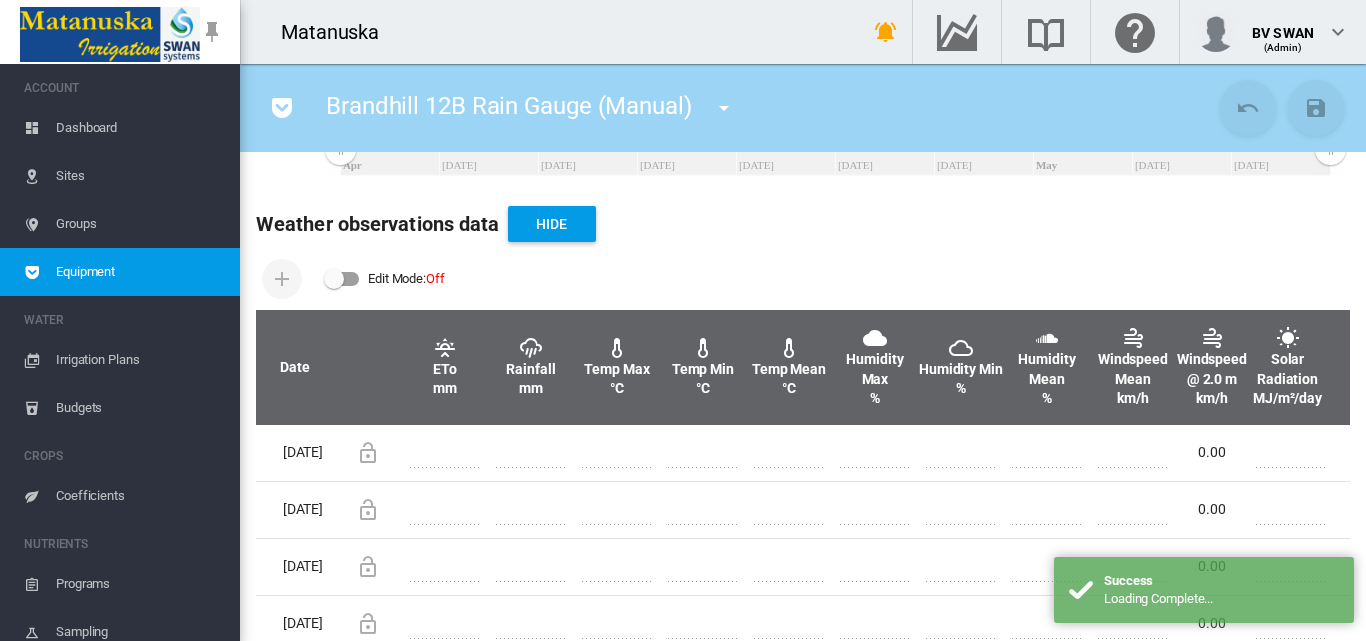 scroll, scrollTop: 600, scrollLeft: 0, axis: vertical 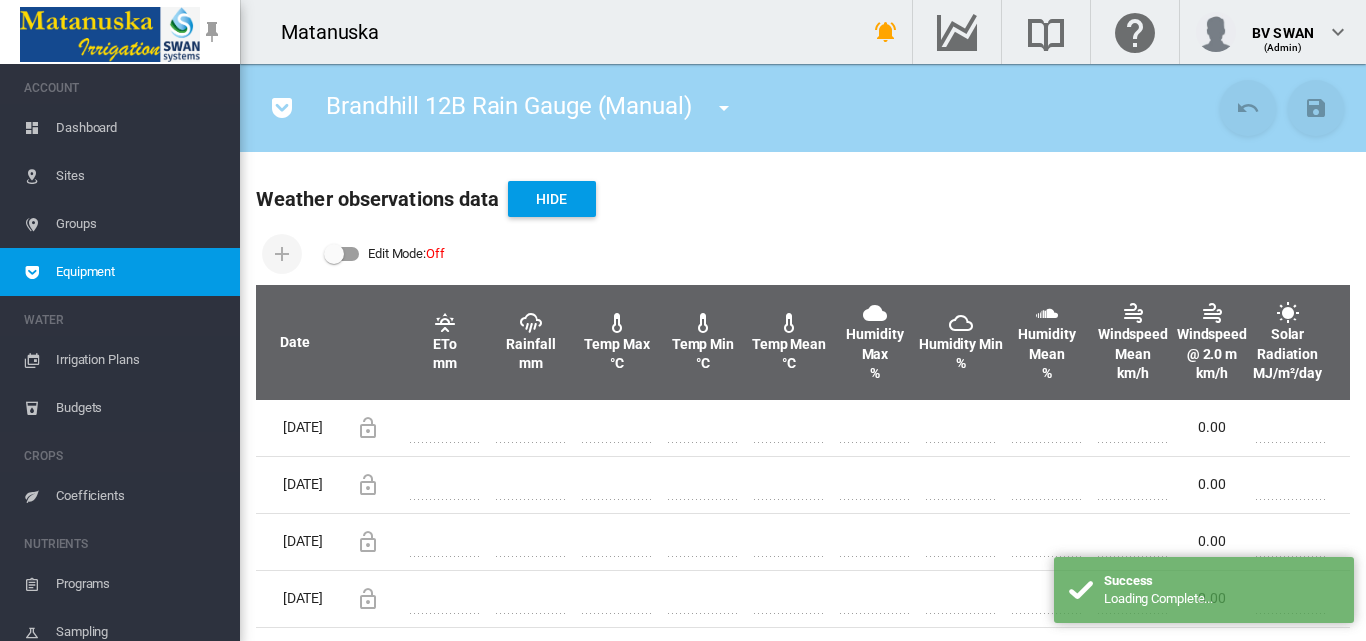 click at bounding box center [342, 254] 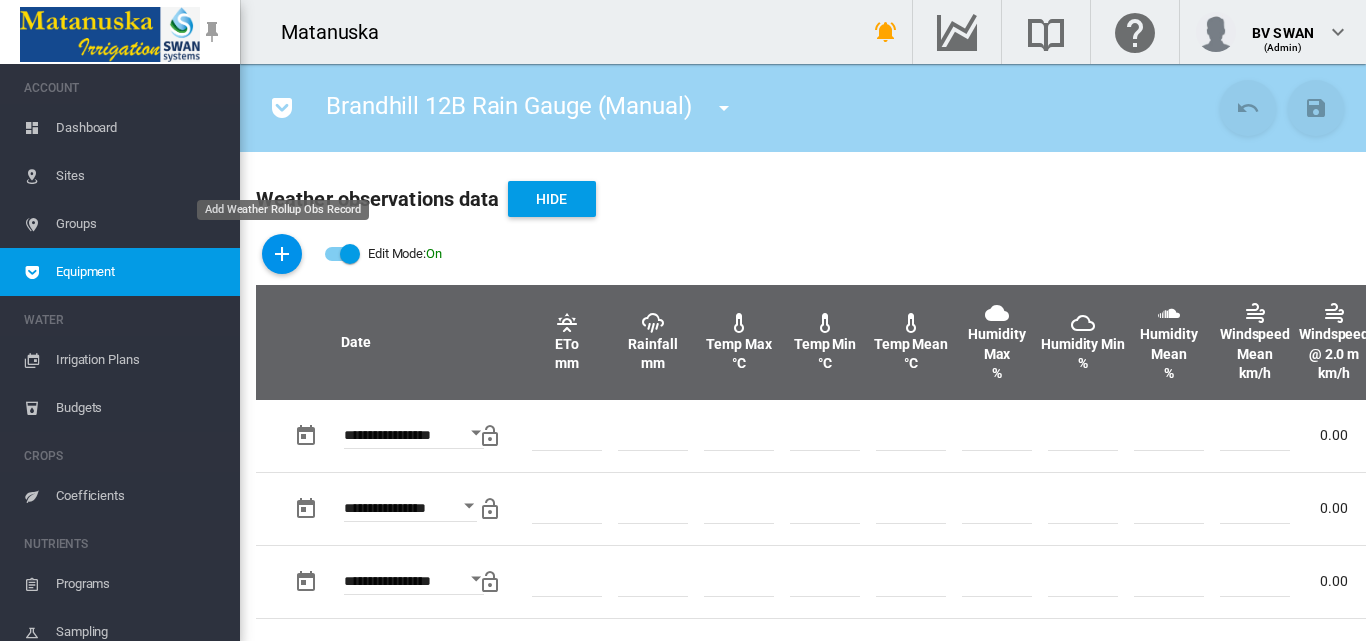 click at bounding box center (282, 254) 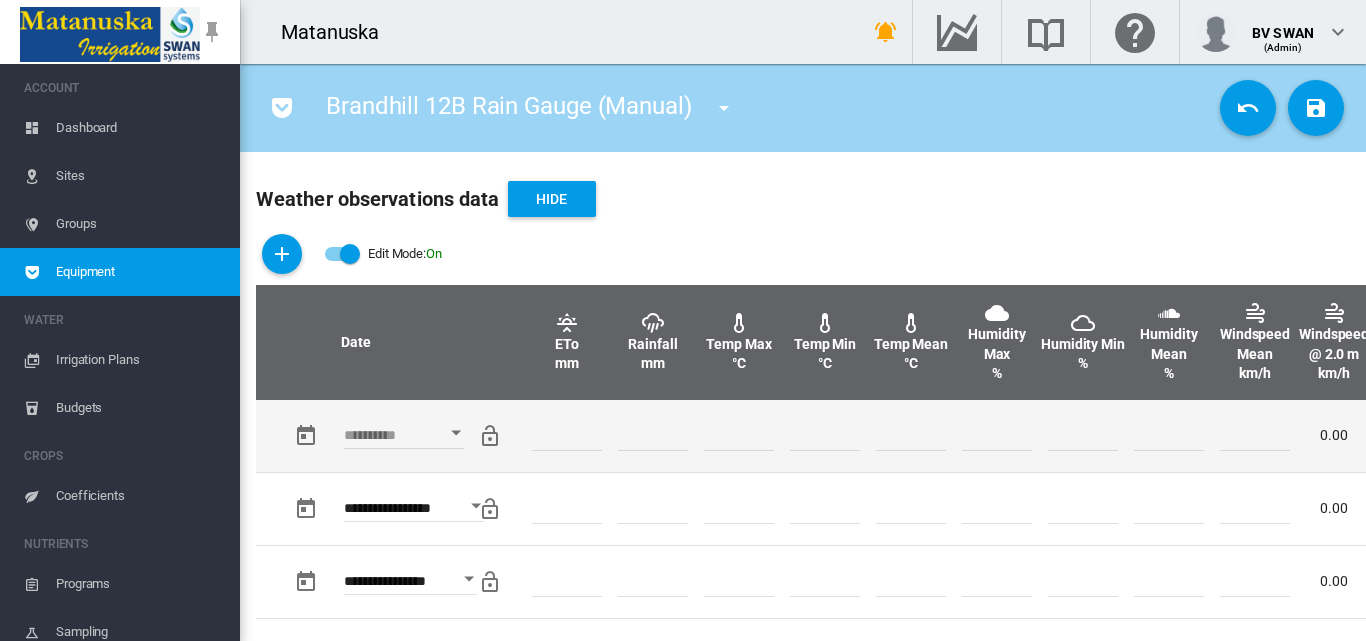 click at bounding box center (456, 432) 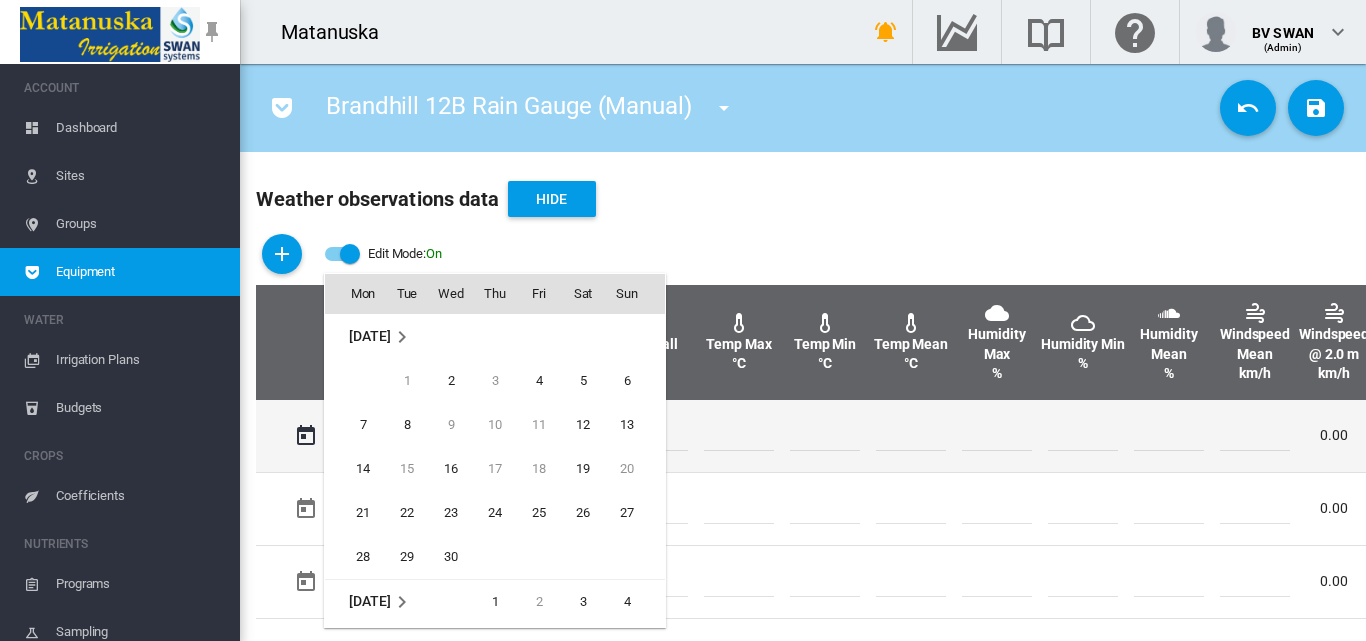 scroll, scrollTop: 532, scrollLeft: 0, axis: vertical 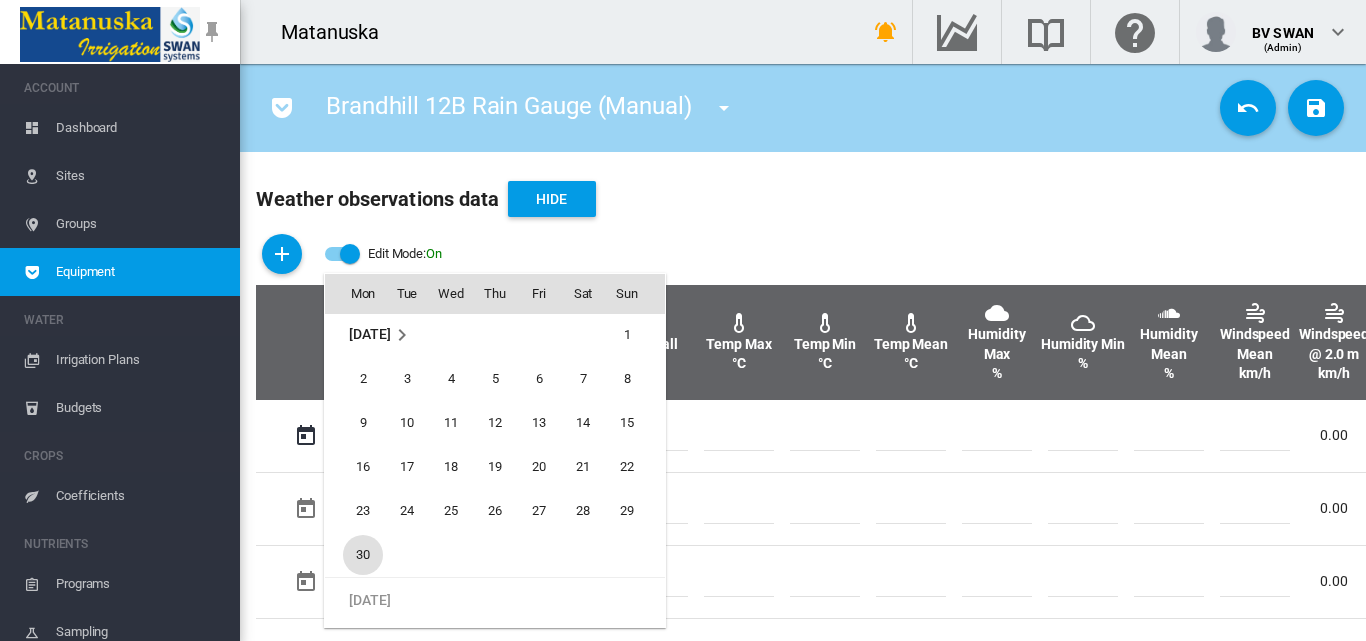 click on "30" at bounding box center [363, 555] 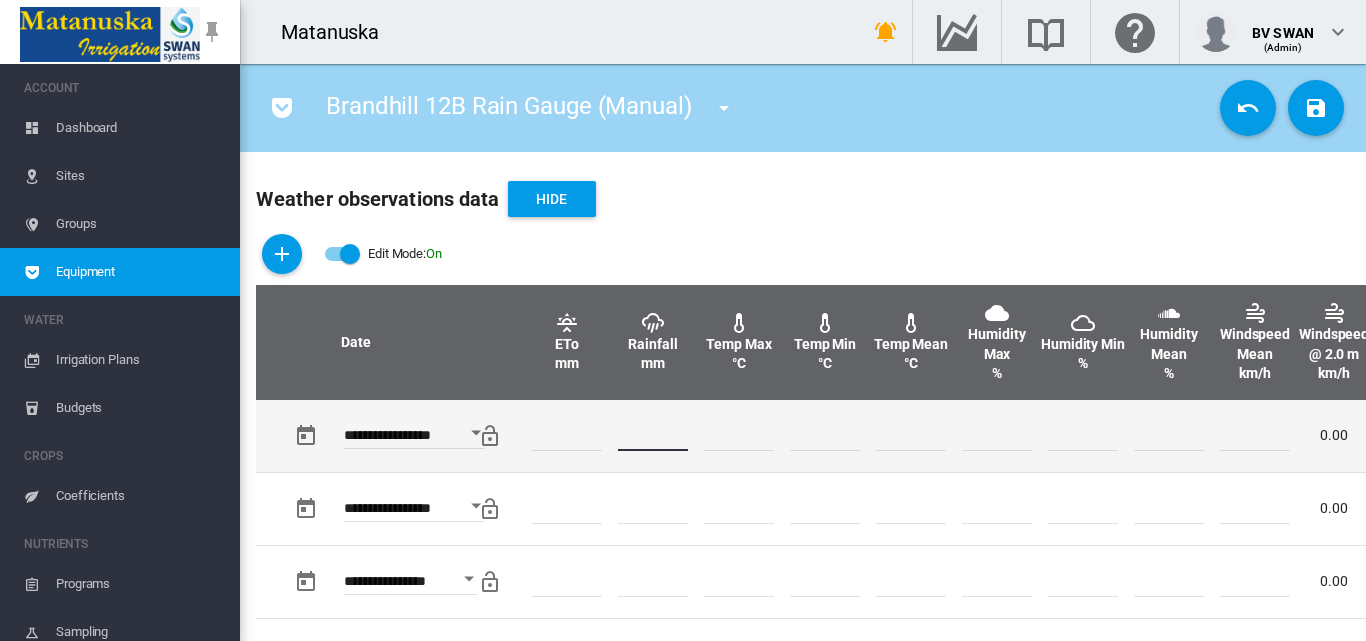 click at bounding box center [653, 436] 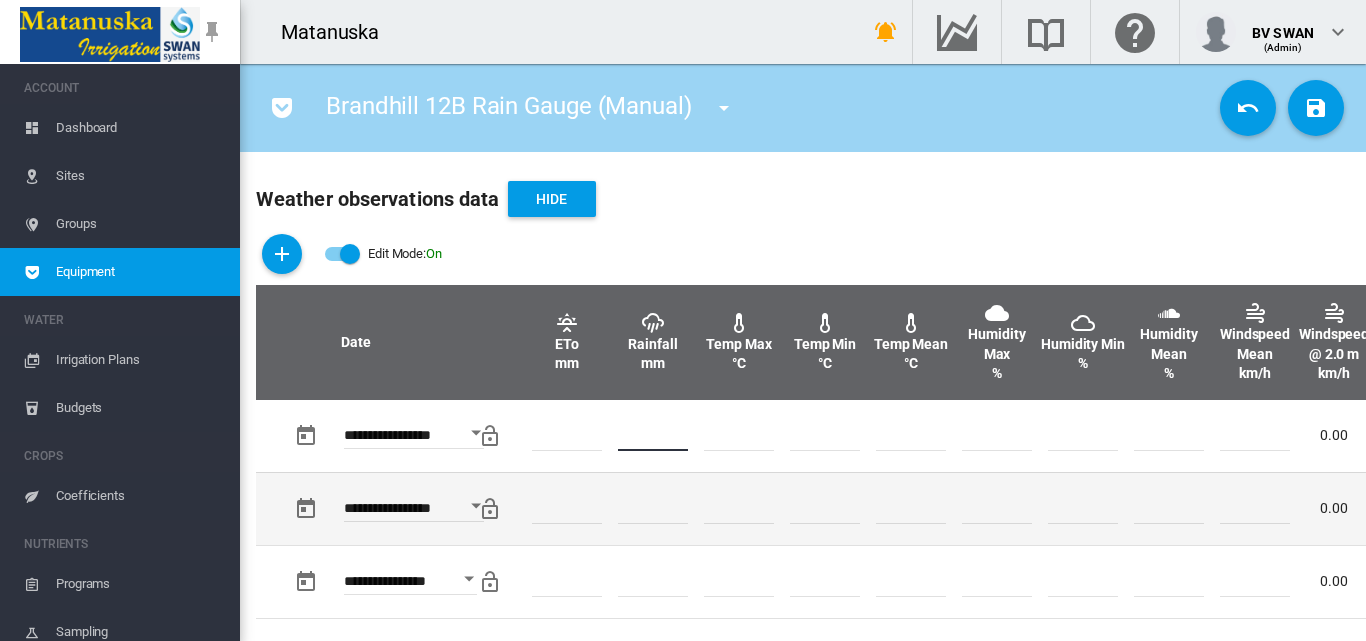 type on "**" 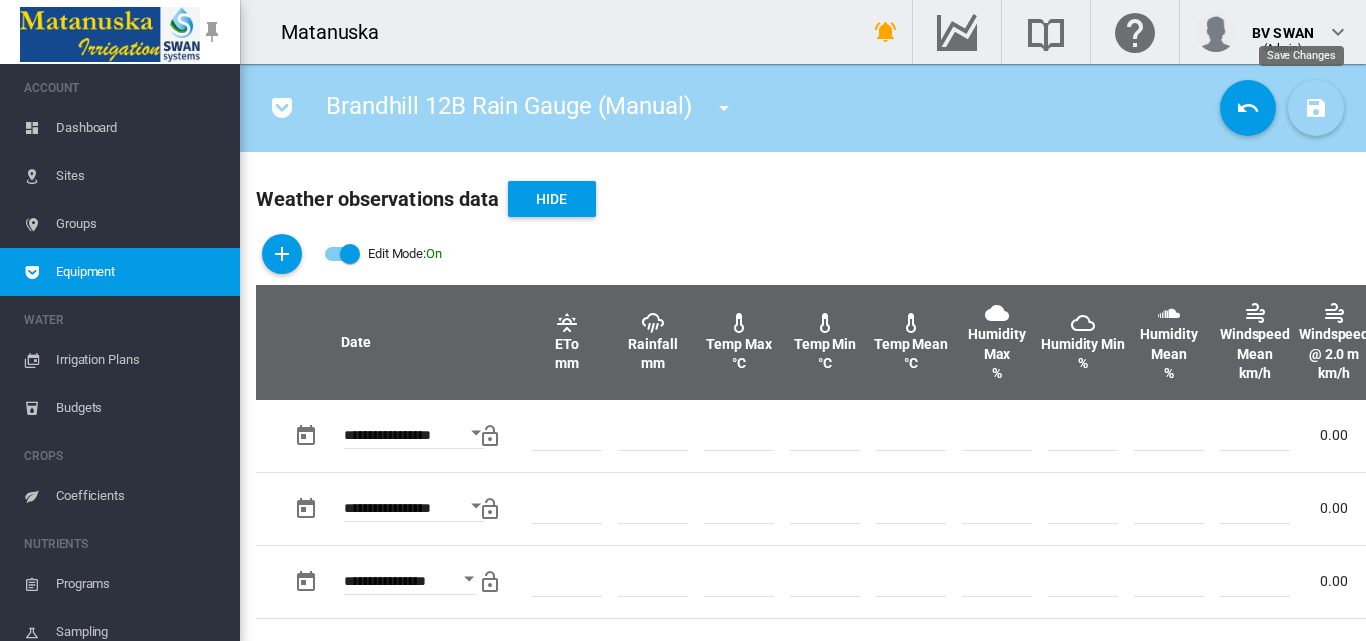 click at bounding box center (1316, 108) 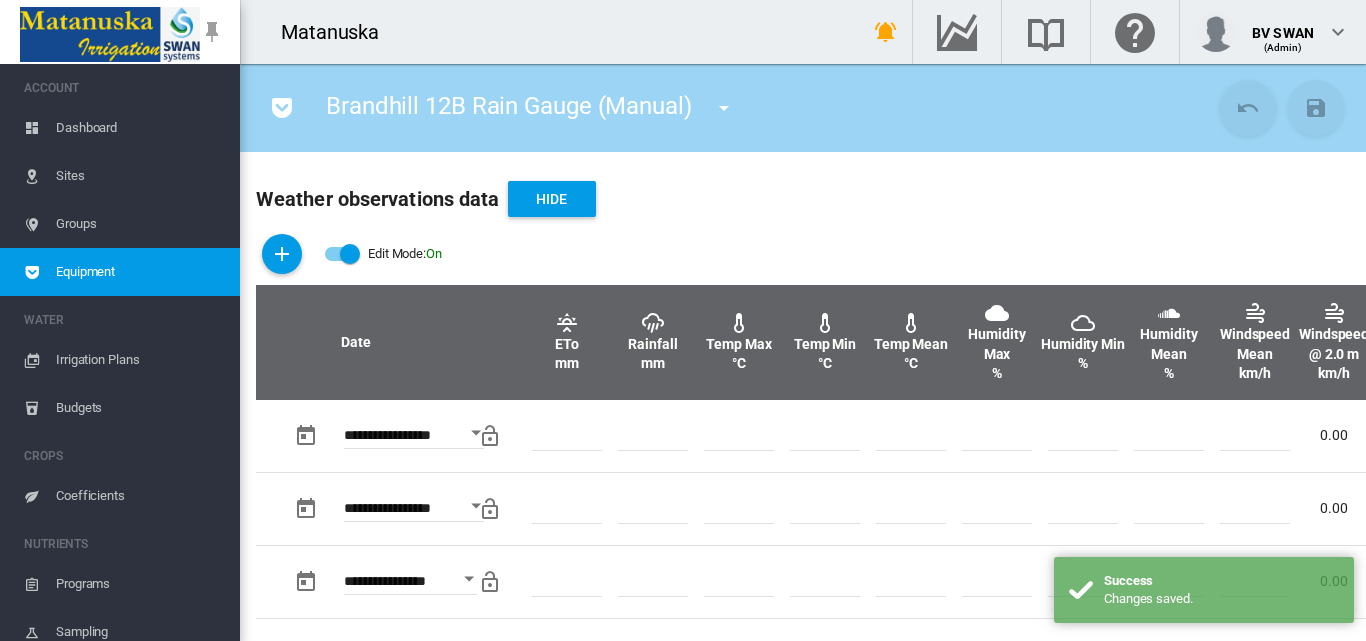 click at bounding box center [724, 108] 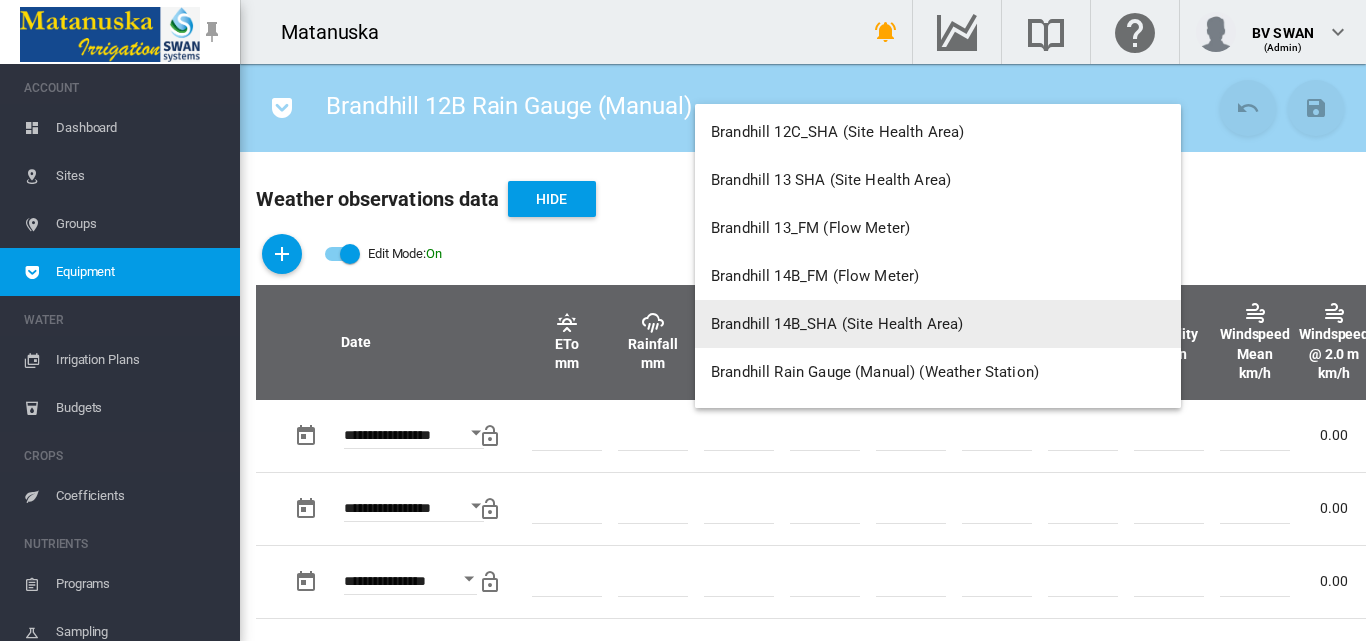 scroll, scrollTop: 3800, scrollLeft: 0, axis: vertical 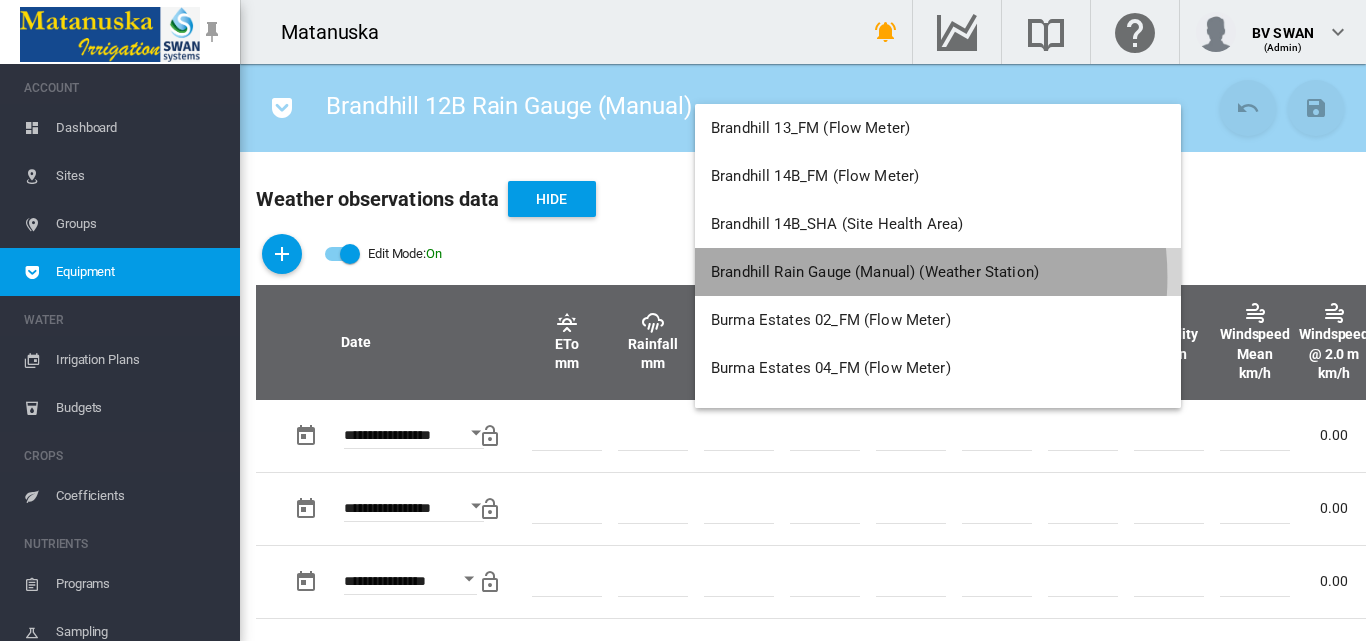 click on "Brandhill Rain Gauge (Manual) (Weather Station)" at bounding box center (875, 272) 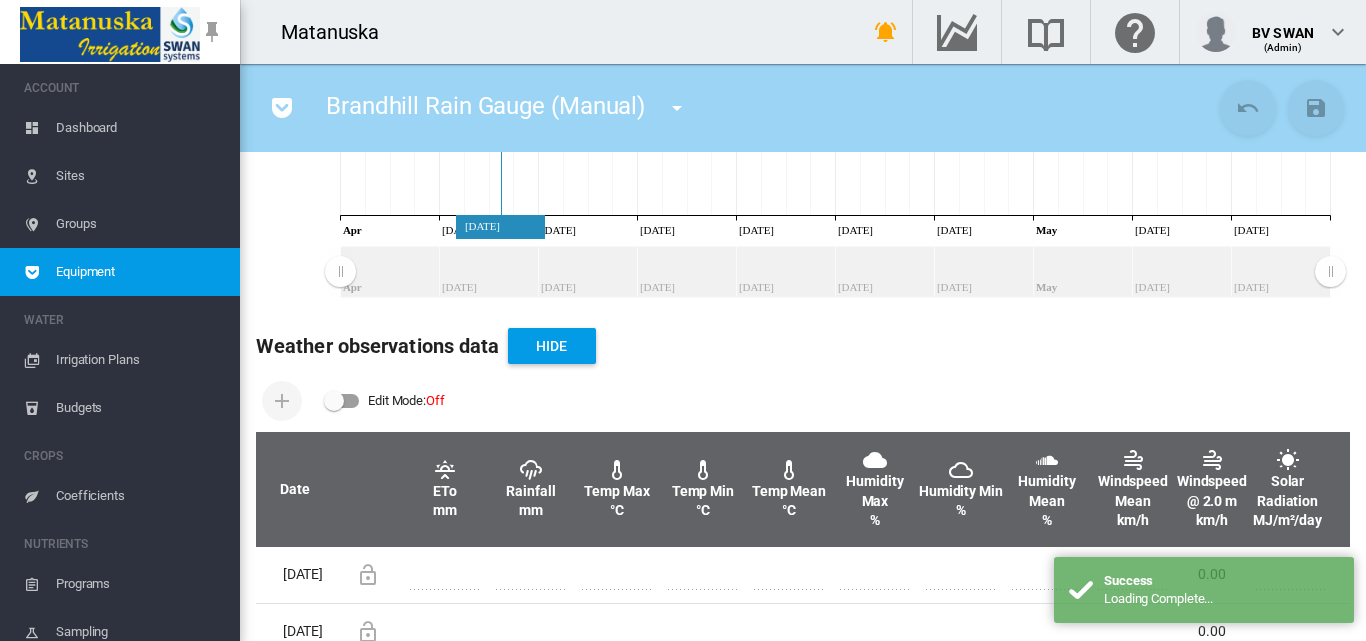 scroll, scrollTop: 500, scrollLeft: 0, axis: vertical 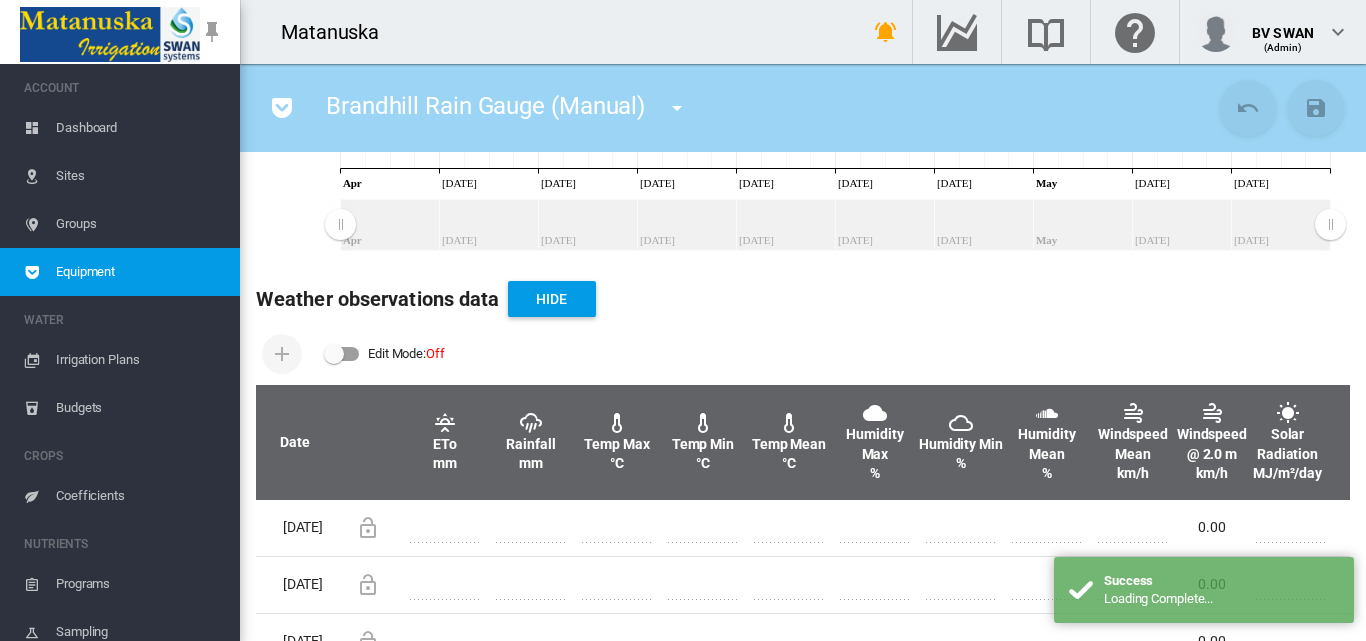 click at bounding box center (342, 354) 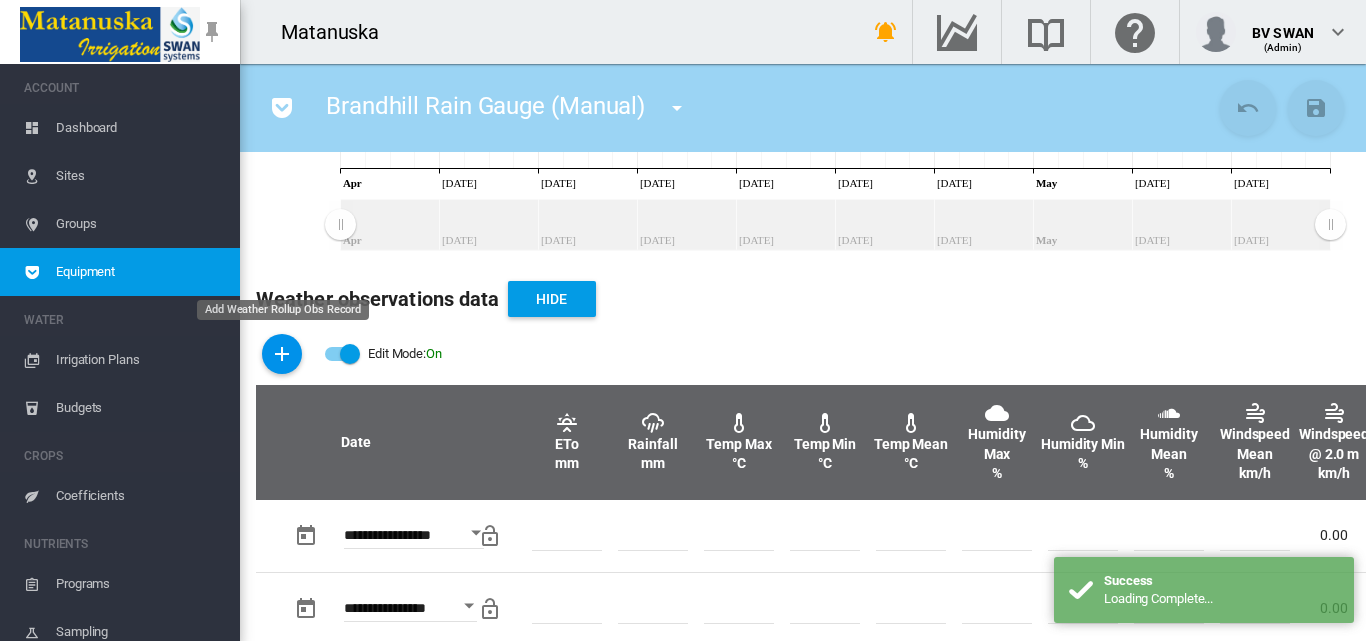 click at bounding box center (282, 354) 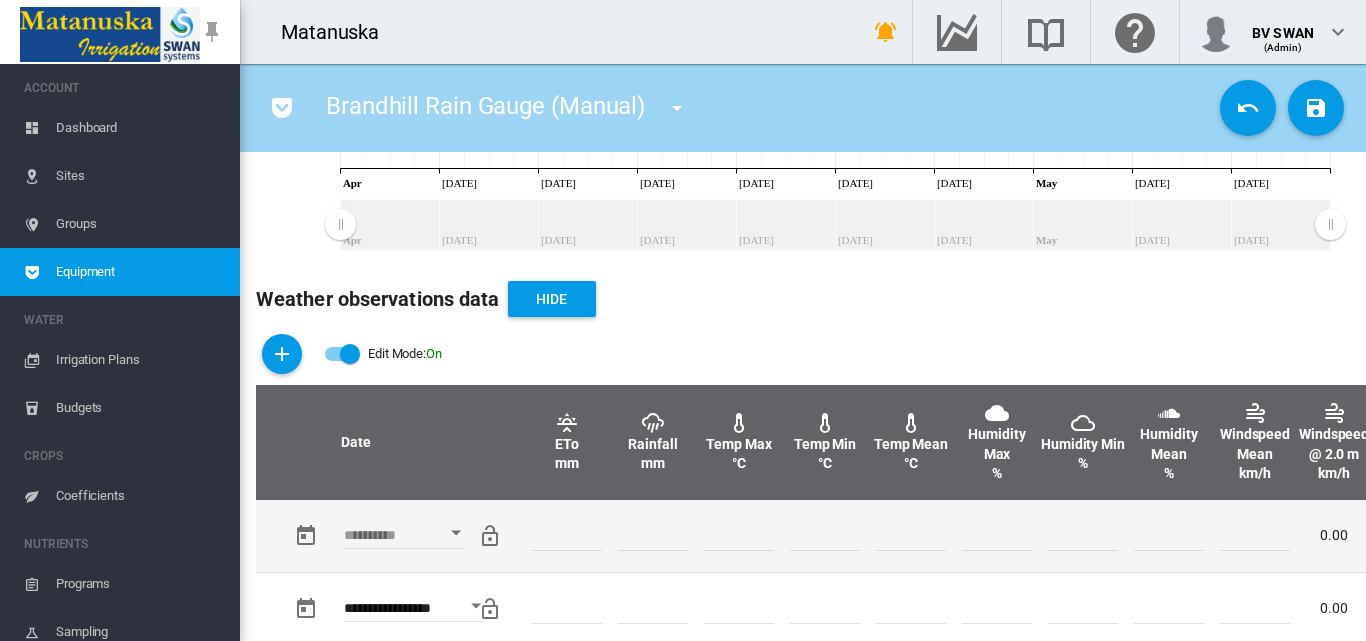 click at bounding box center (456, 532) 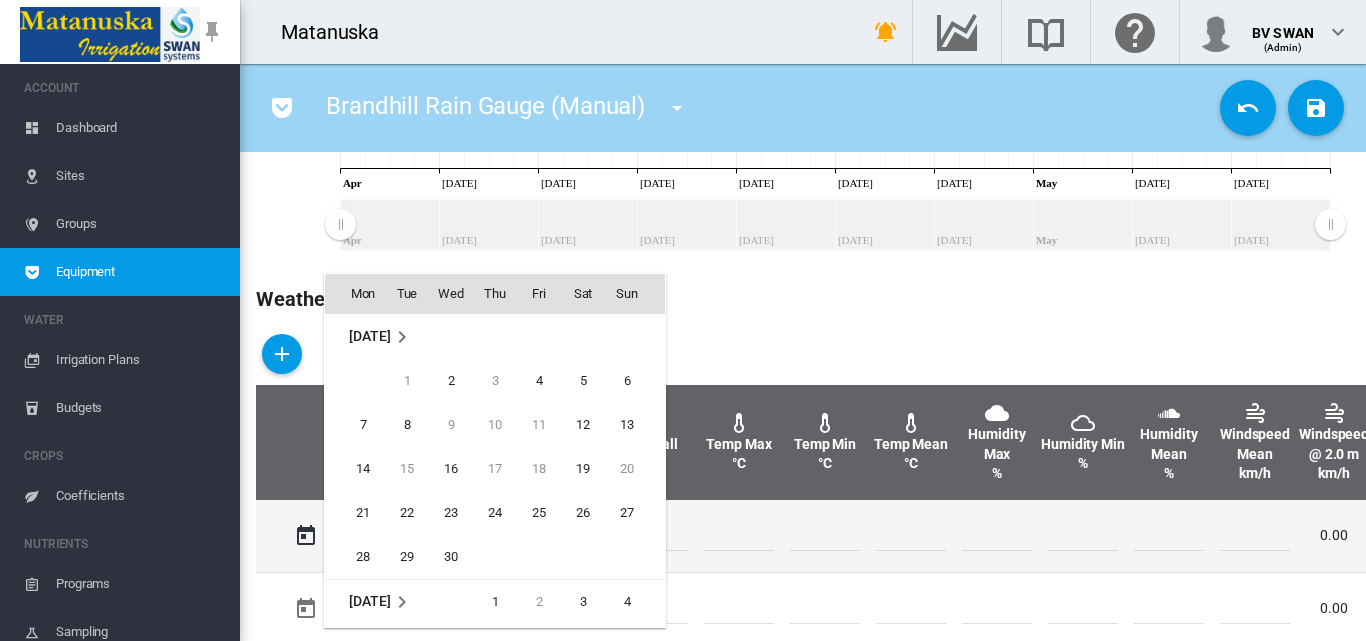 scroll, scrollTop: 532, scrollLeft: 0, axis: vertical 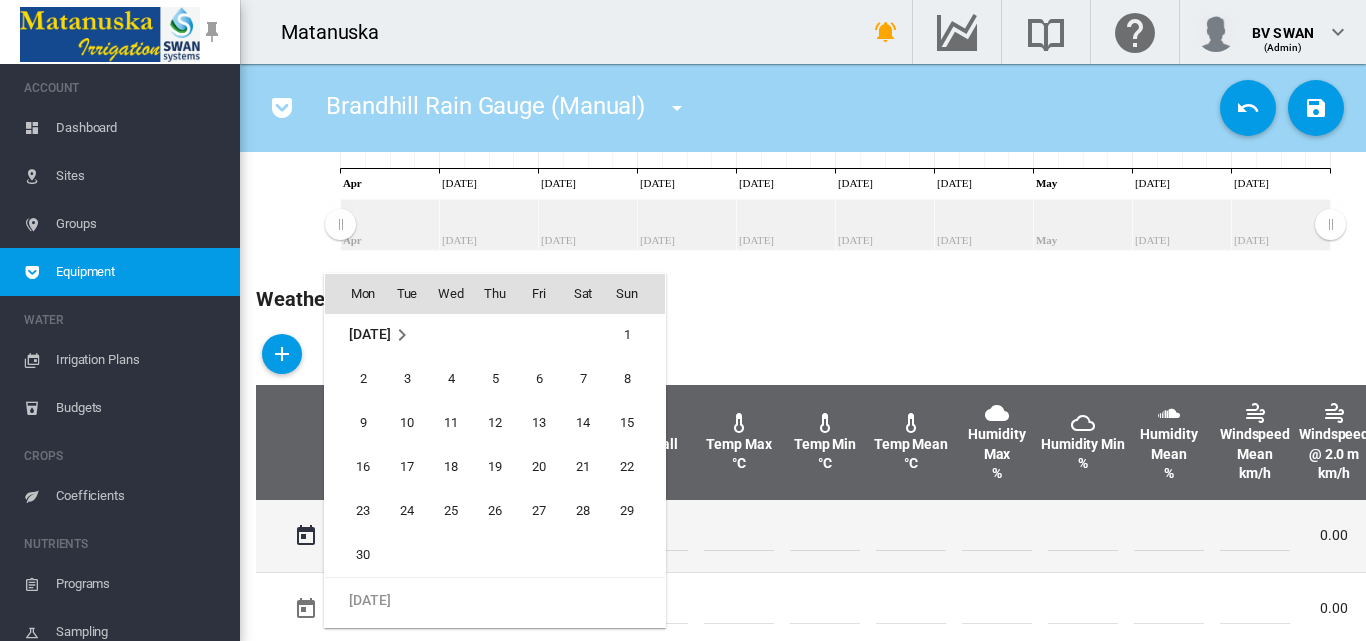click on "30" at bounding box center (363, 555) 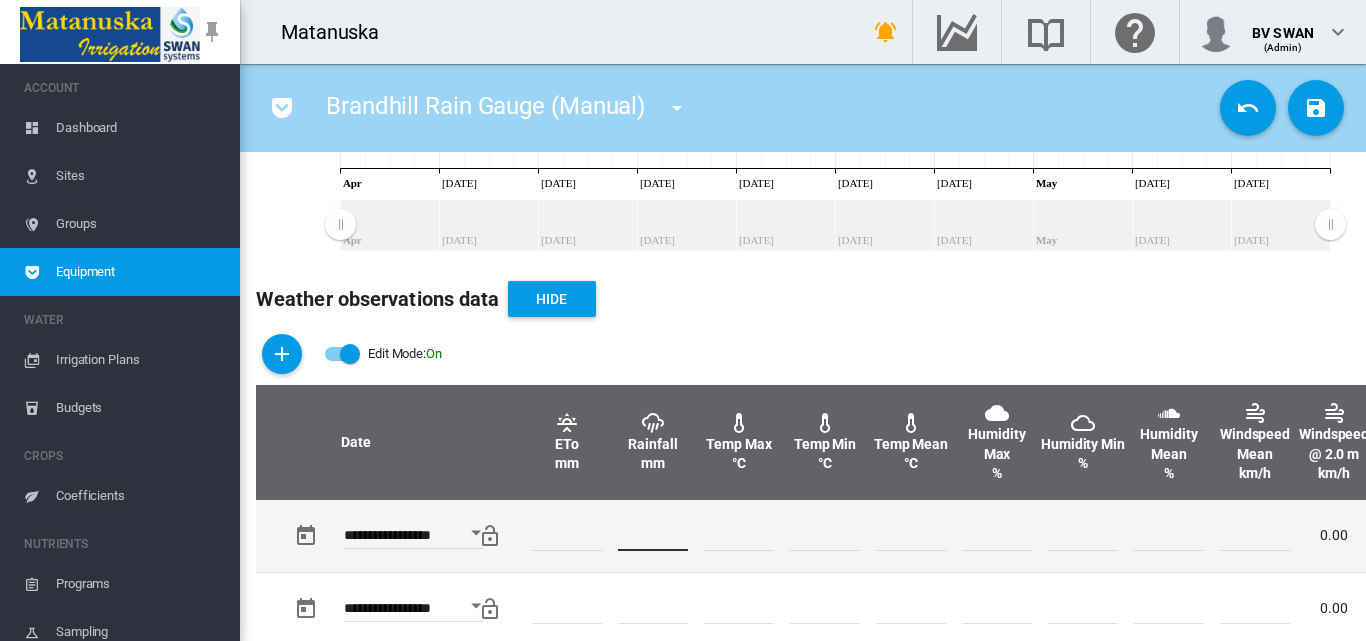 click at bounding box center [653, 536] 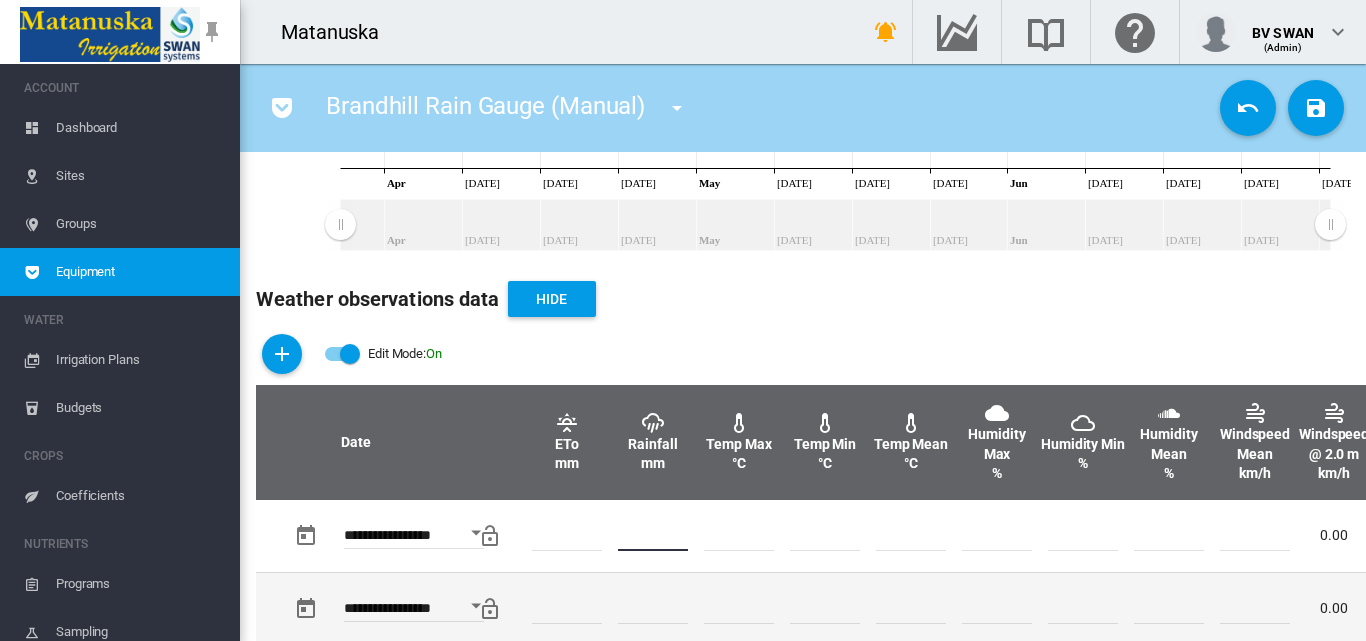 type on "**" 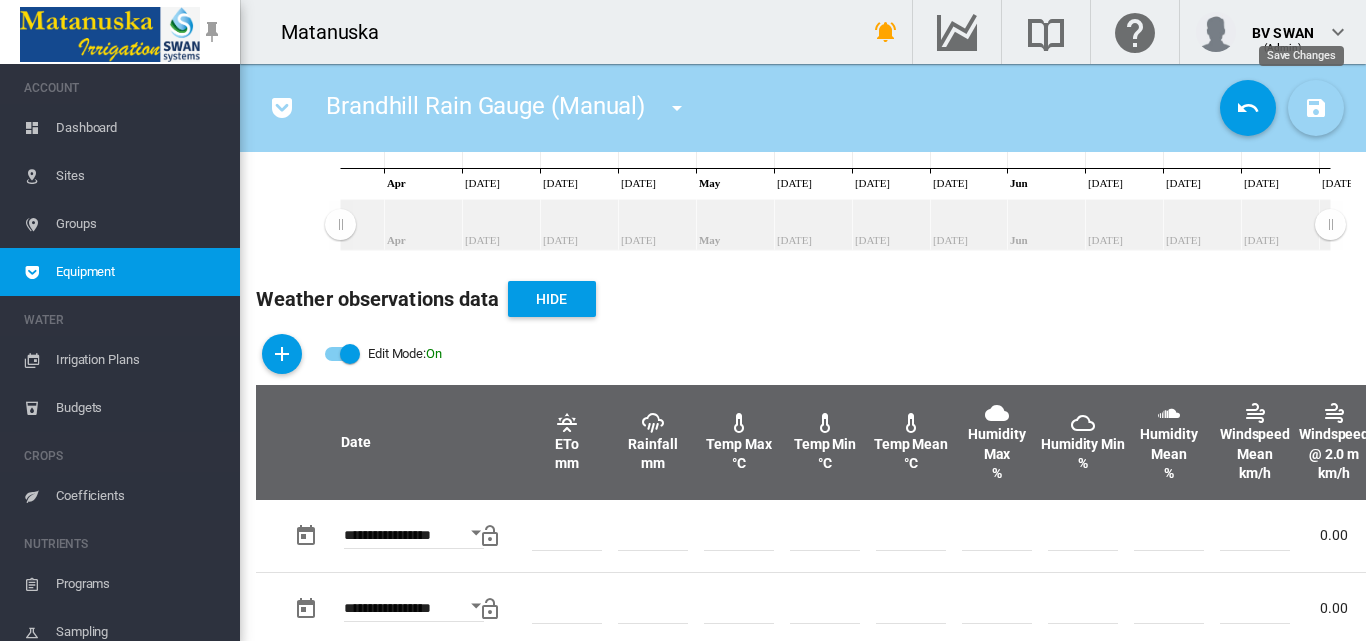click at bounding box center (1316, 108) 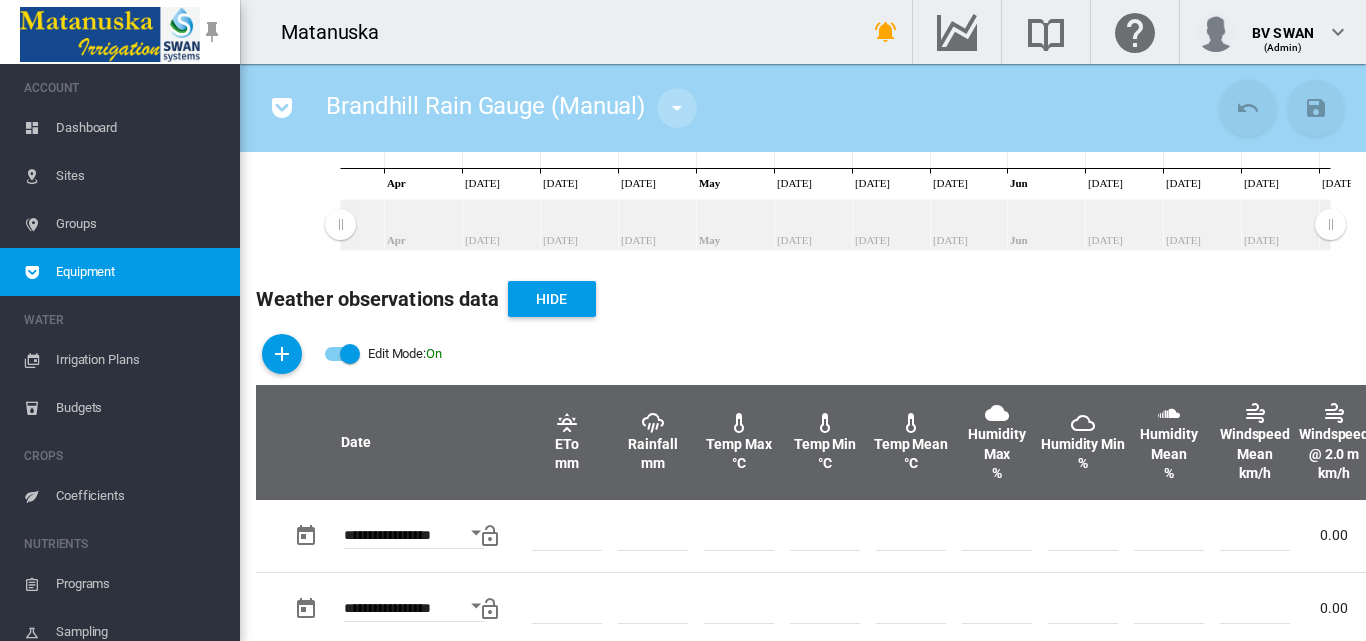 click at bounding box center (677, 108) 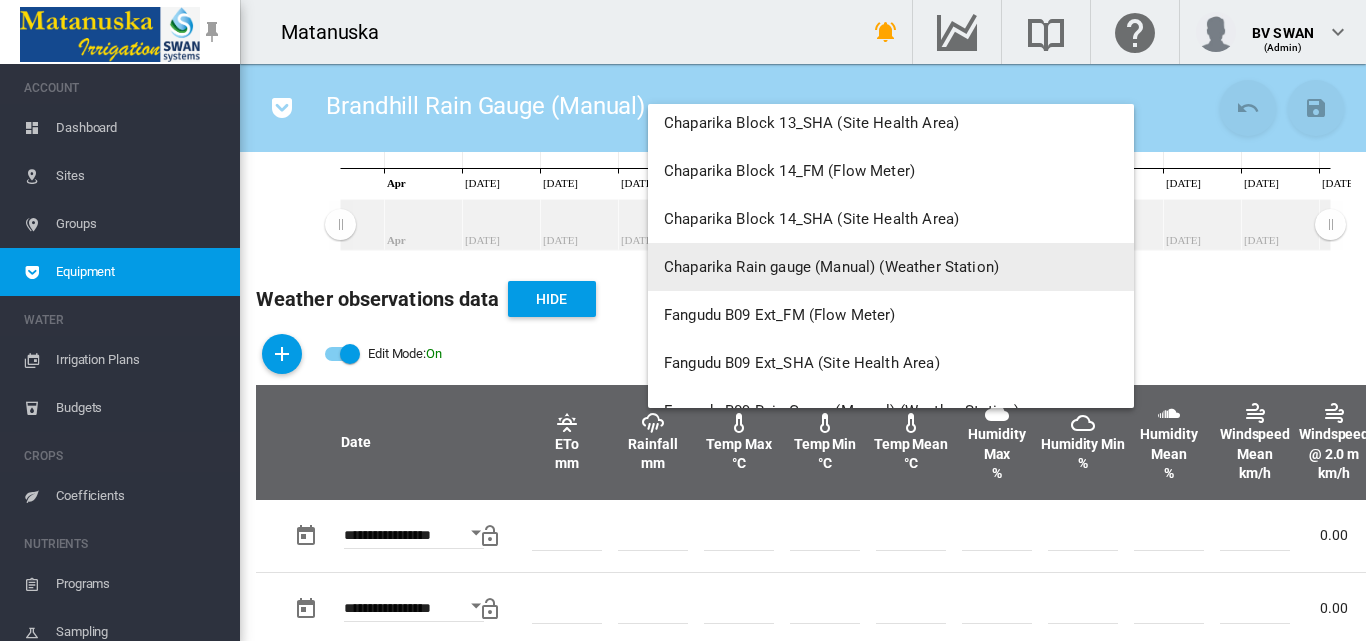 scroll, scrollTop: 5800, scrollLeft: 0, axis: vertical 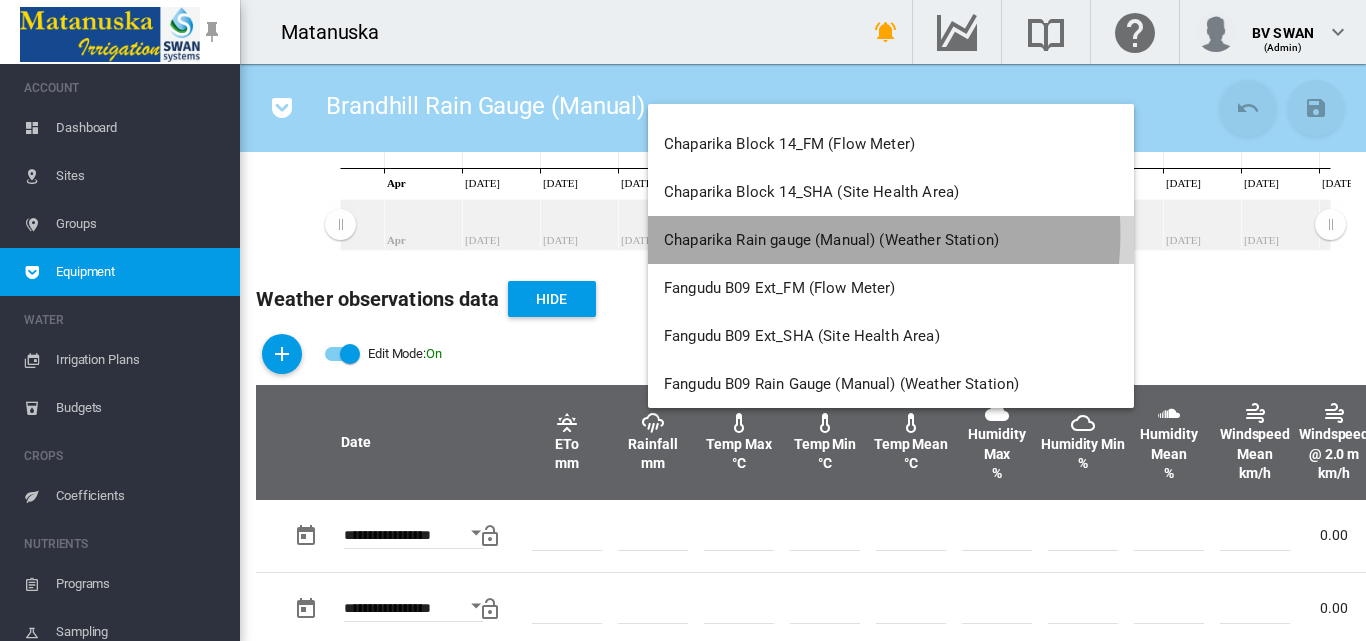 click on "Chaparika Rain gauge (Manual) (Weather Station)" at bounding box center (831, 240) 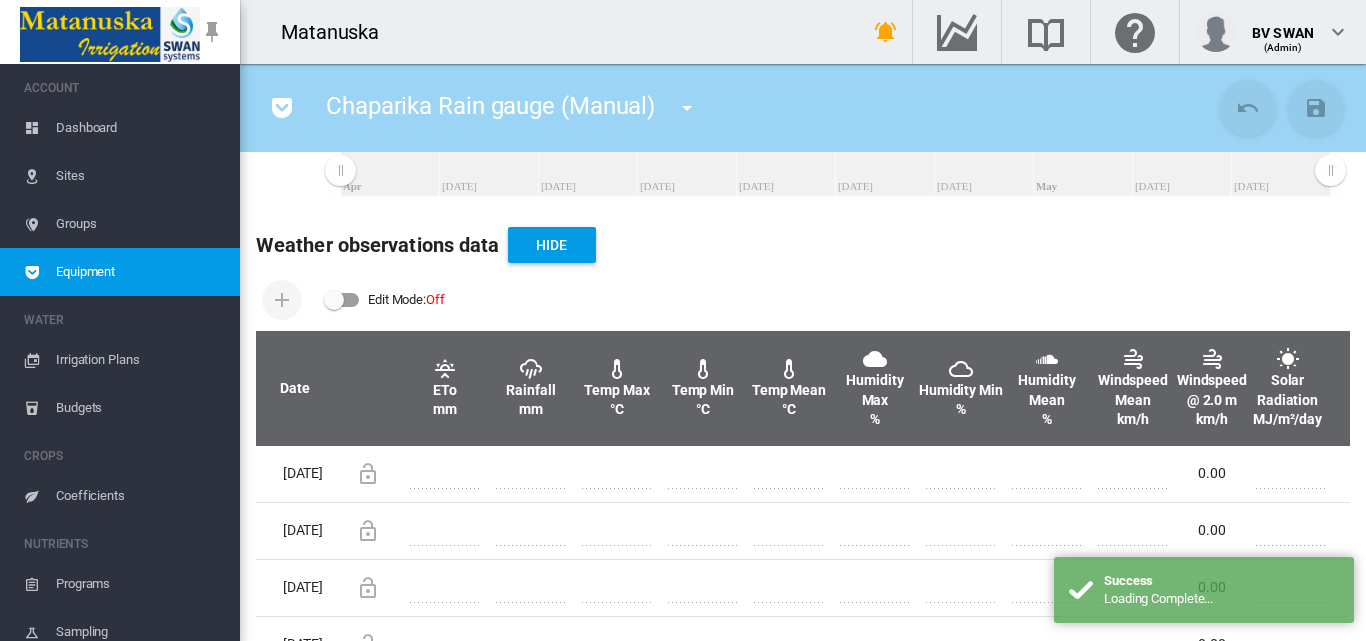 scroll, scrollTop: 600, scrollLeft: 0, axis: vertical 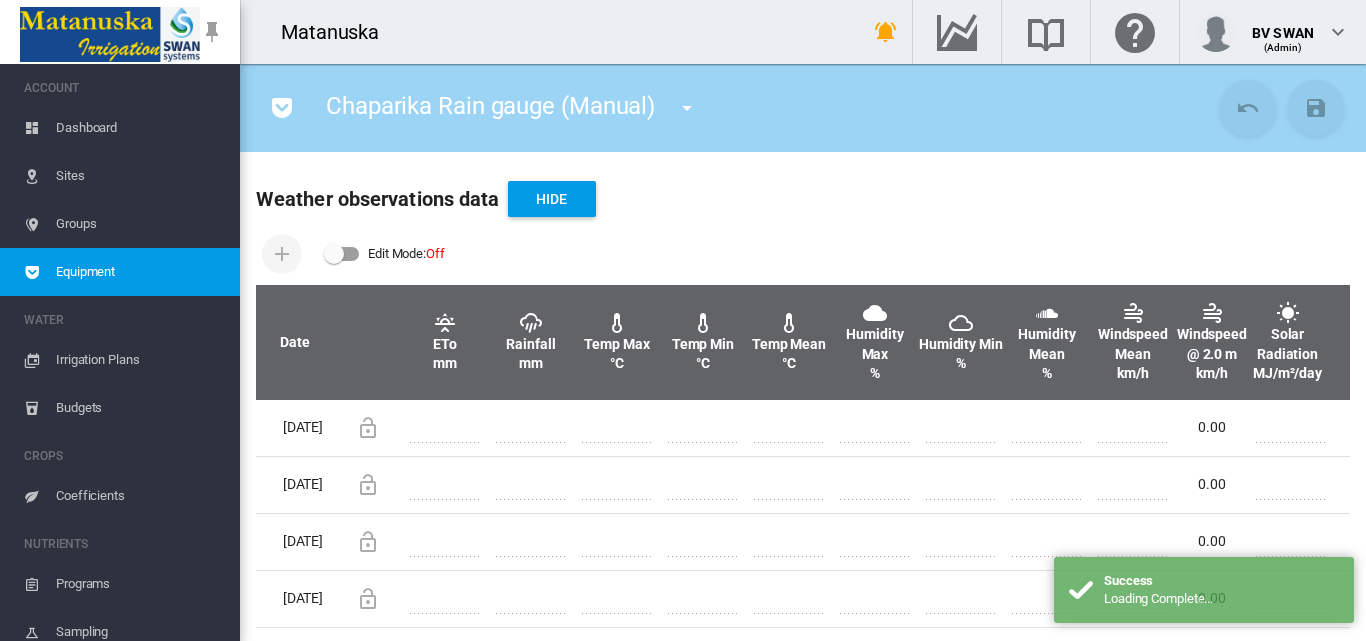 click at bounding box center [342, 254] 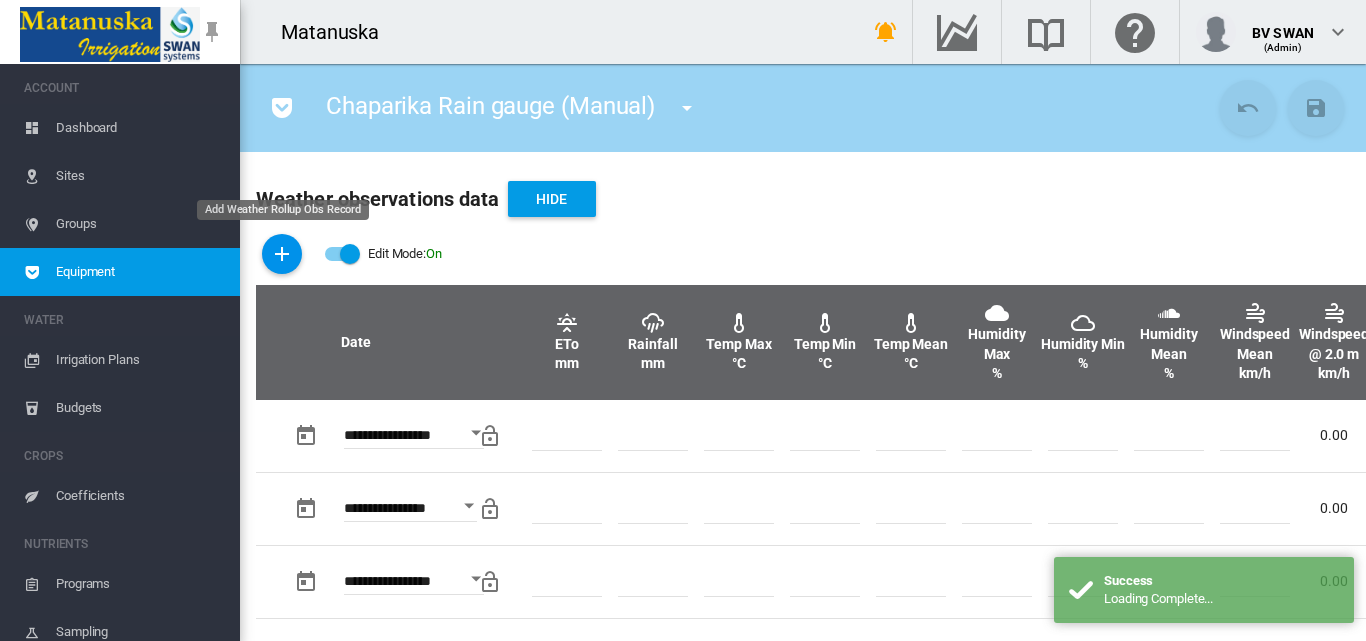 click at bounding box center (282, 254) 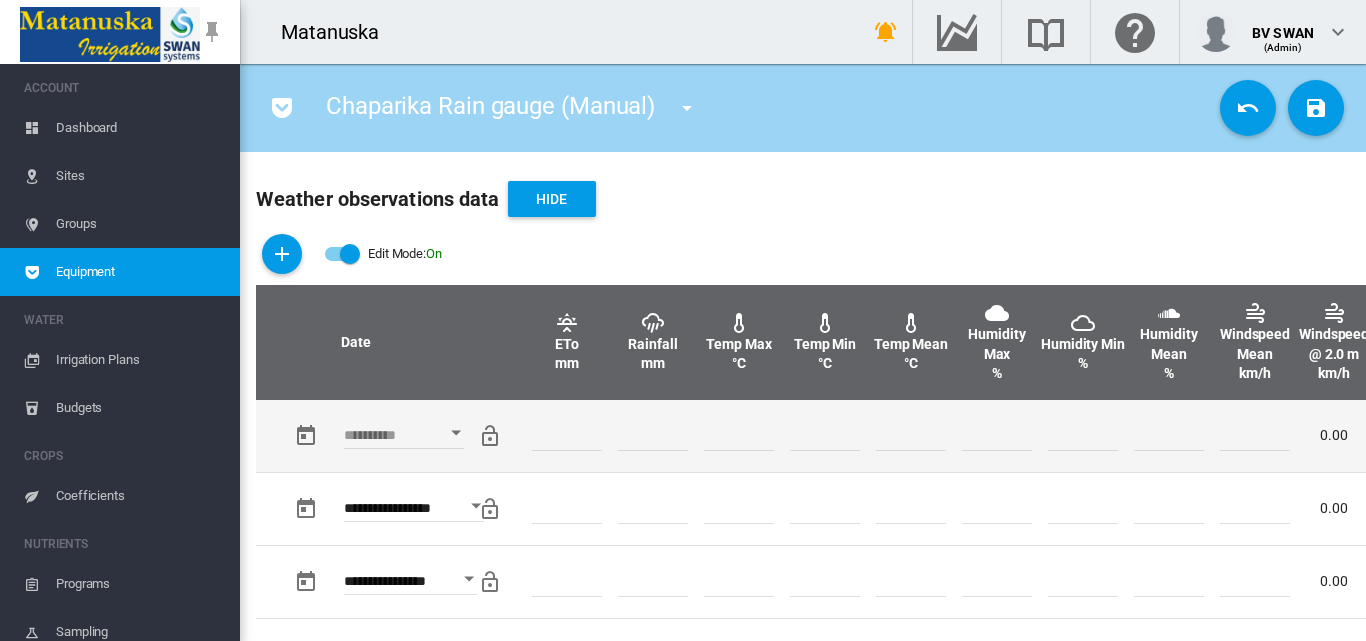 click at bounding box center [456, 433] 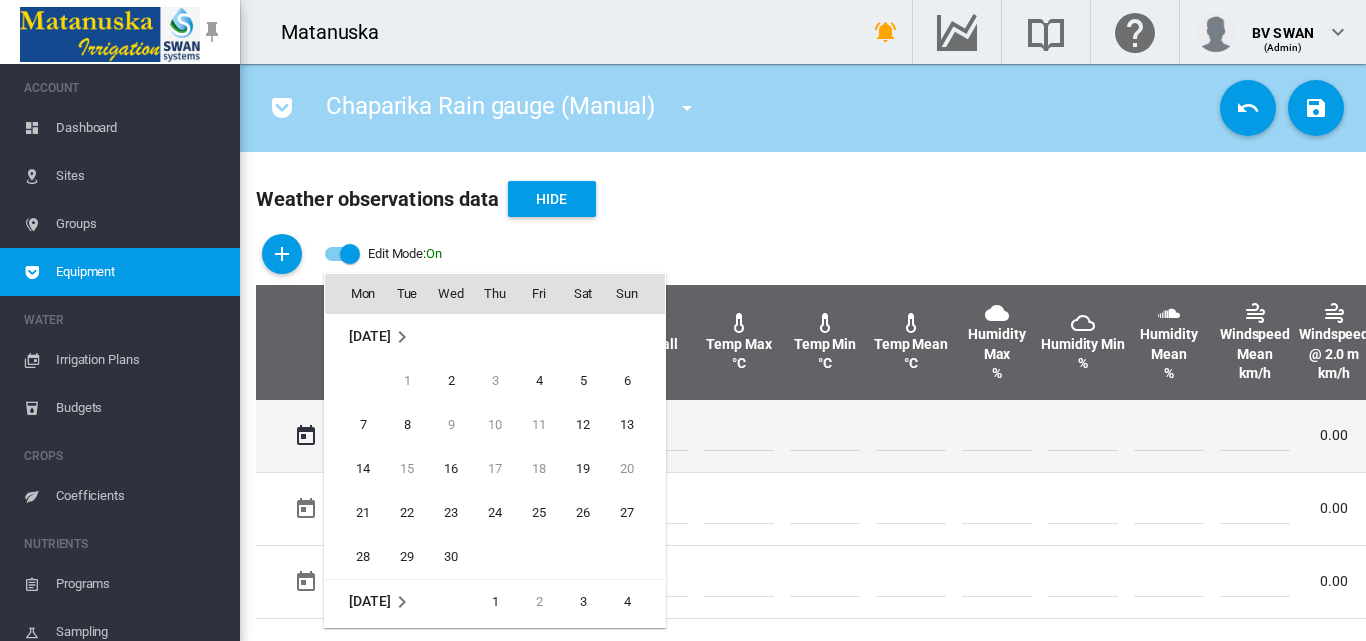 scroll, scrollTop: 532, scrollLeft: 0, axis: vertical 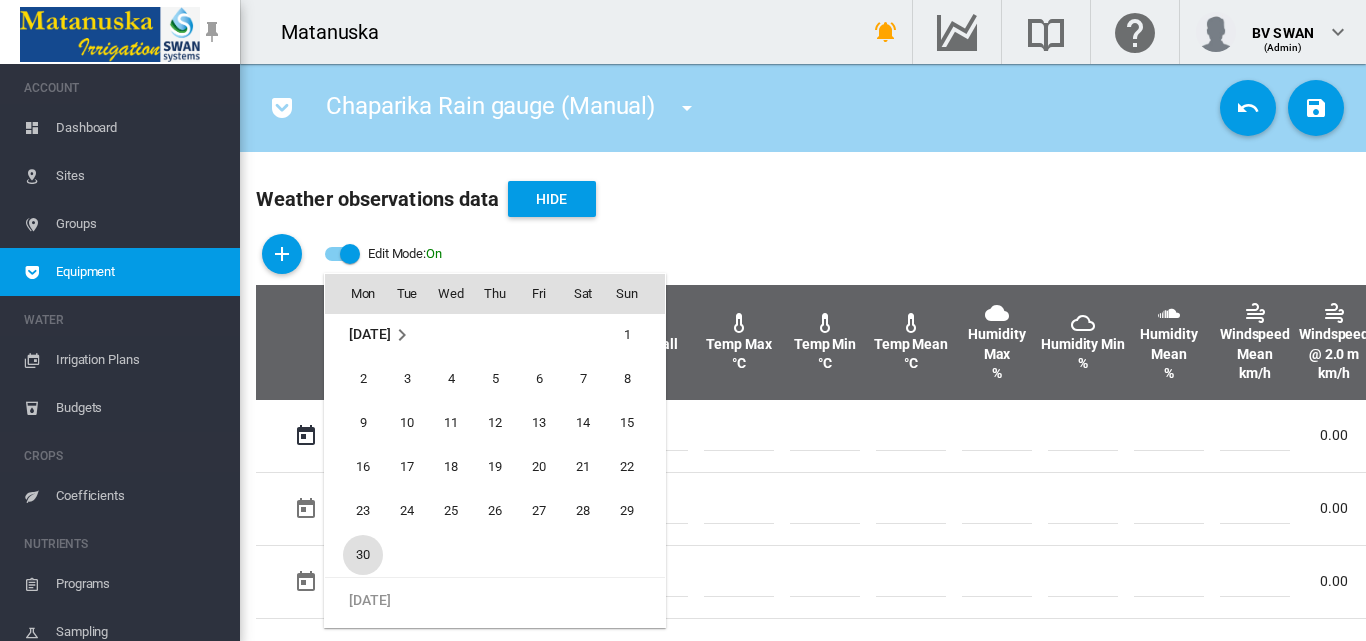 click on "30" at bounding box center [363, 555] 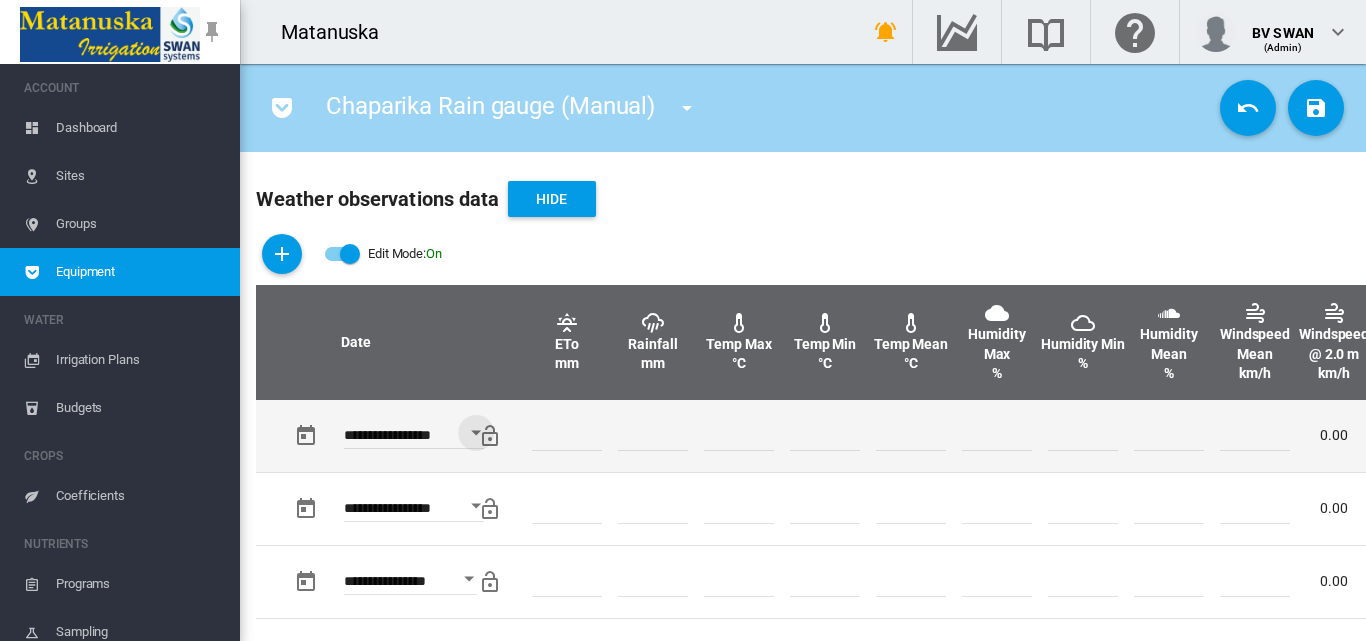 click at bounding box center (653, 436) 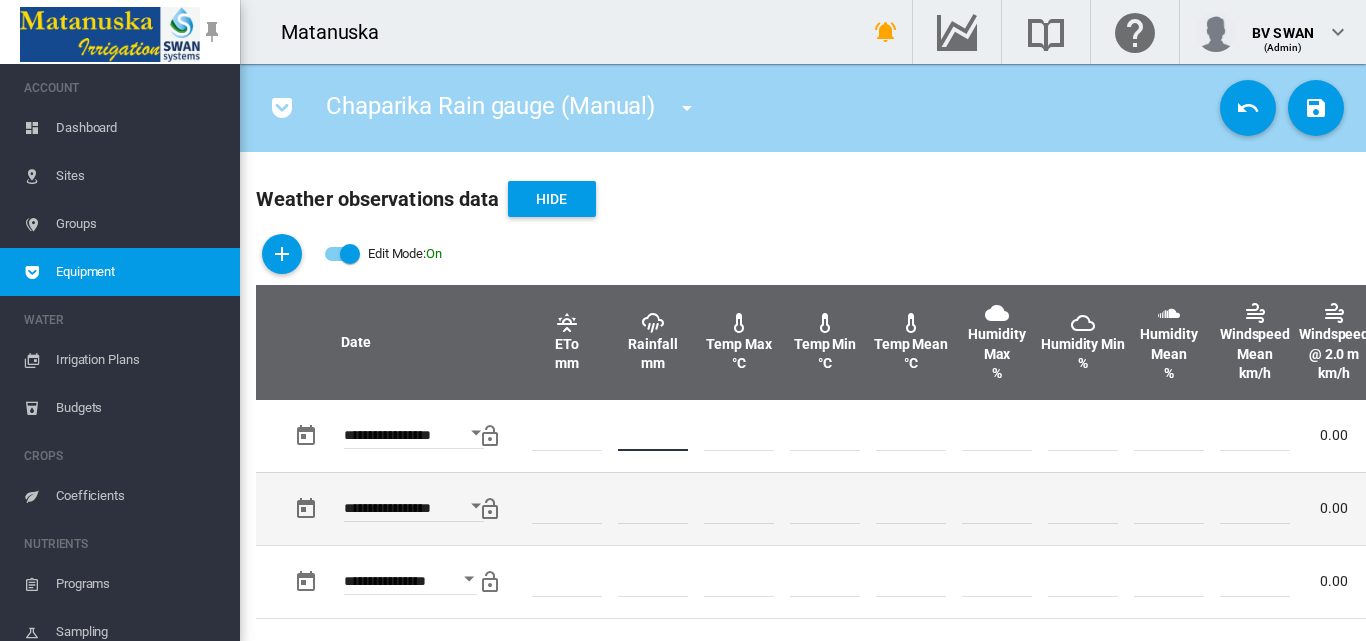 type on "**" 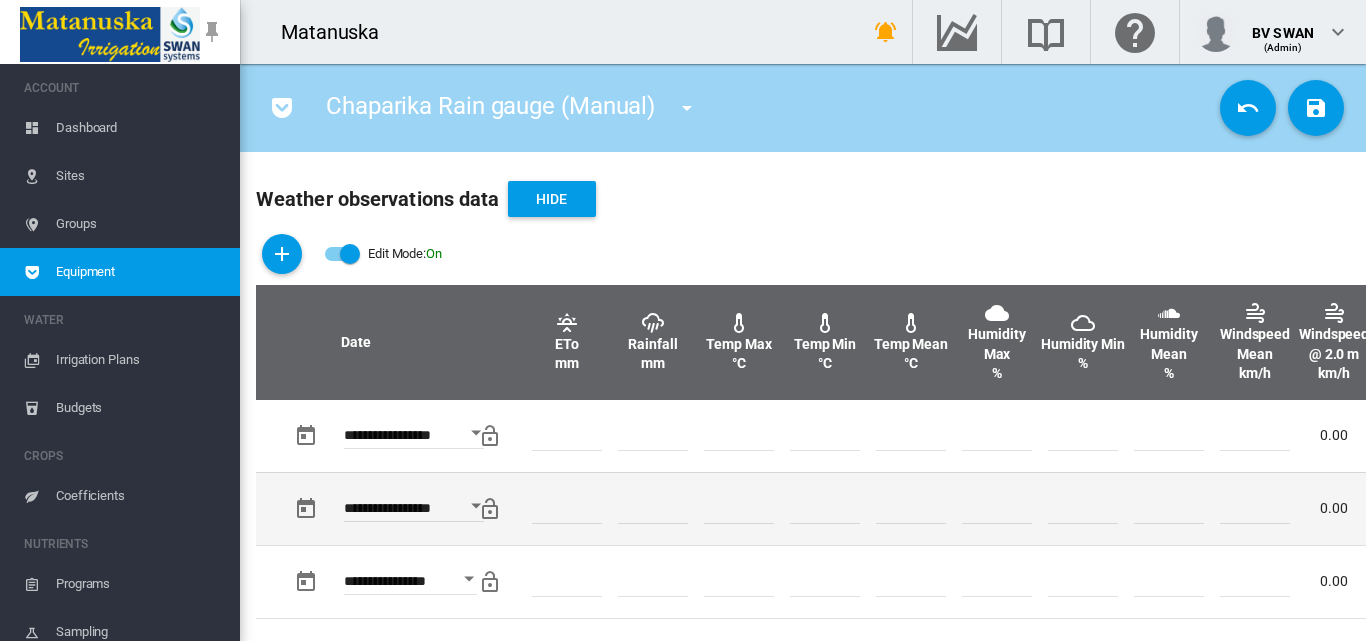 click at bounding box center [825, 508] 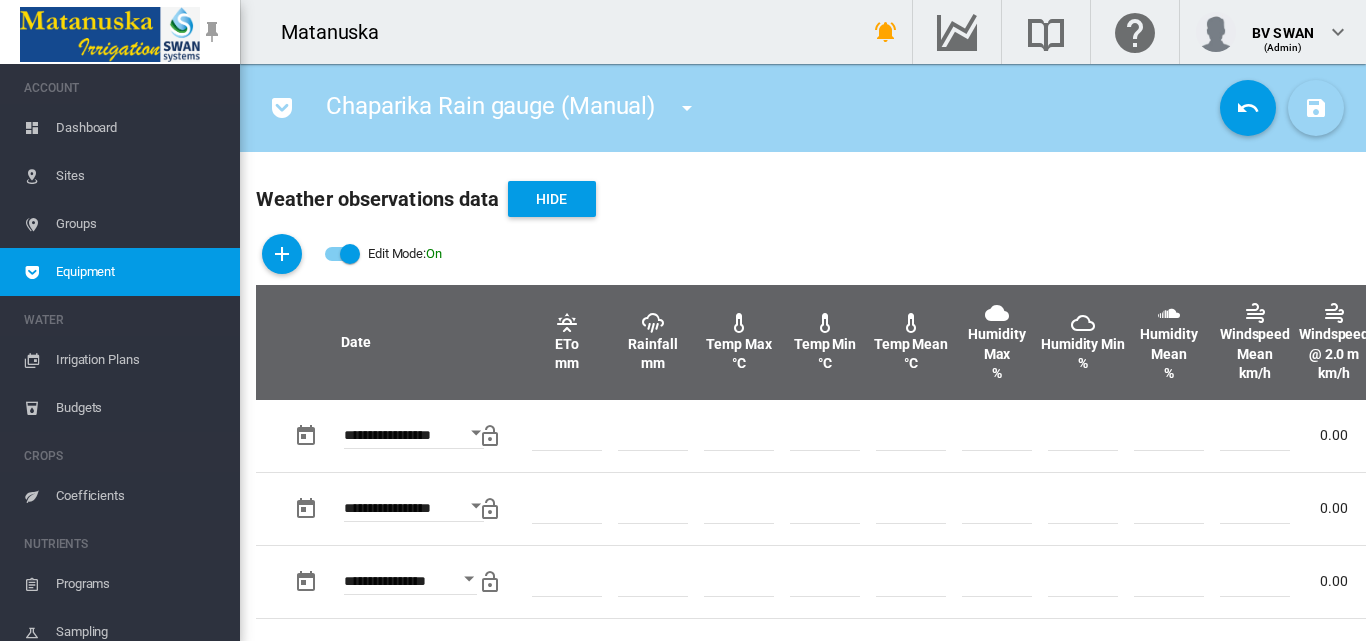 click at bounding box center (1316, 108) 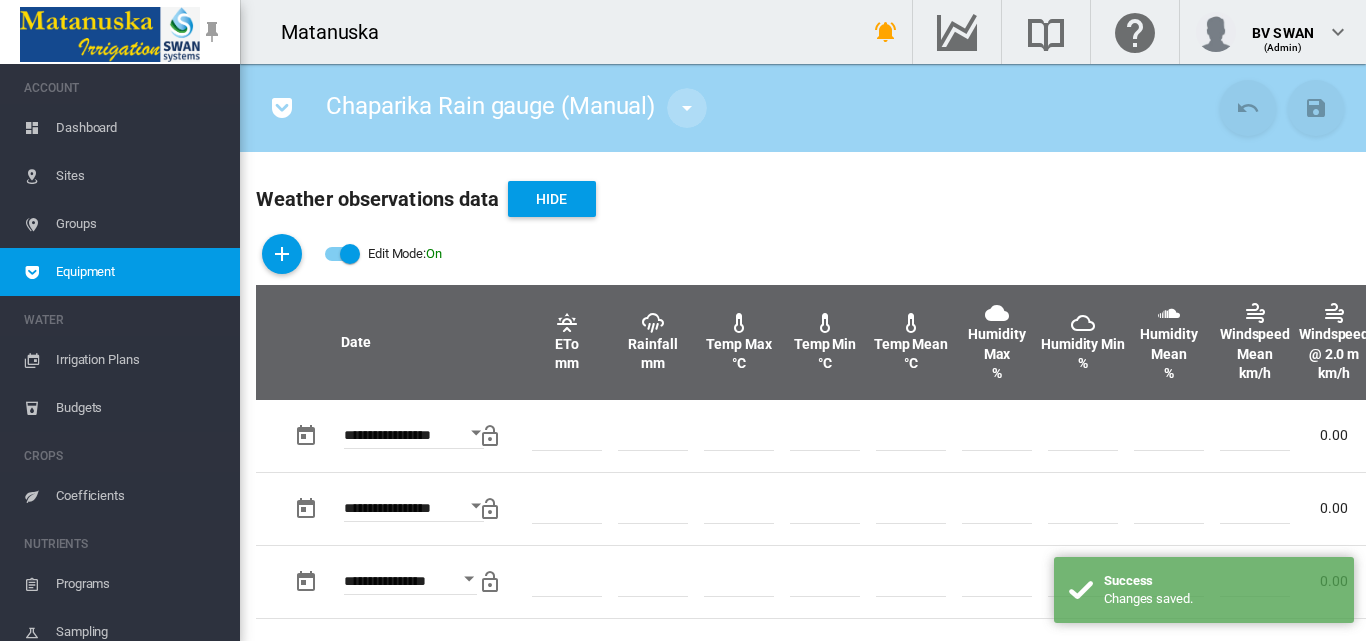 click at bounding box center [687, 108] 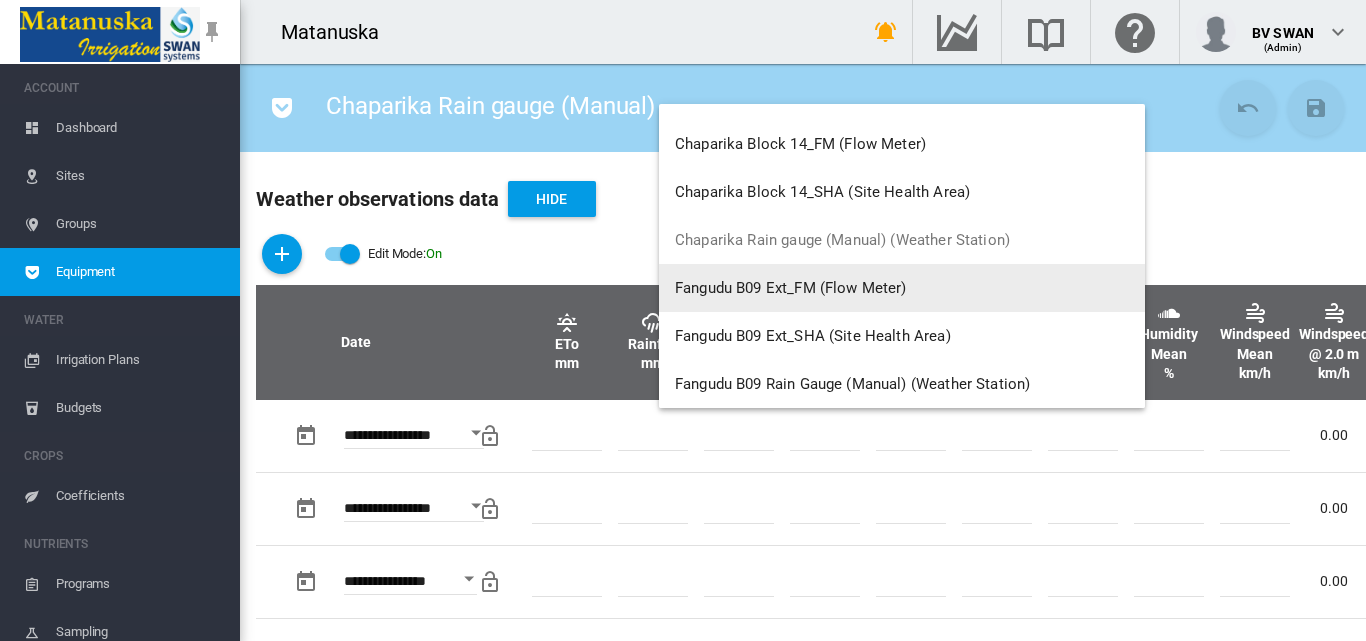 scroll, scrollTop: 5900, scrollLeft: 0, axis: vertical 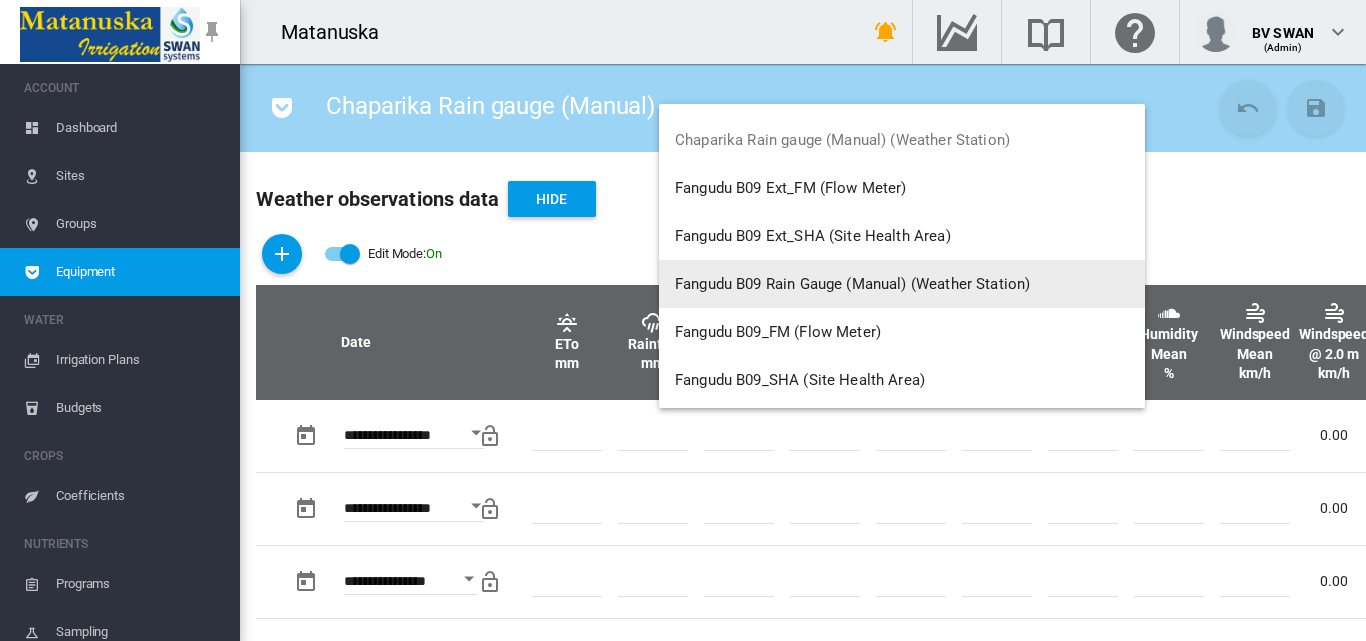 click on "Fangudu B09 Rain Gauge (Manual) (Weather Station)" at bounding box center [852, 284] 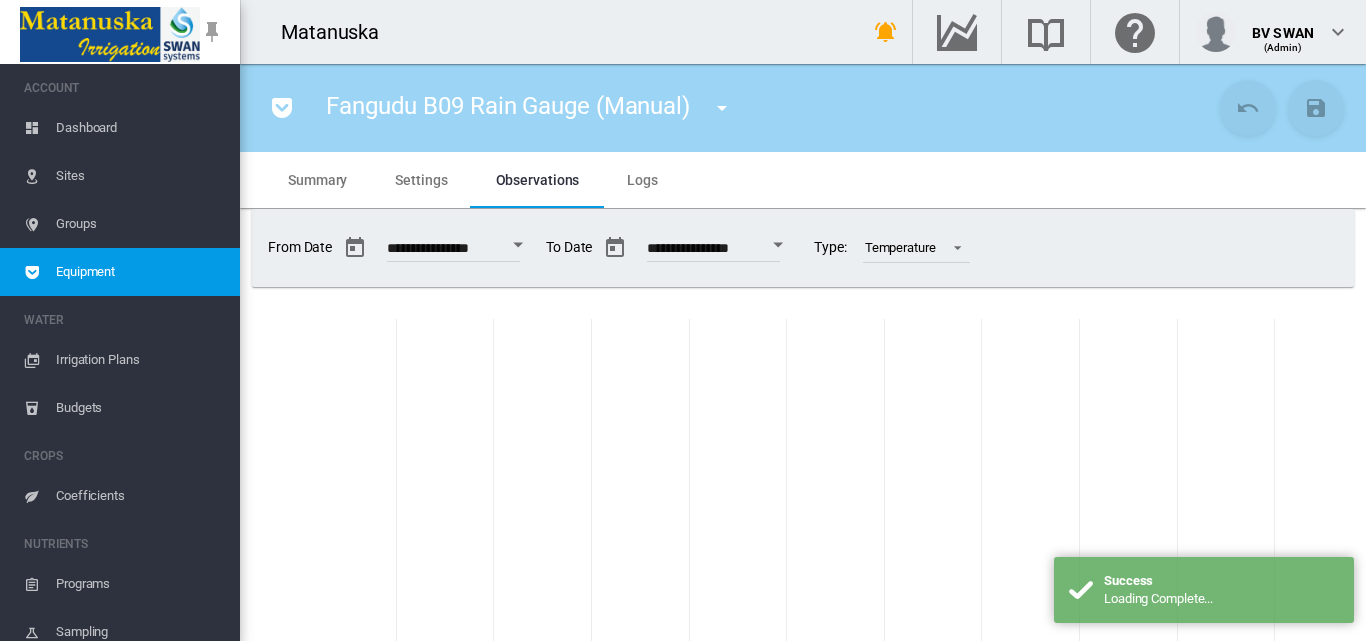 scroll, scrollTop: 0, scrollLeft: 0, axis: both 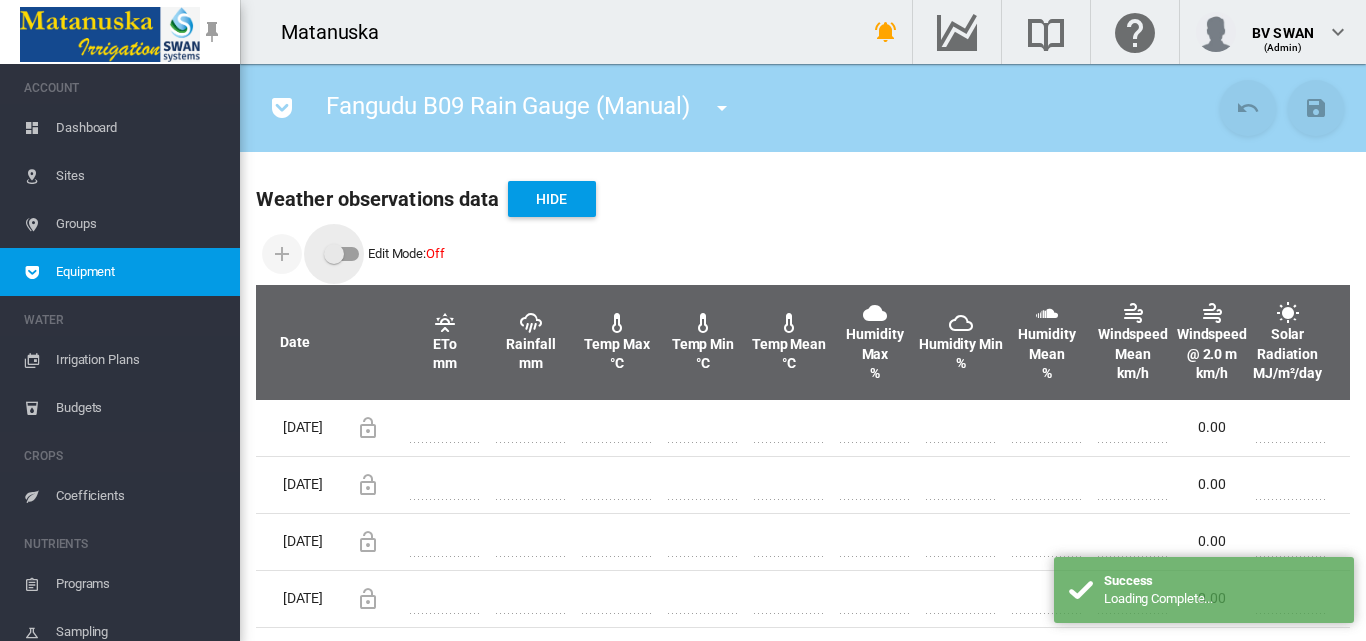 click at bounding box center (334, 254) 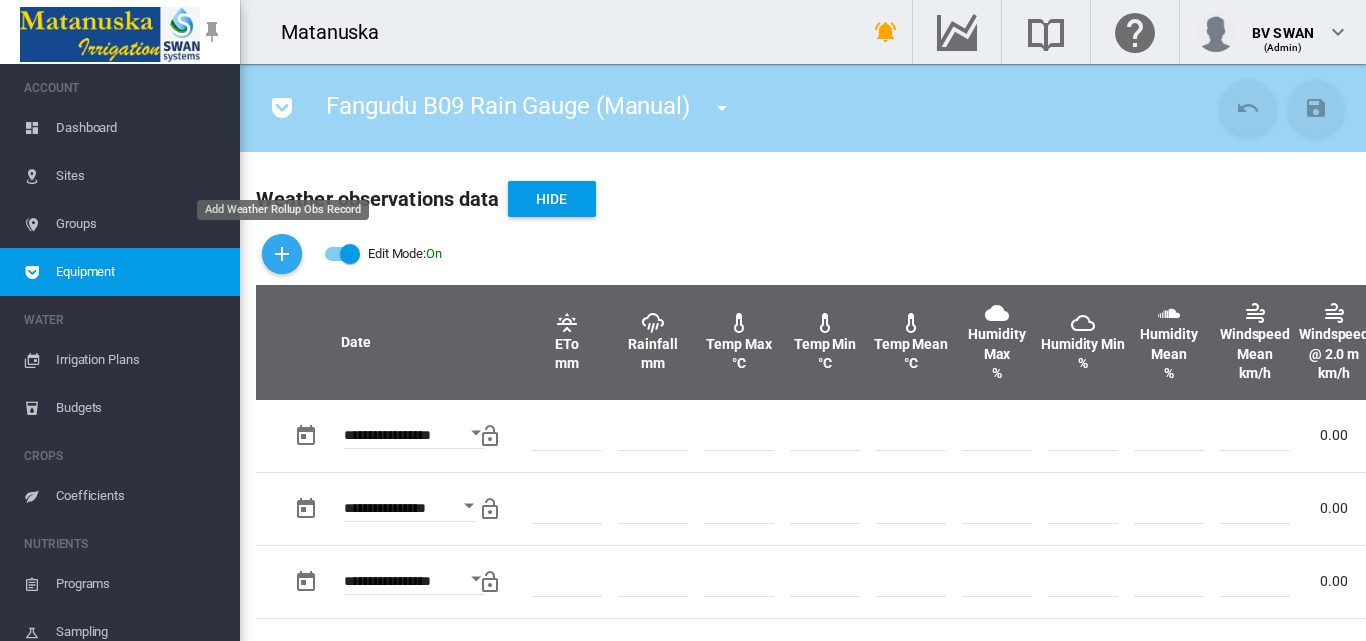 click at bounding box center (282, 254) 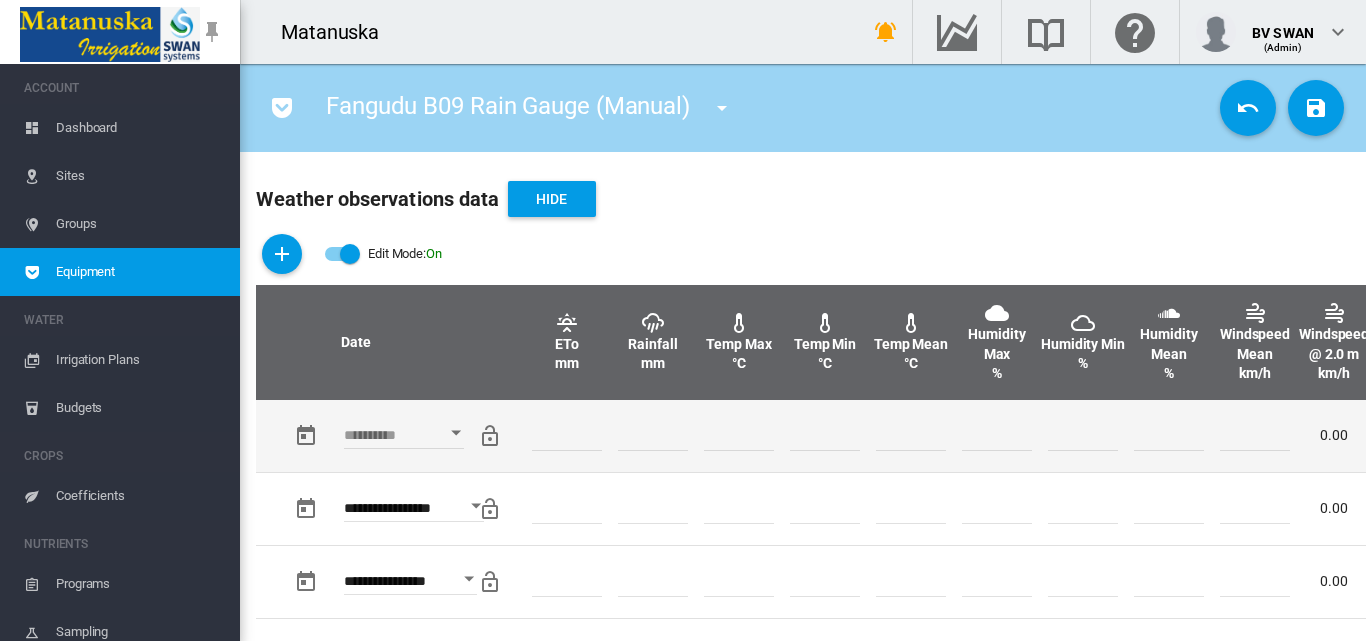 click at bounding box center [456, 433] 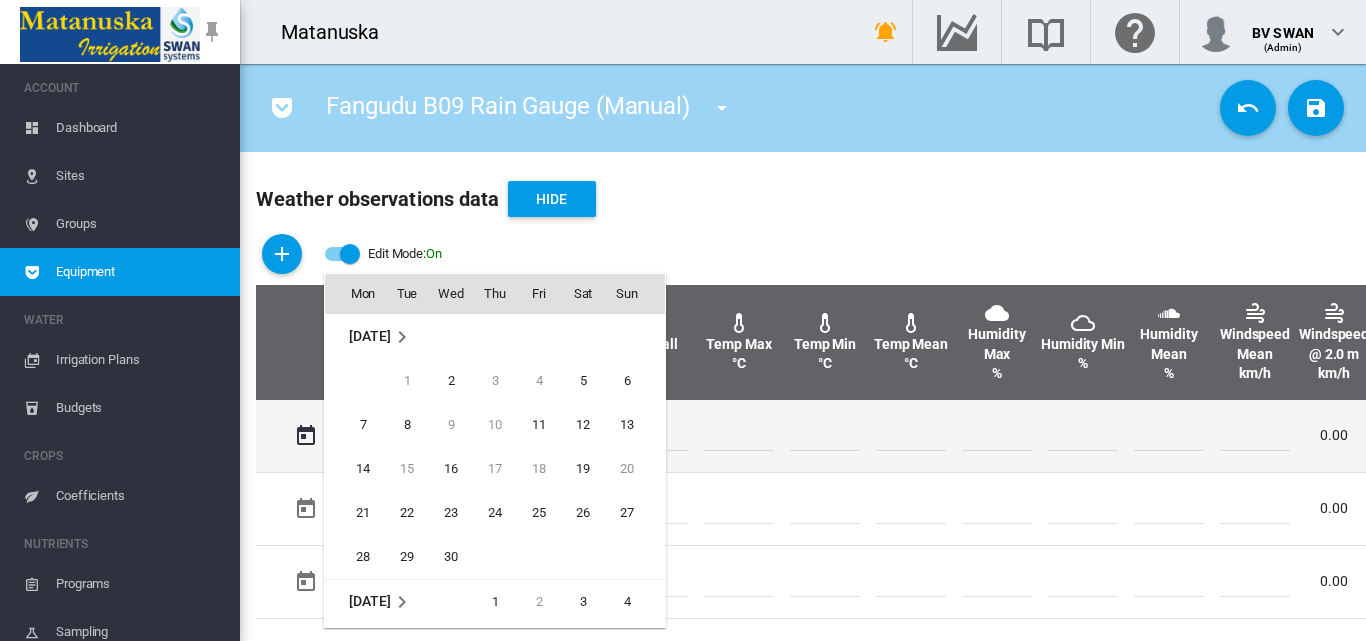 scroll, scrollTop: 532, scrollLeft: 0, axis: vertical 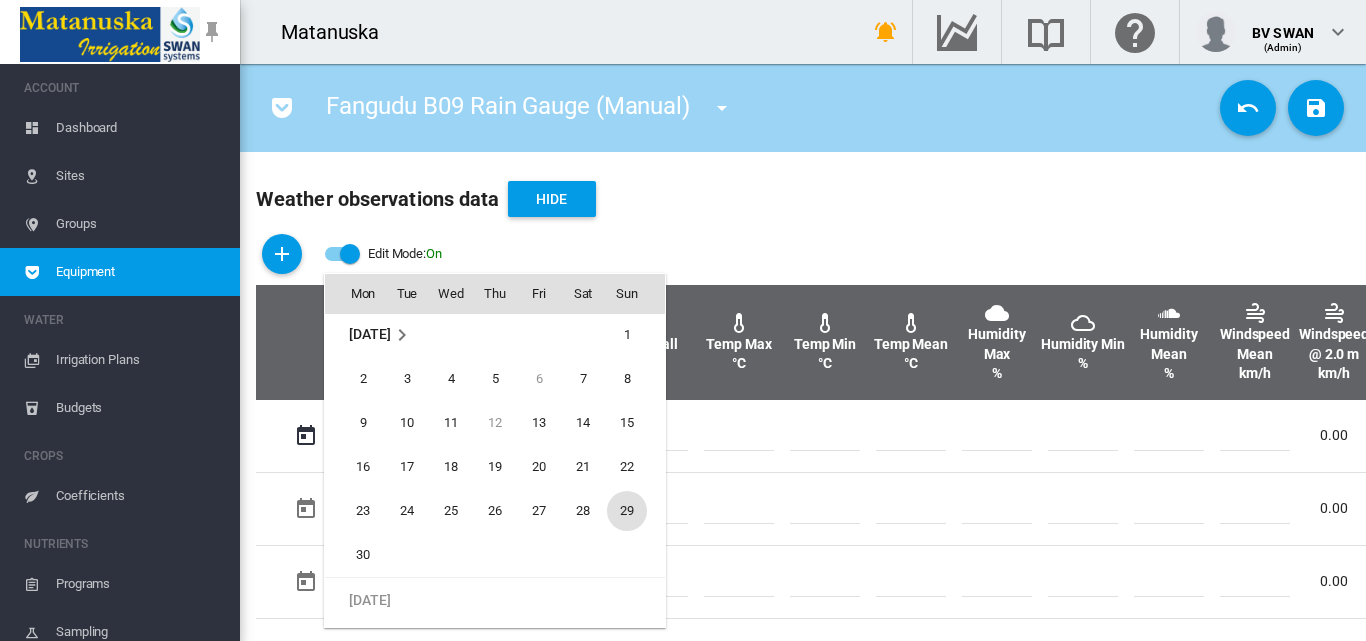 click on "29" at bounding box center [627, 511] 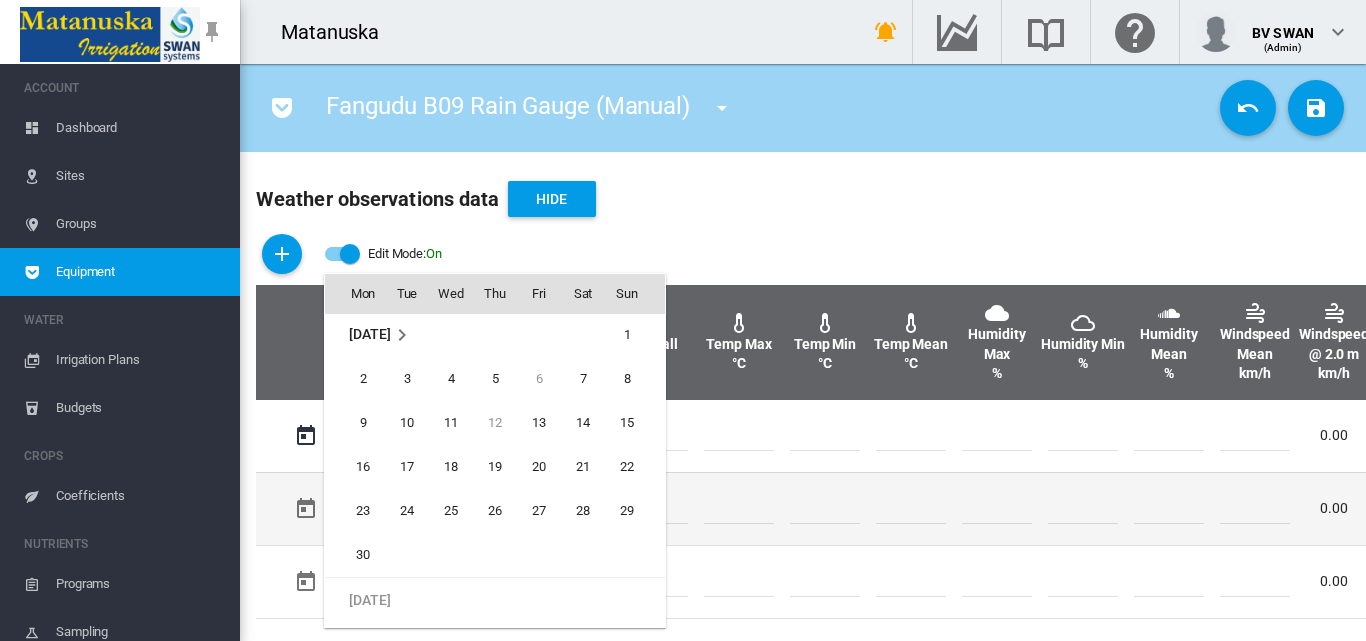 type on "**********" 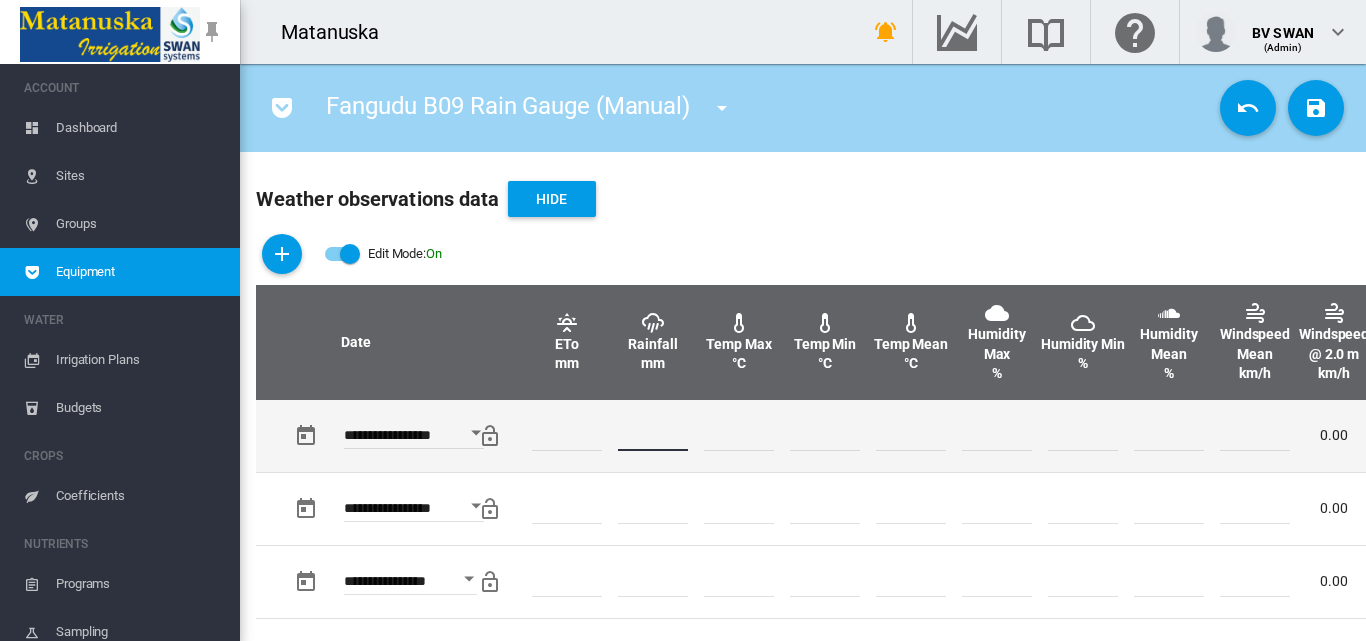 click at bounding box center [653, 436] 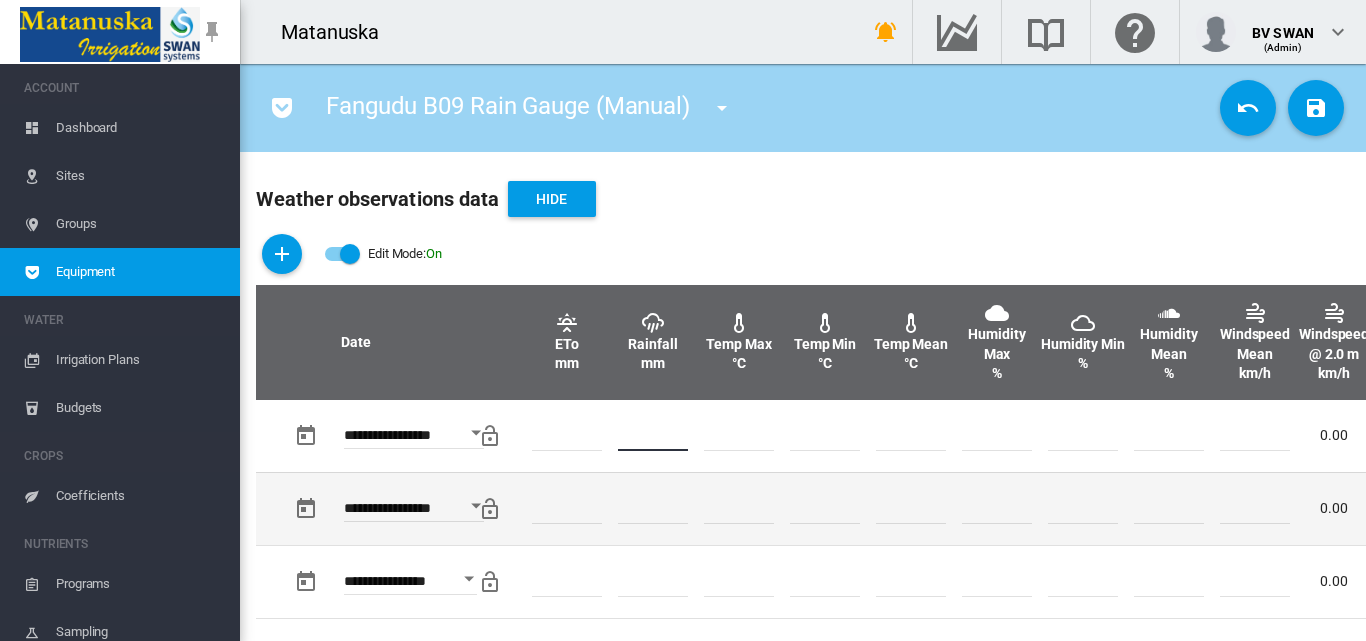 type on "*" 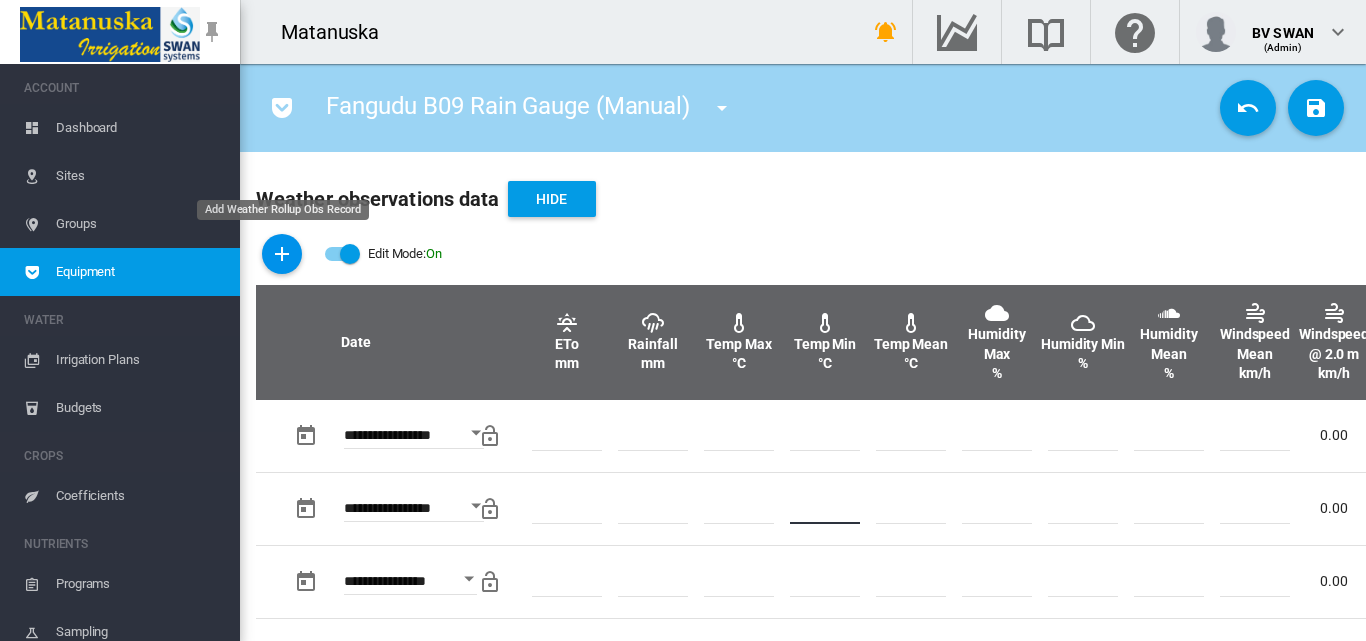 click at bounding box center [282, 254] 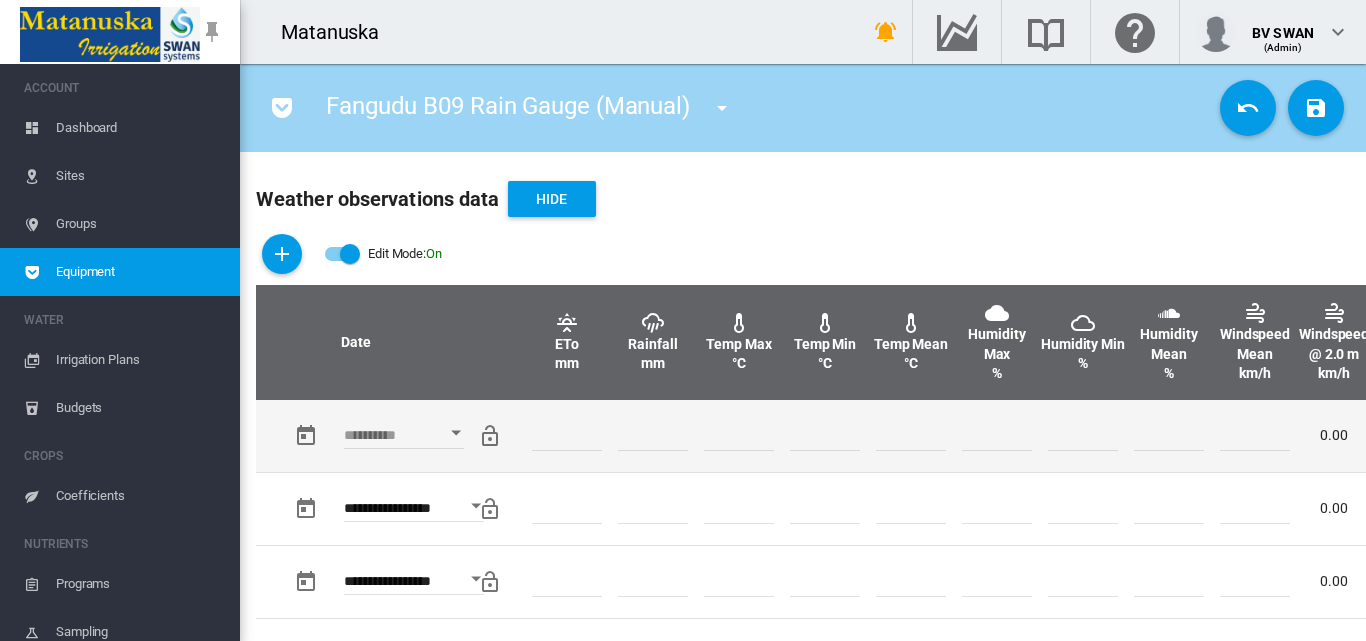 click at bounding box center (456, 433) 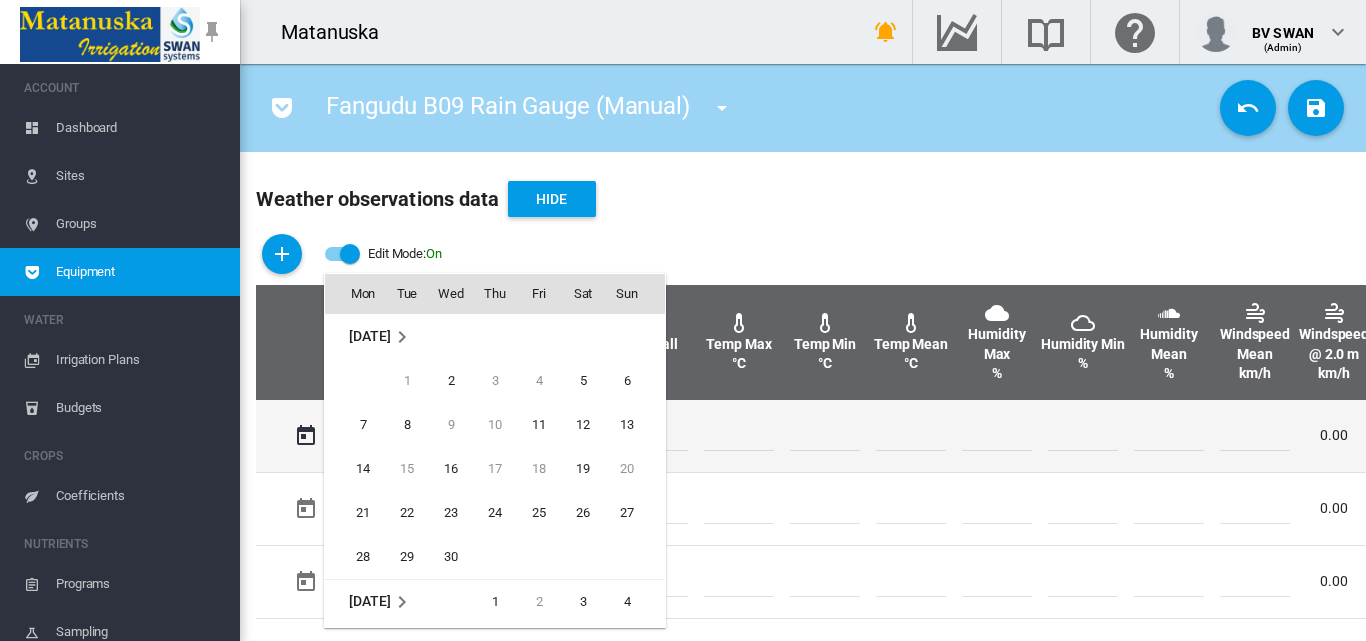 scroll, scrollTop: 532, scrollLeft: 0, axis: vertical 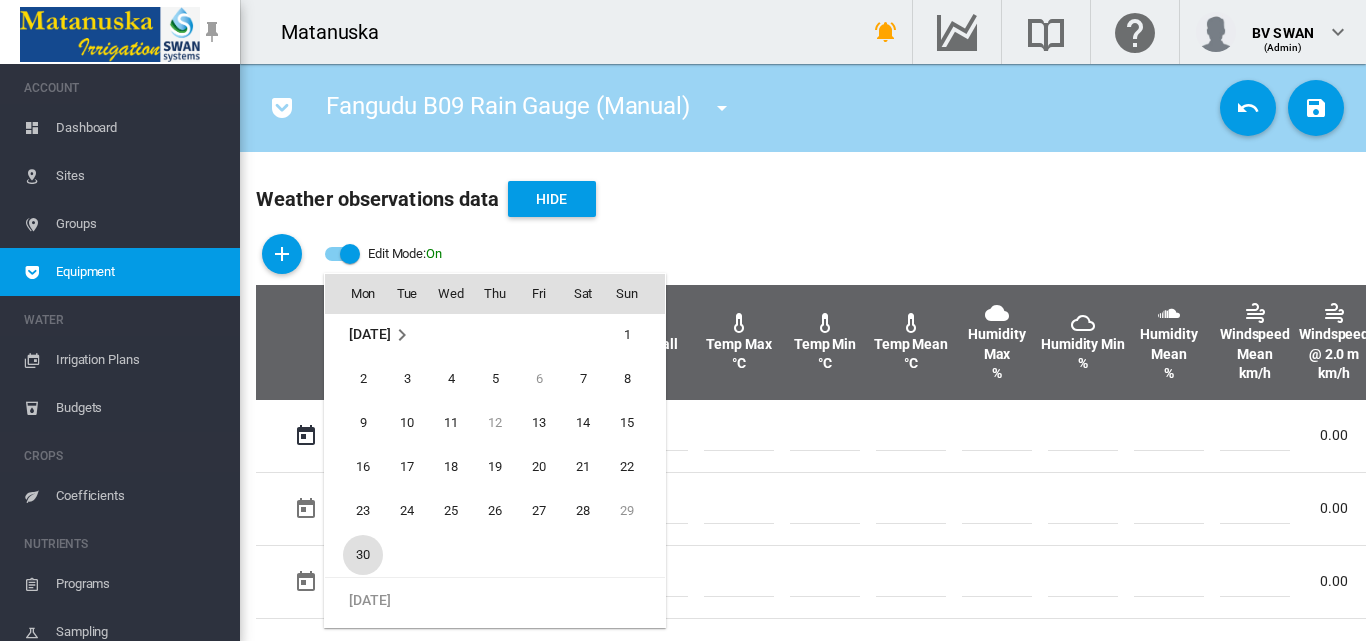 click on "30" at bounding box center [363, 555] 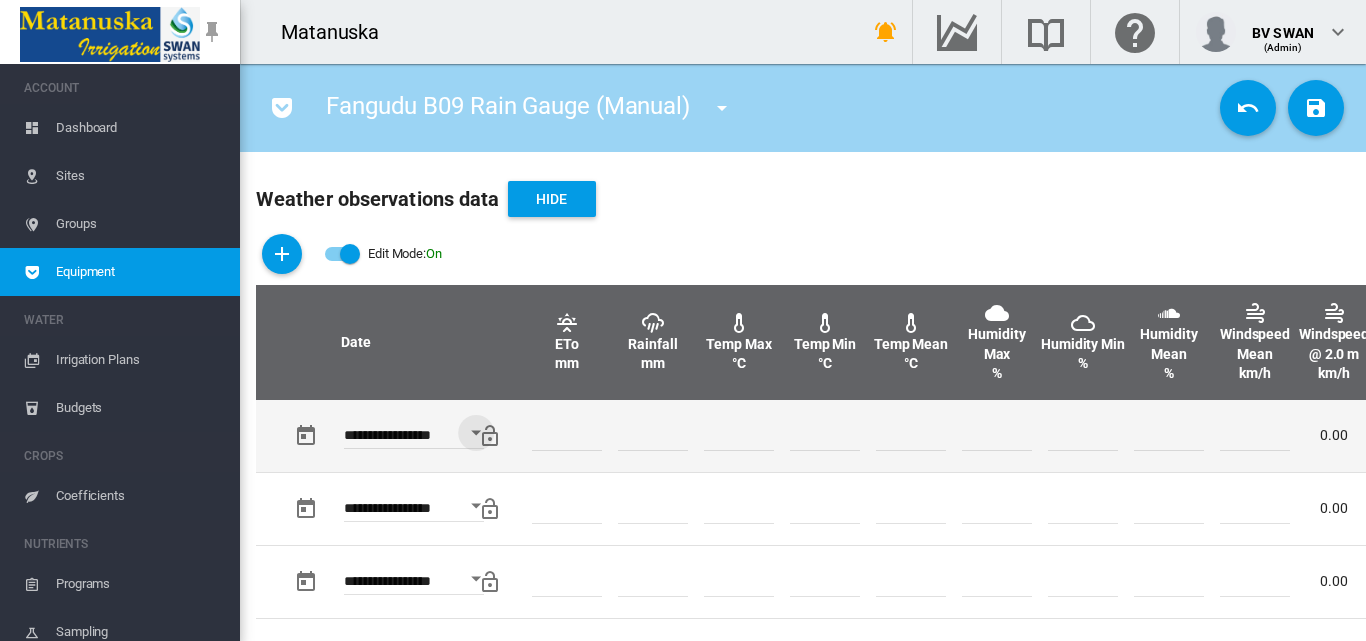 click at bounding box center [653, 436] 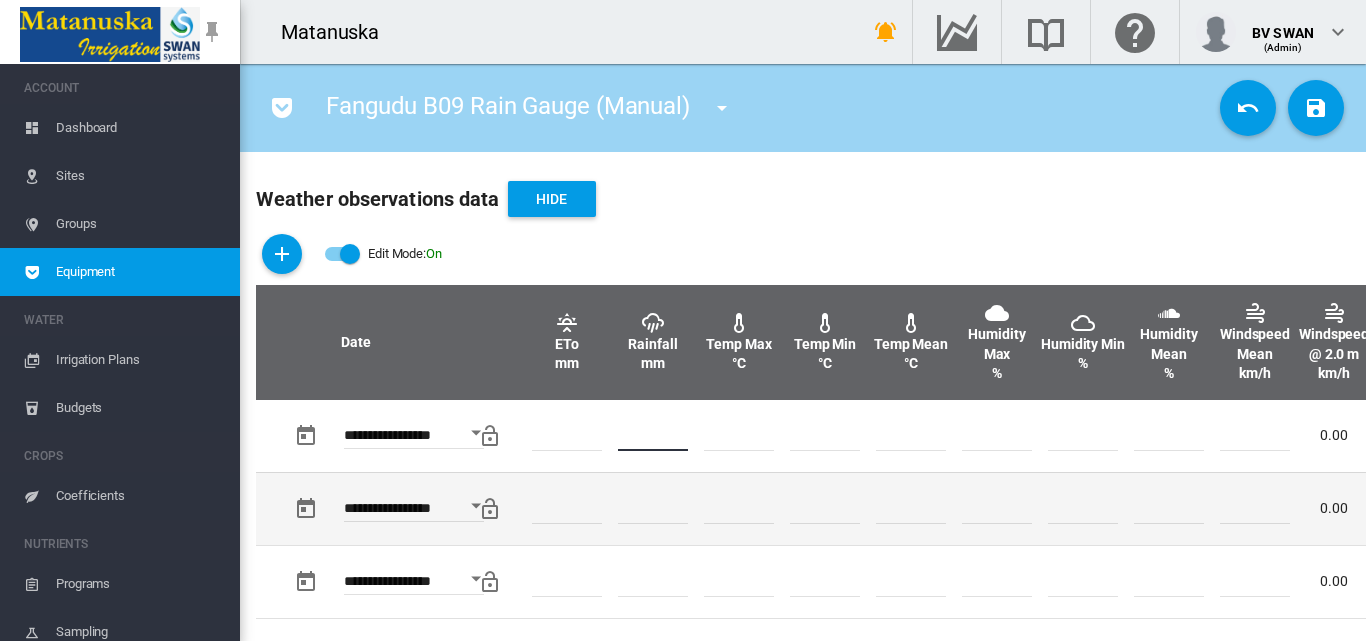type on "*" 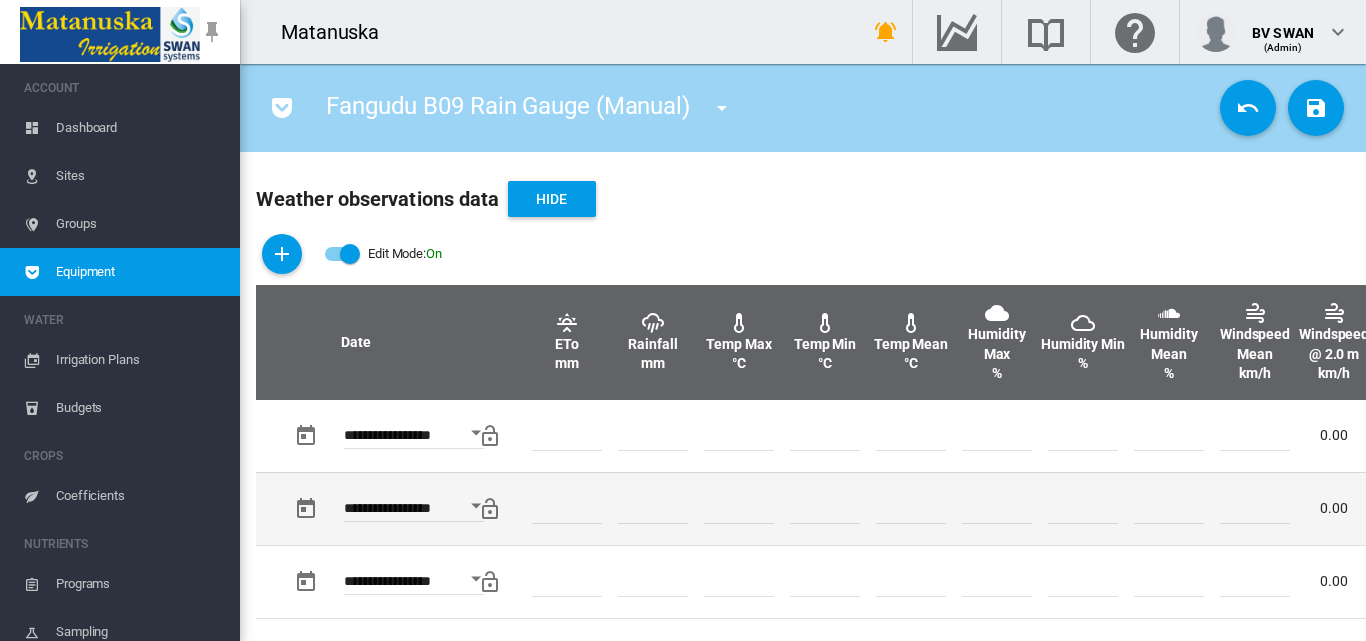 click at bounding box center [997, 508] 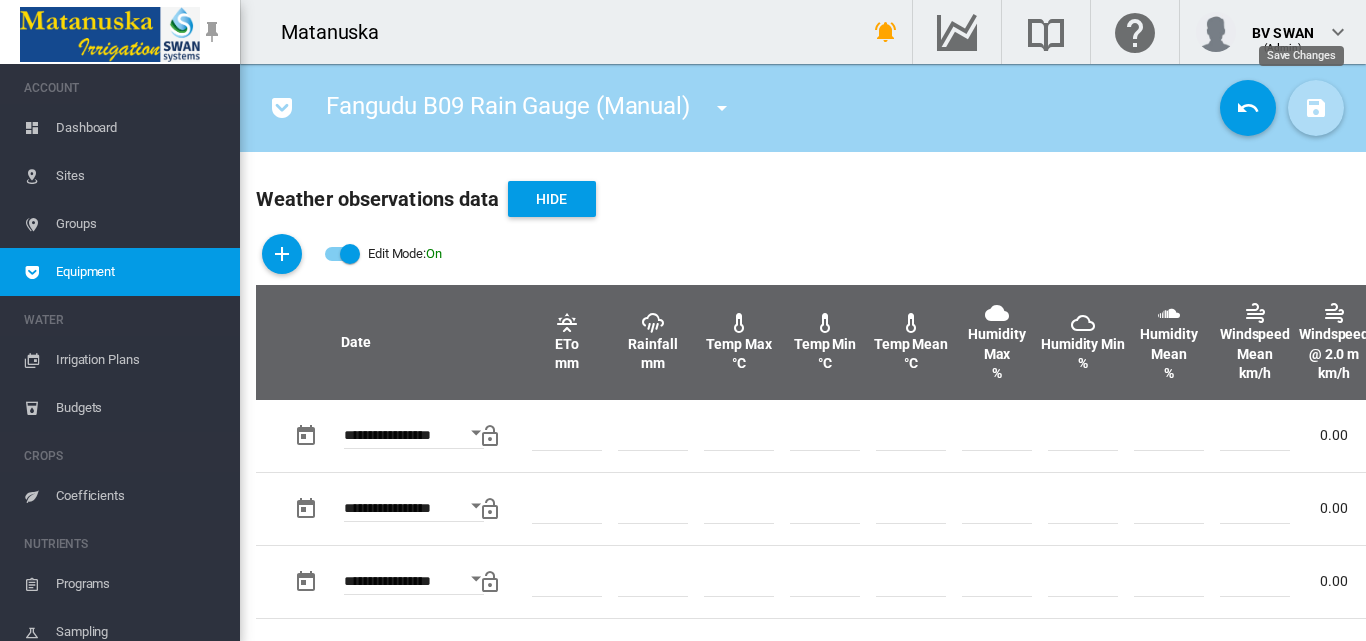 click at bounding box center [1316, 108] 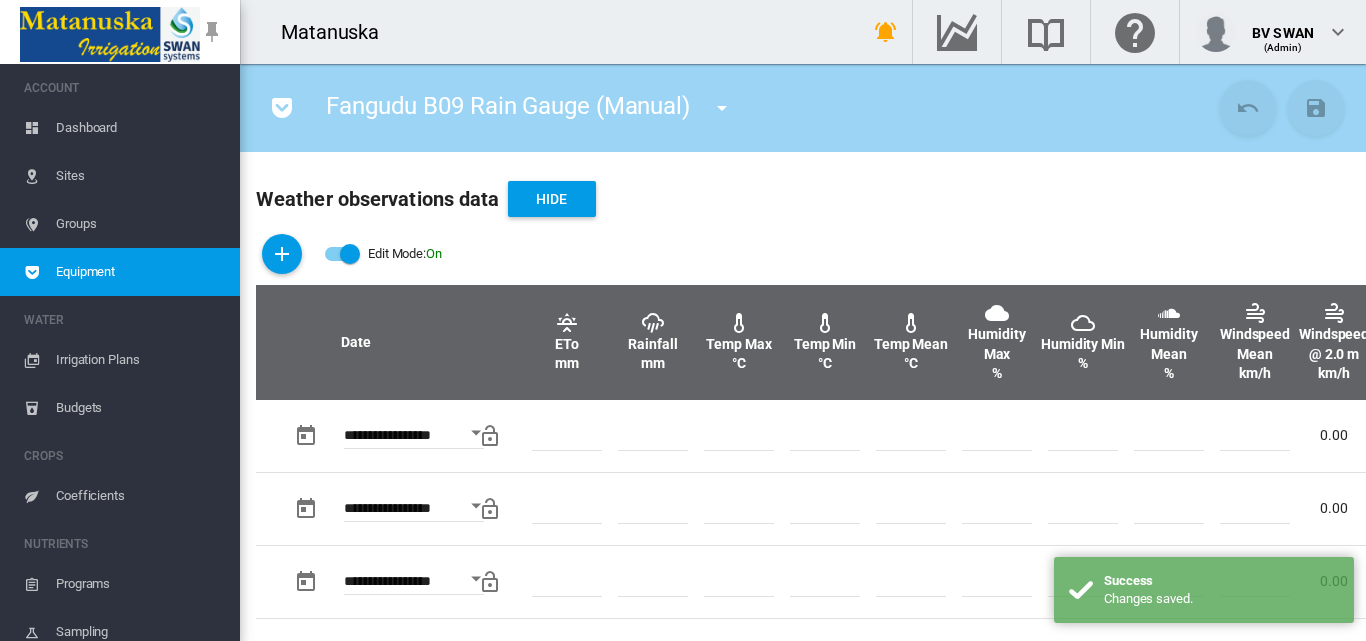 click at bounding box center (722, 108) 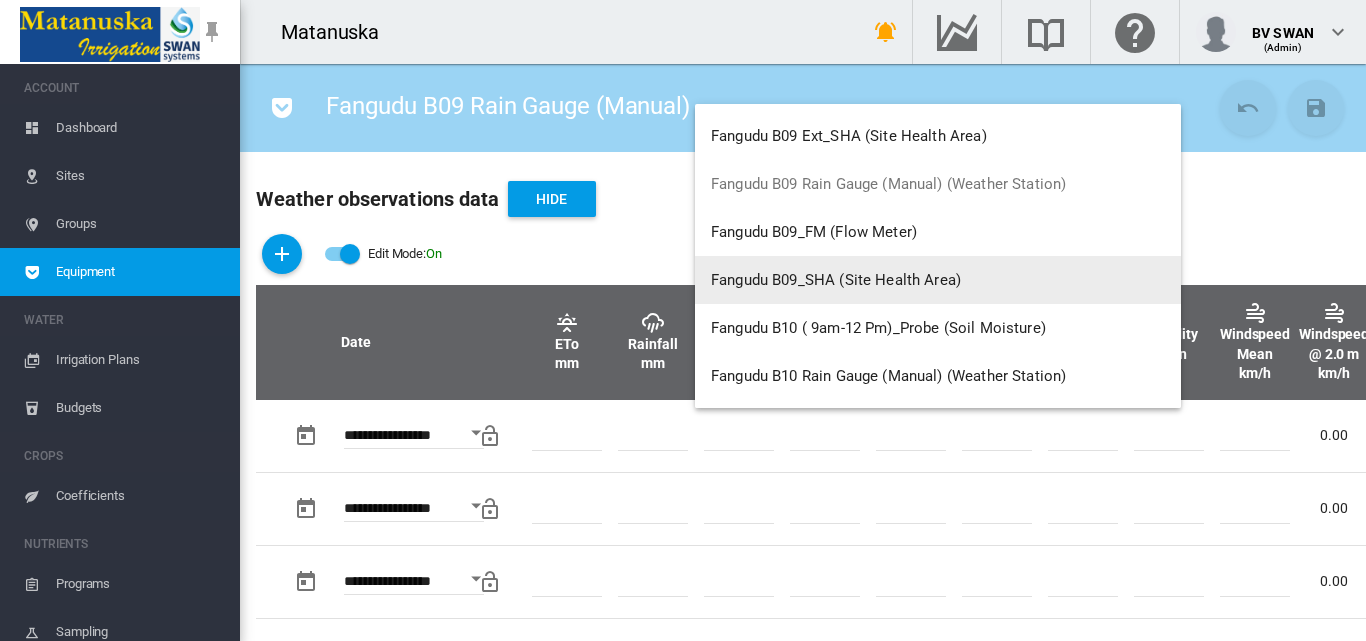 scroll, scrollTop: 6100, scrollLeft: 0, axis: vertical 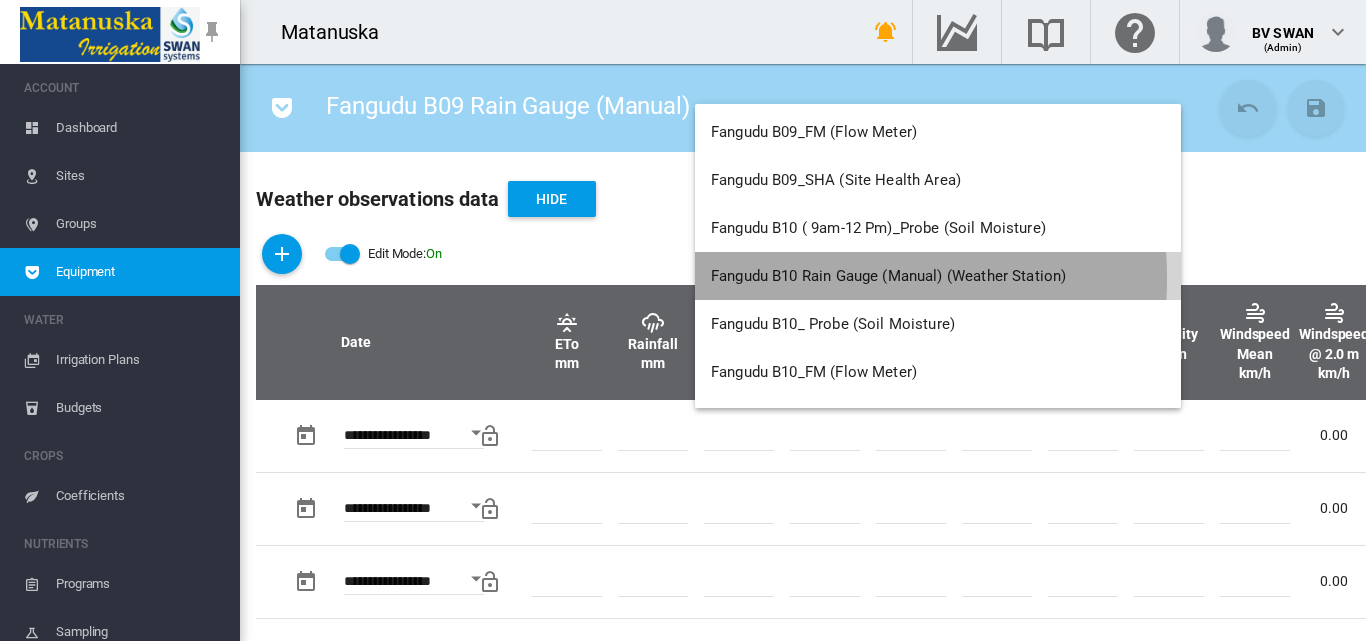 click on "Fangudu B10 Rain Gauge (Manual) (Weather Station)" at bounding box center [888, 276] 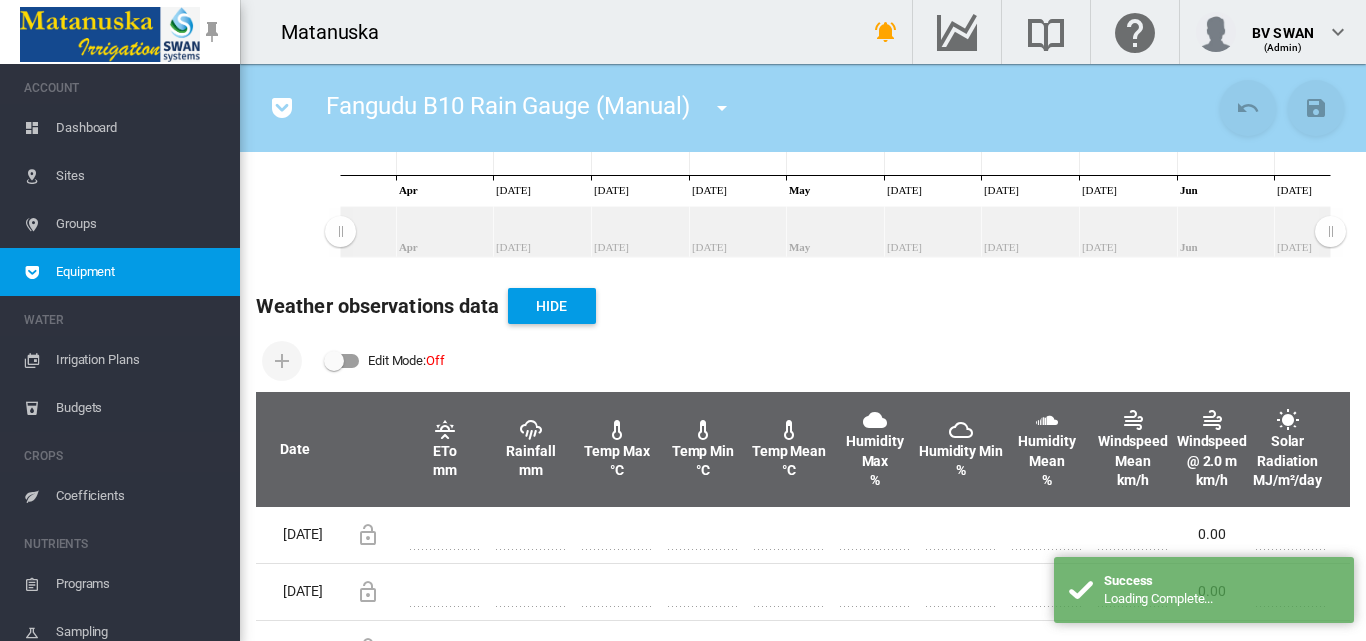 scroll, scrollTop: 600, scrollLeft: 0, axis: vertical 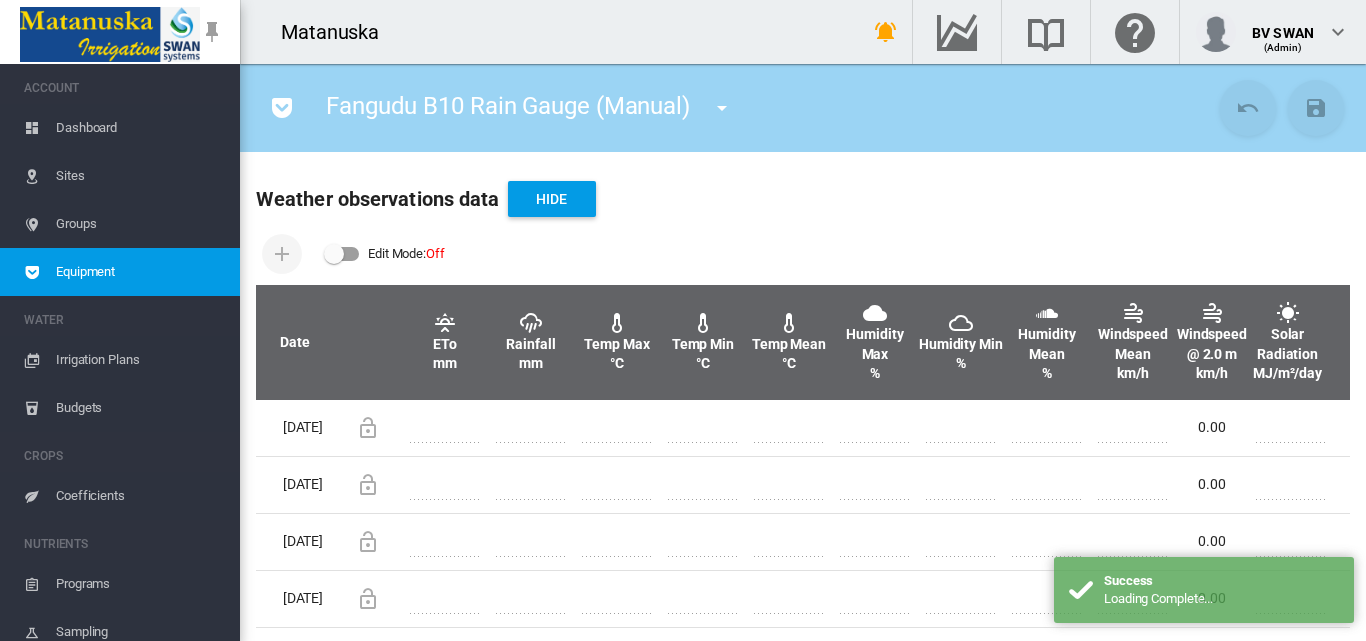 click at bounding box center (342, 254) 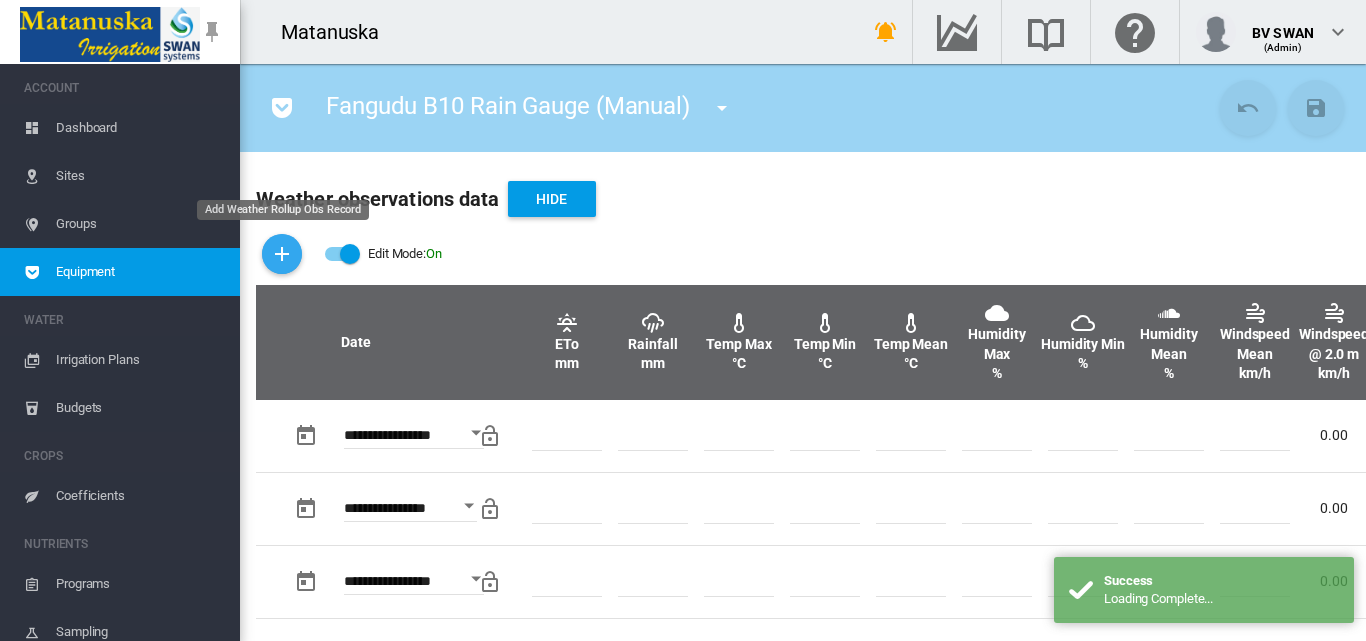 click at bounding box center (282, 254) 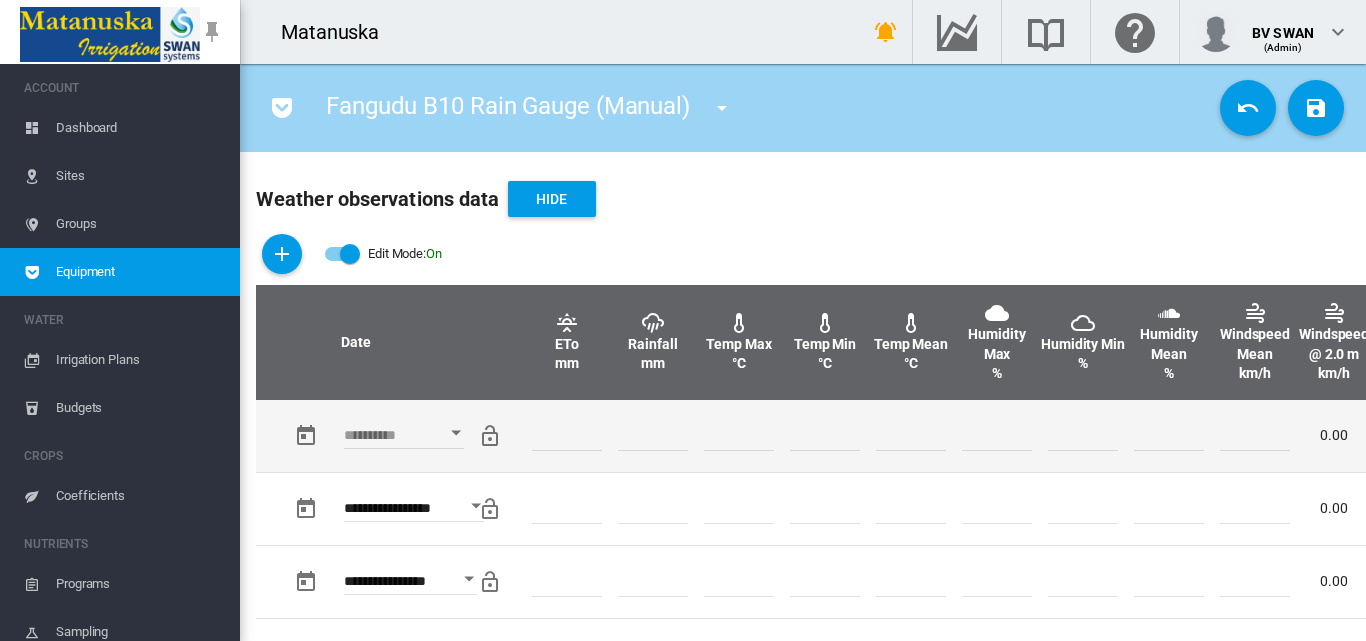 click at bounding box center (456, 432) 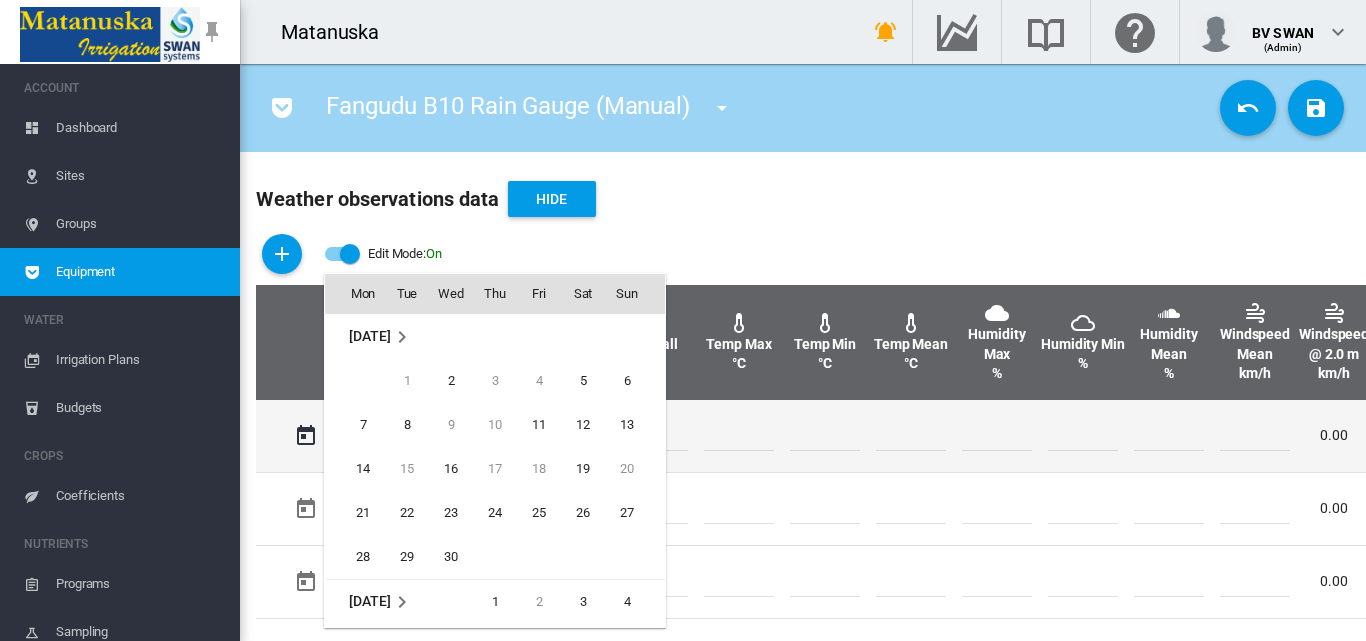 scroll, scrollTop: 532, scrollLeft: 0, axis: vertical 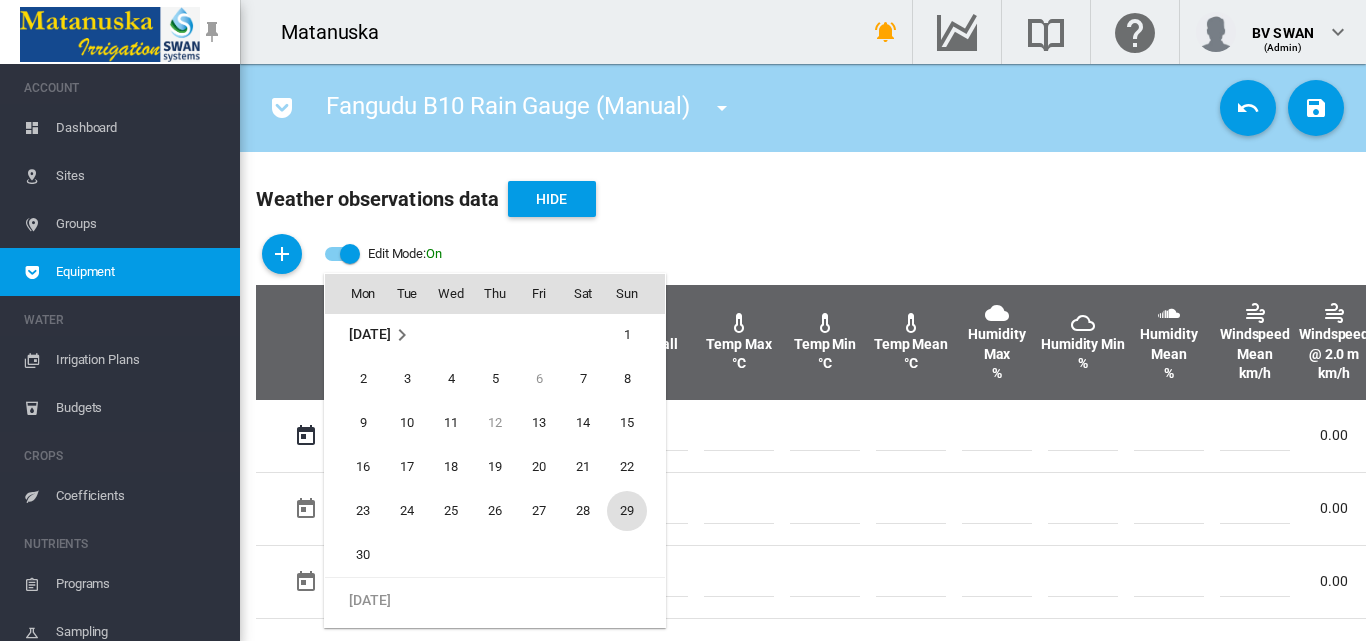 click on "29" at bounding box center (627, 511) 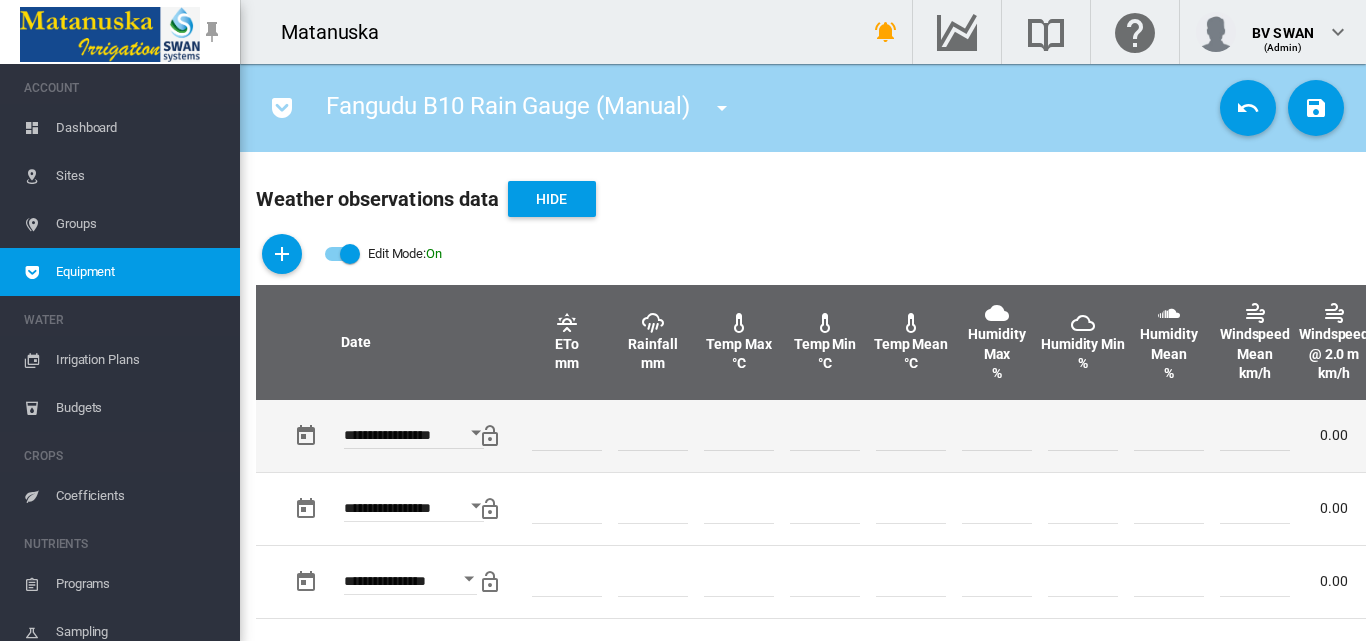 click at bounding box center (653, 436) 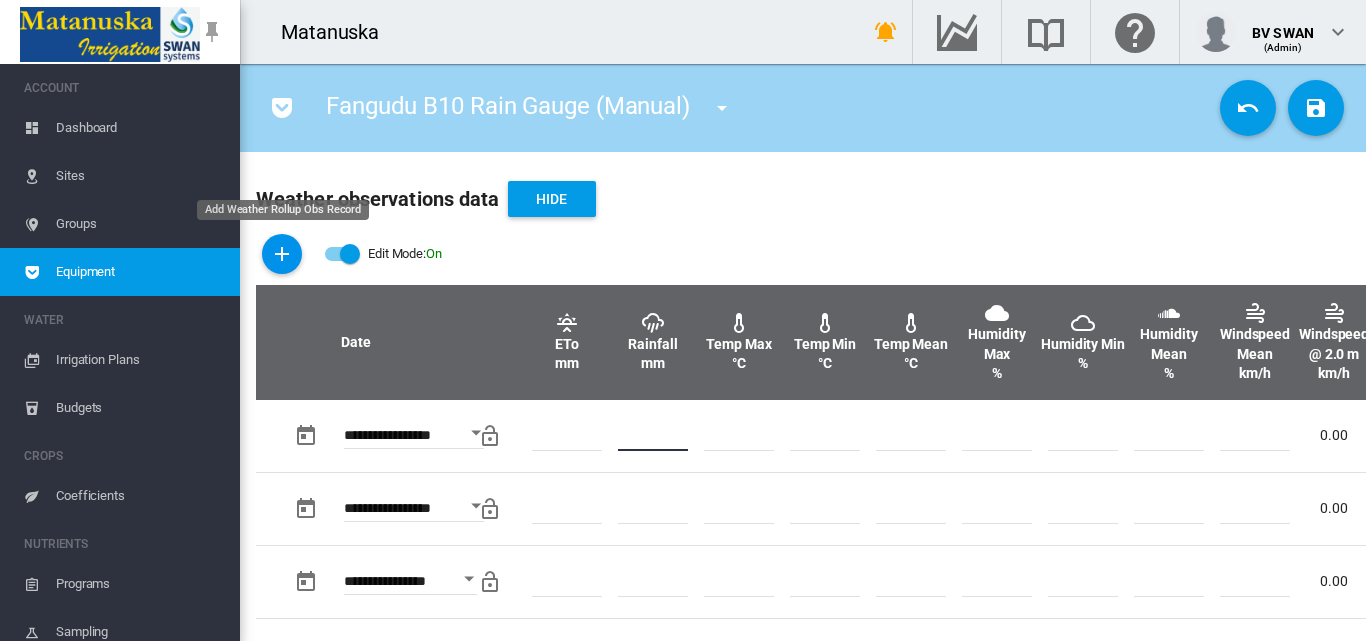 type on "*" 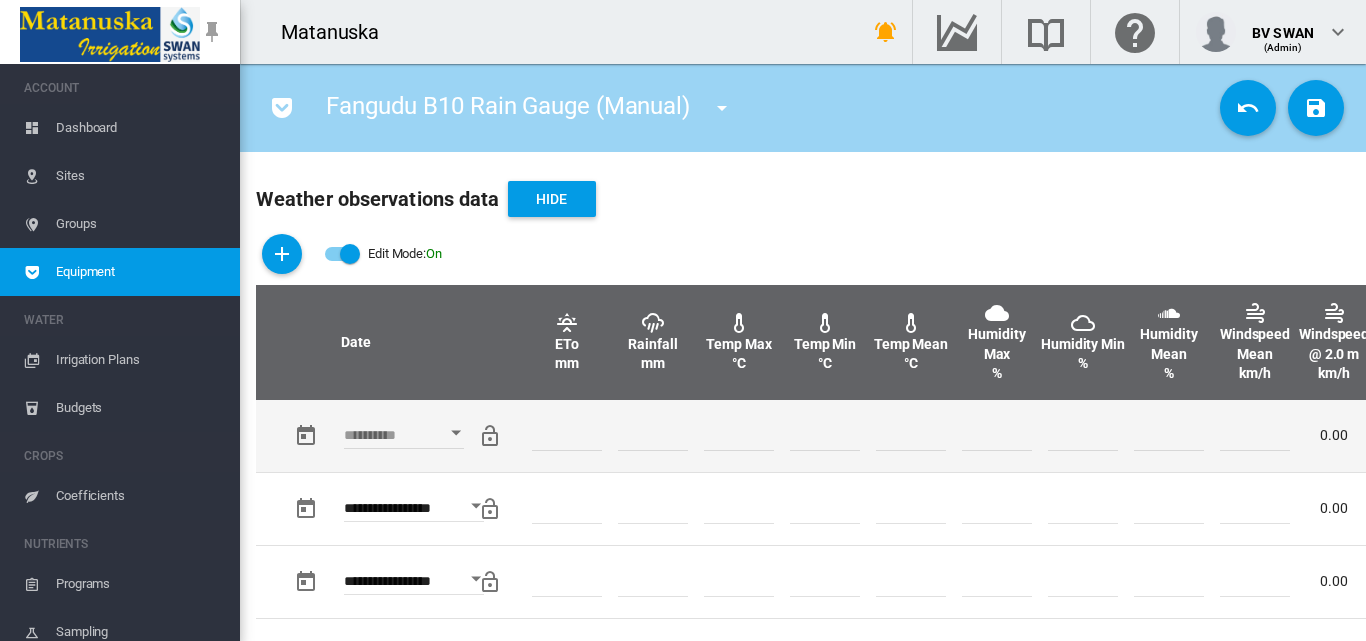 click at bounding box center (456, 432) 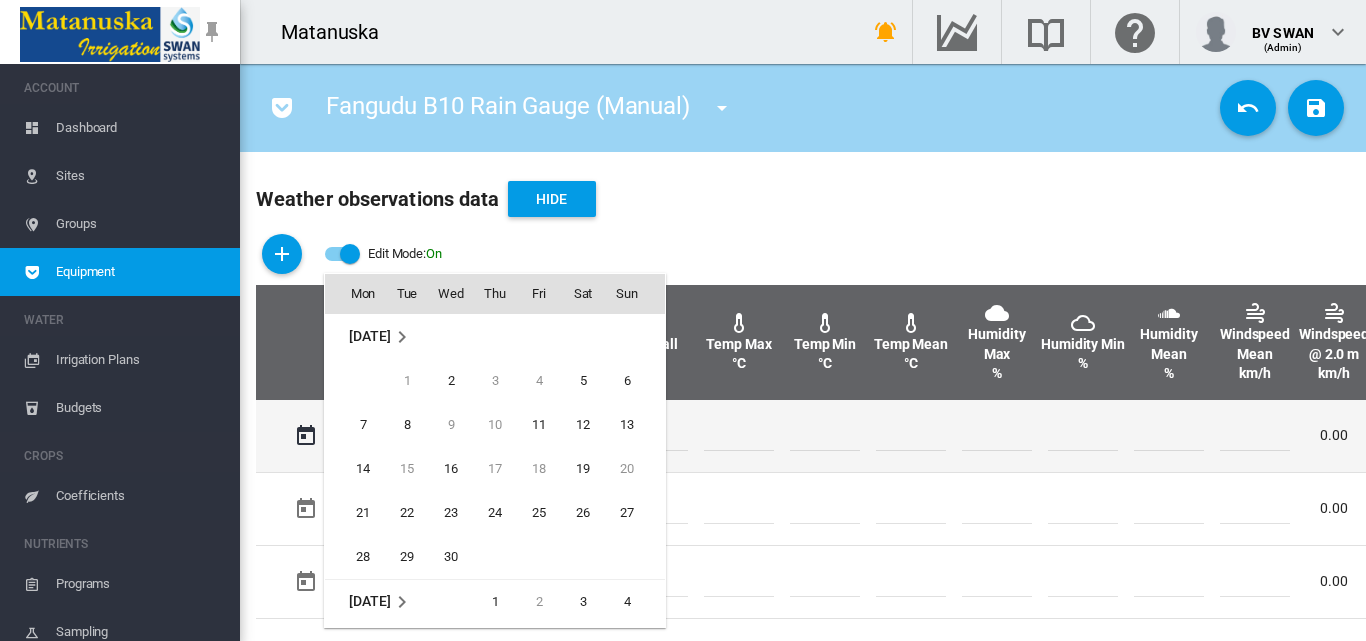 scroll, scrollTop: 532, scrollLeft: 0, axis: vertical 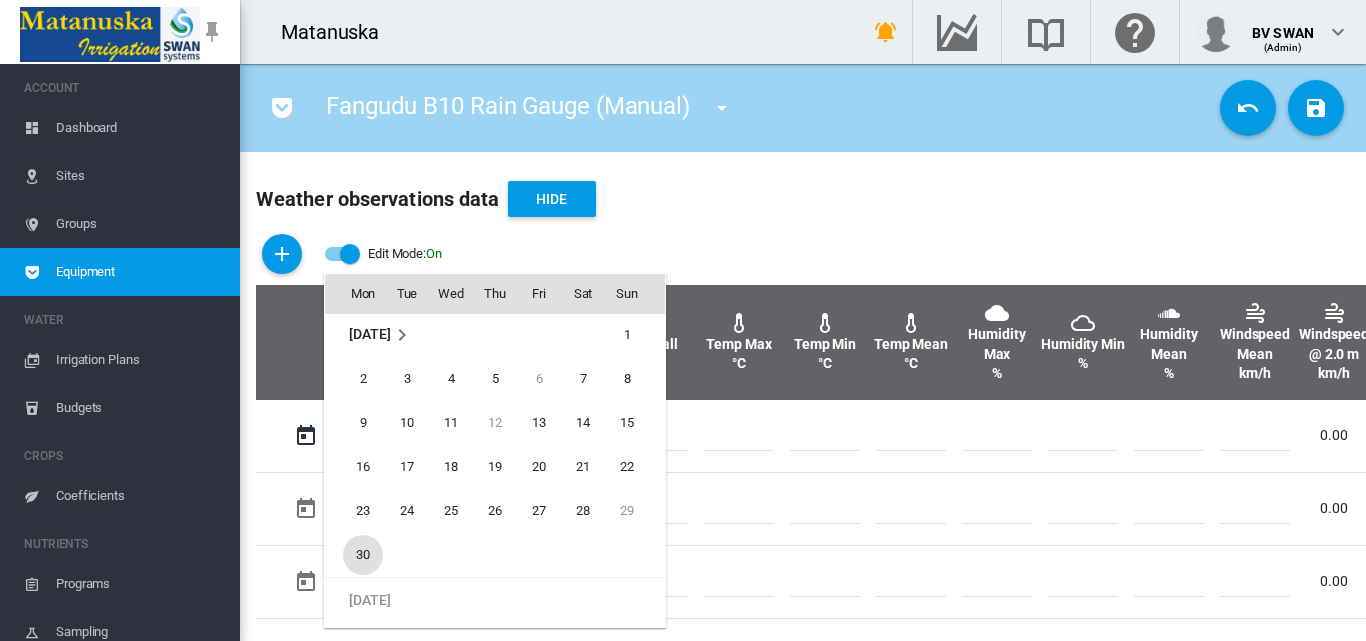 click on "30" at bounding box center (363, 555) 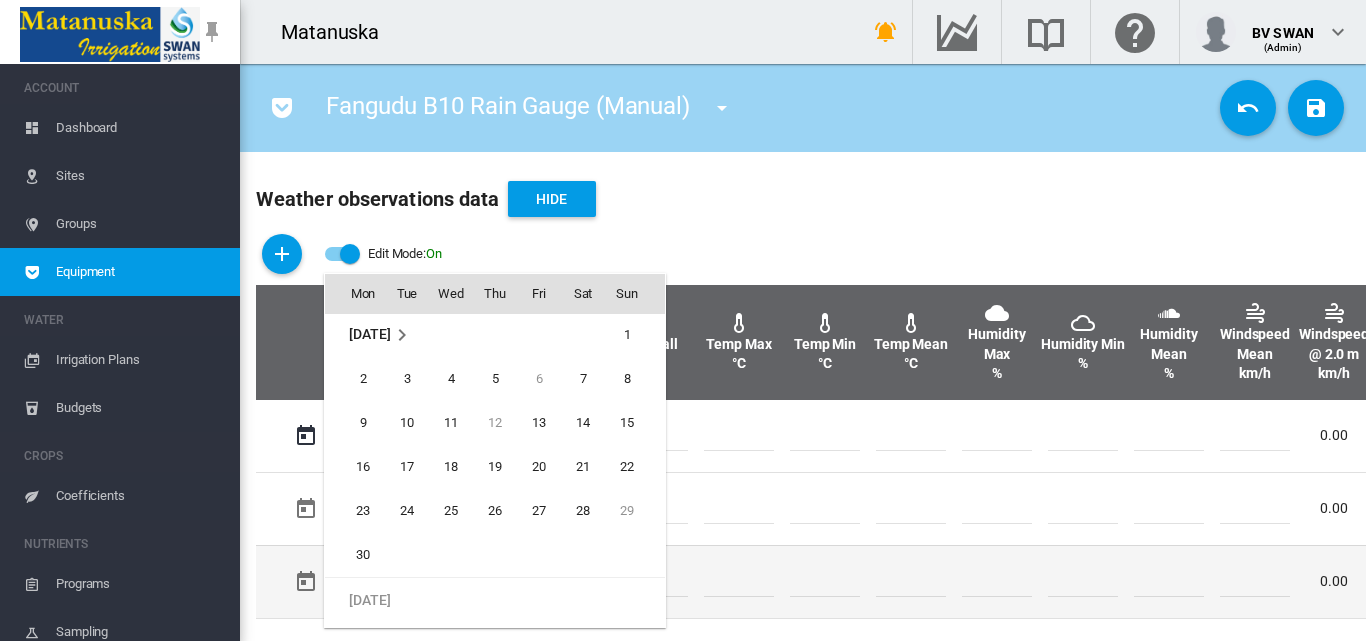 type on "**********" 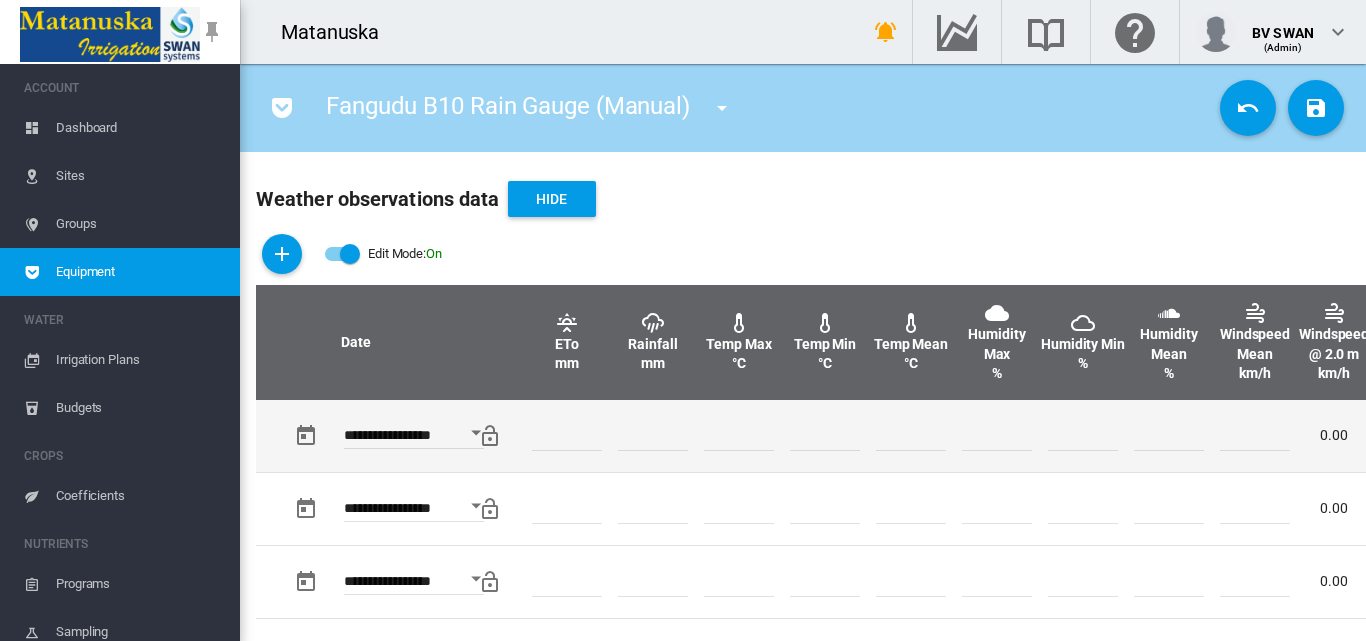 click at bounding box center (653, 436) 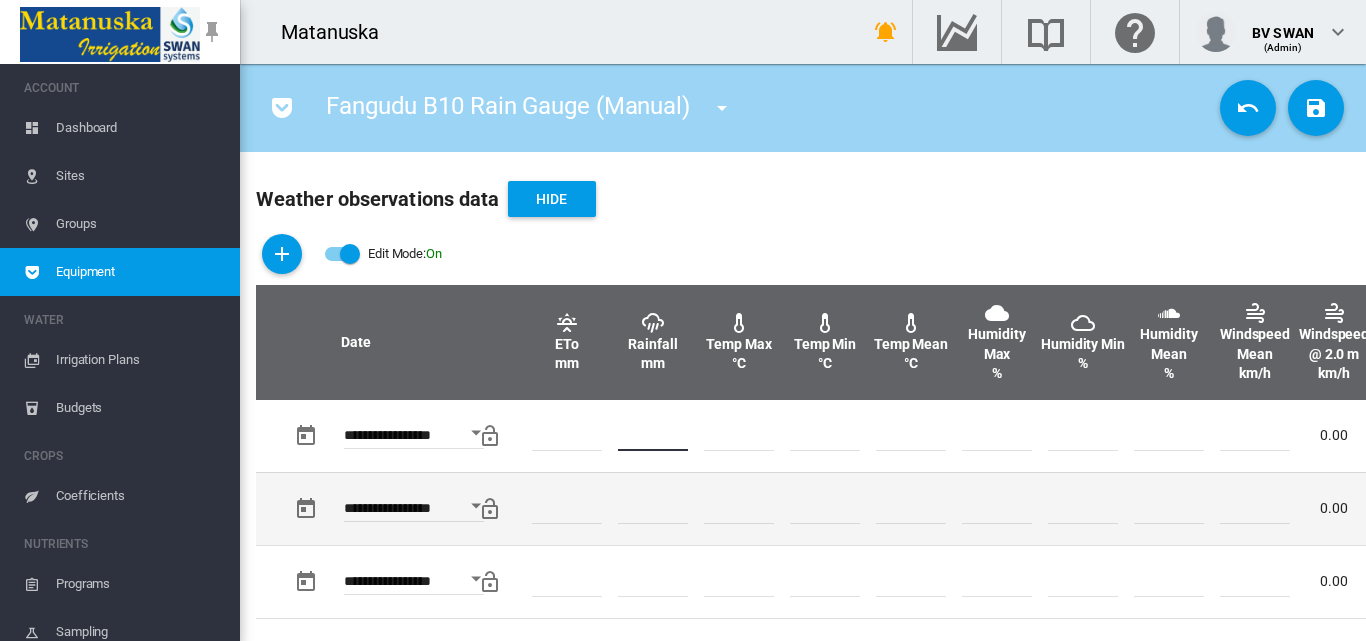type on "*" 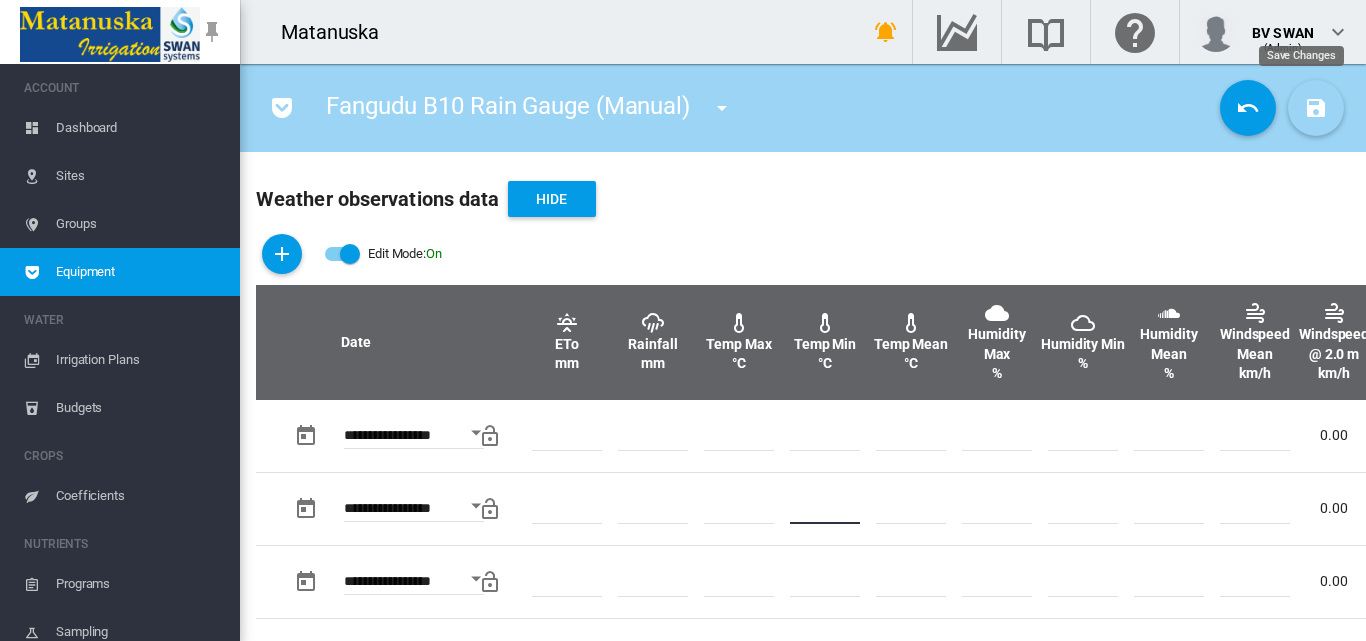 click at bounding box center [1316, 108] 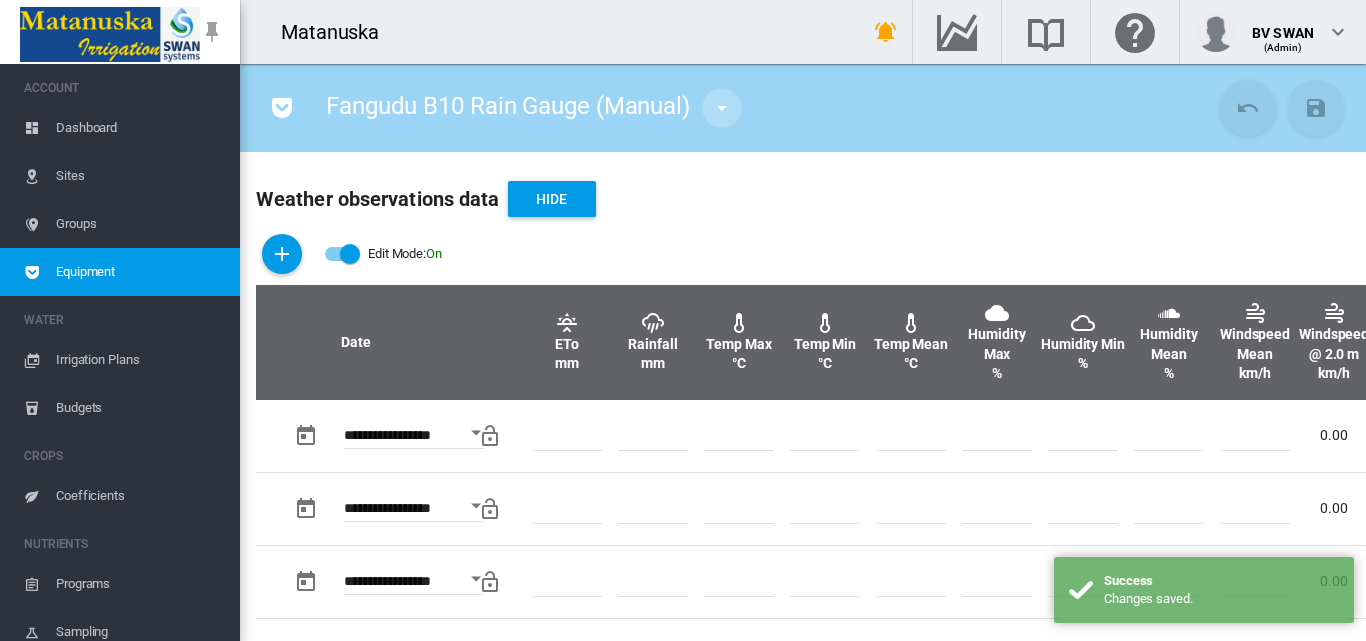click at bounding box center [722, 108] 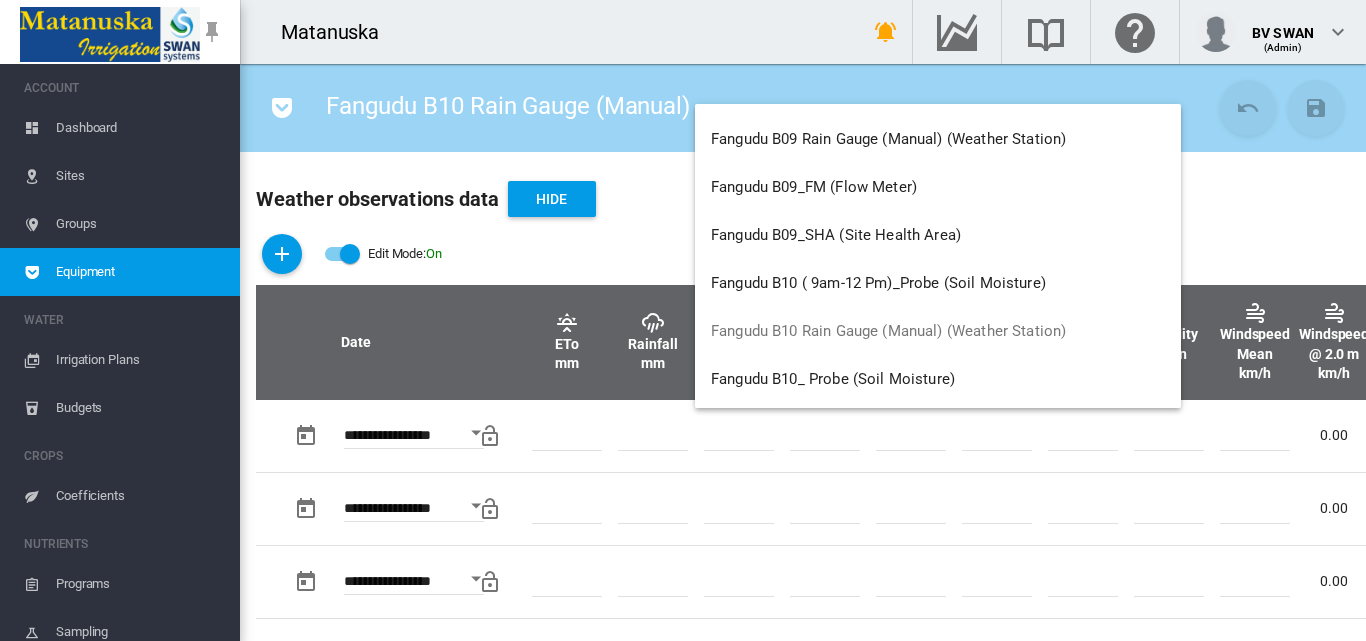 scroll, scrollTop: 6100, scrollLeft: 0, axis: vertical 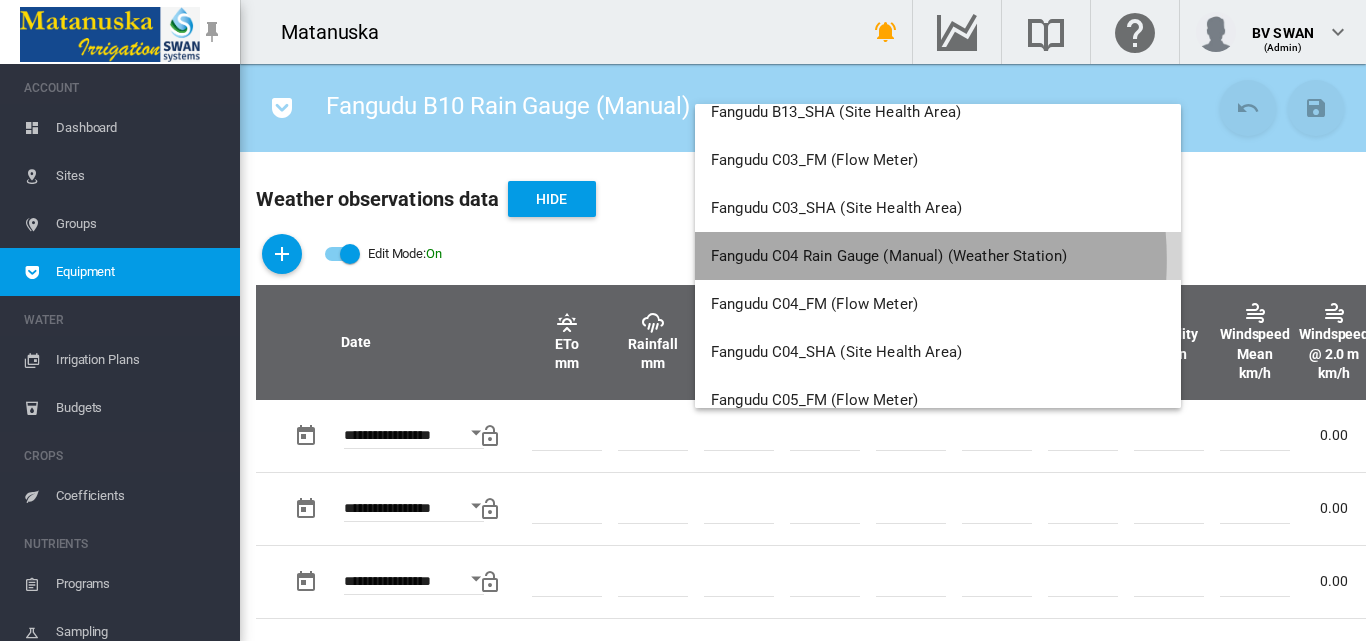 click on "Fangudu C04 Rain Gauge (Manual) (Weather Station)" at bounding box center (889, 256) 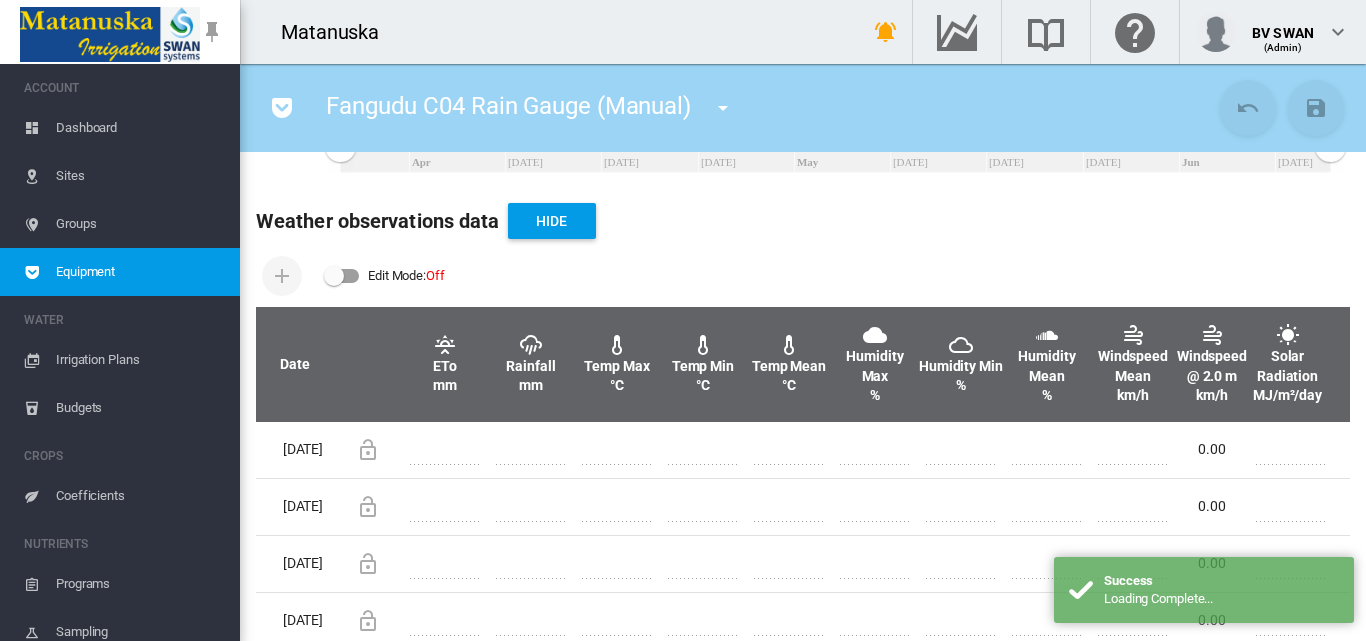 scroll, scrollTop: 600, scrollLeft: 0, axis: vertical 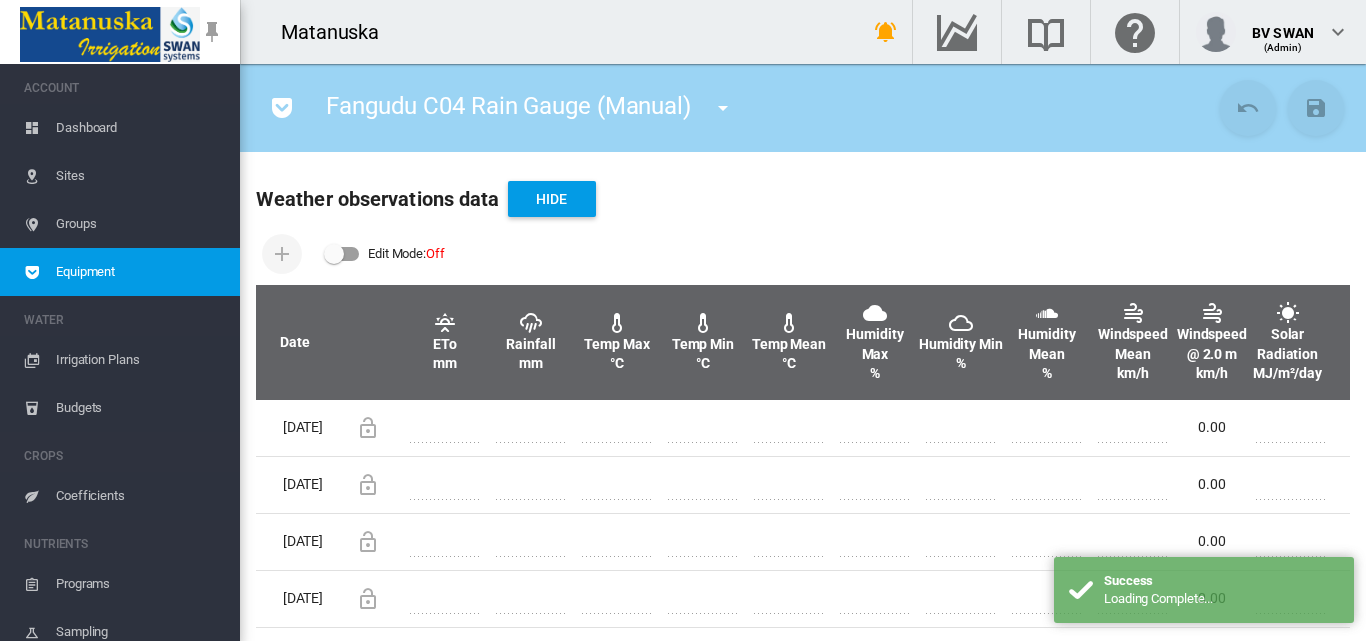 click at bounding box center (342, 254) 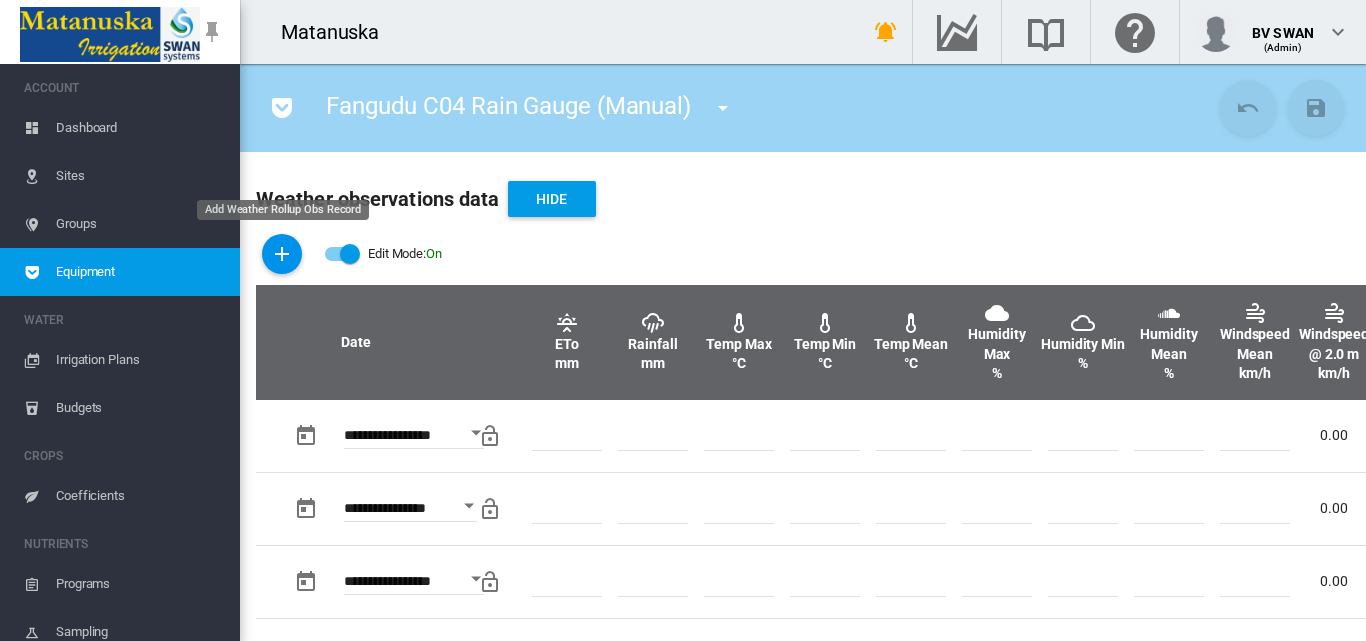 click at bounding box center (282, 254) 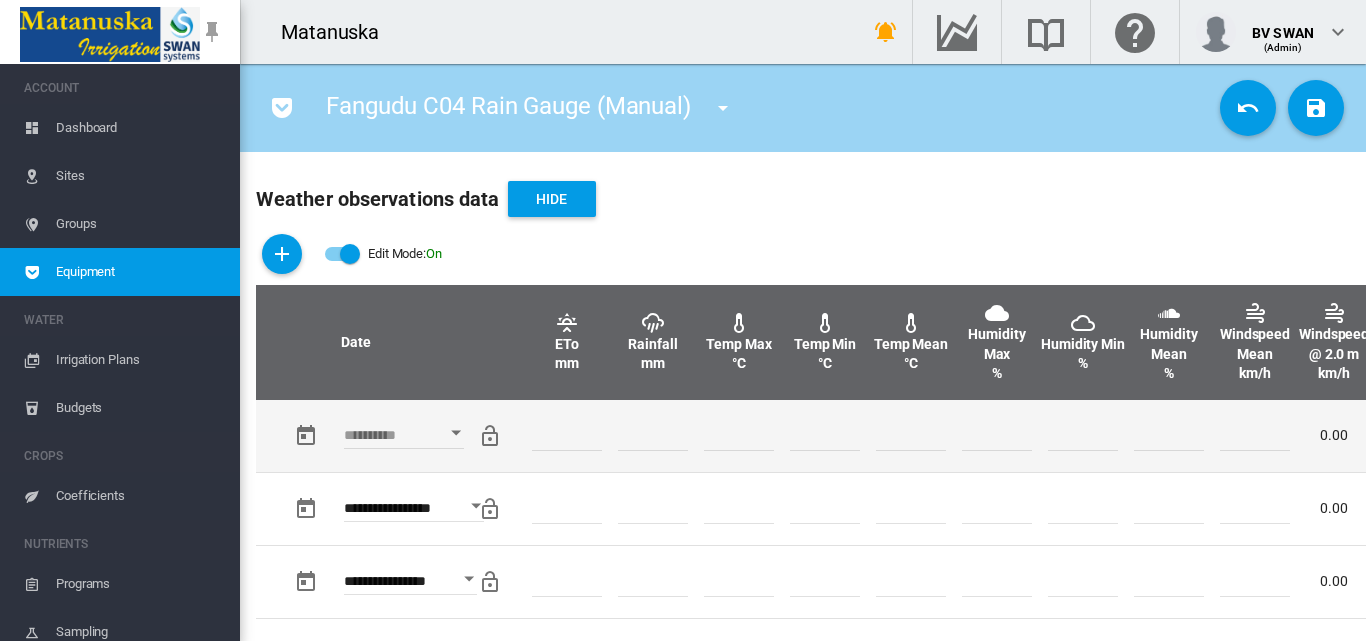 click at bounding box center (456, 432) 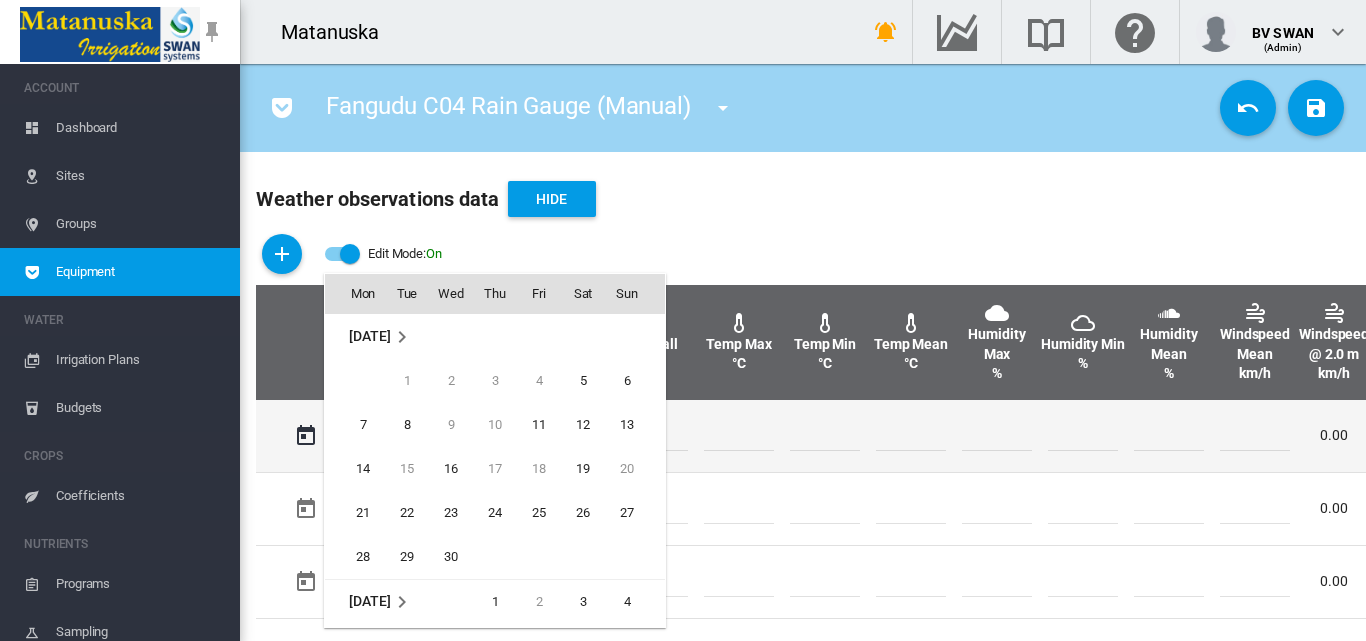 scroll, scrollTop: 532, scrollLeft: 0, axis: vertical 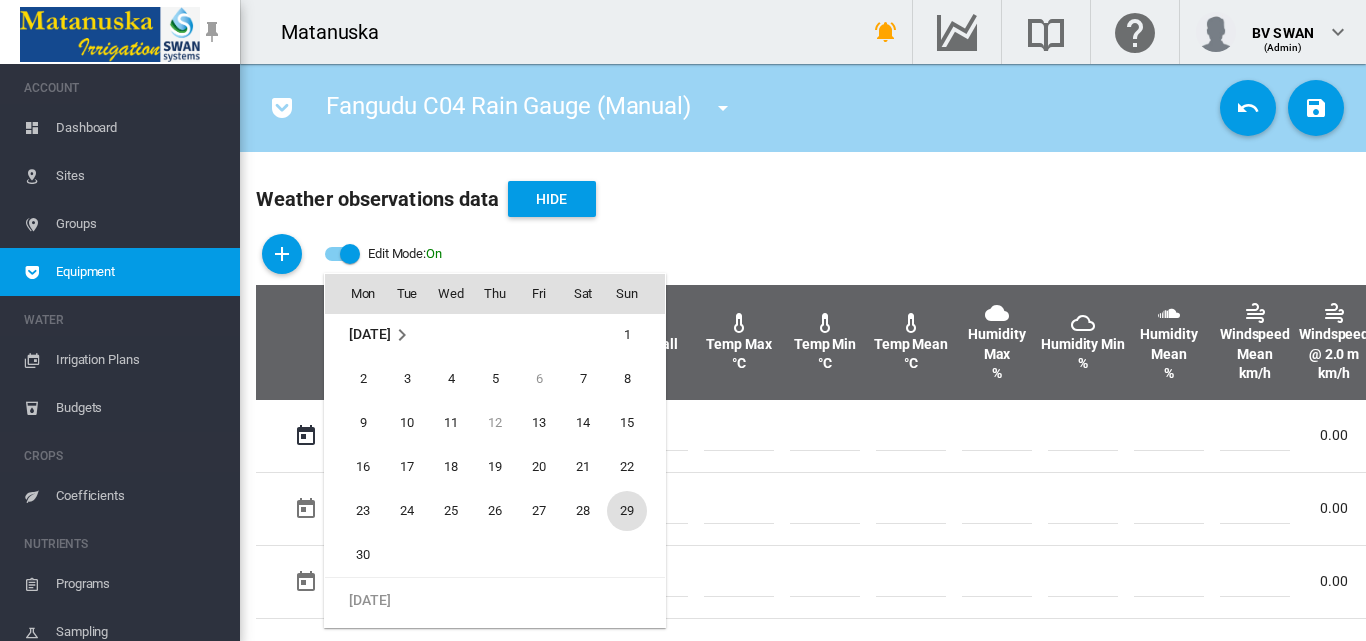 click on "29" at bounding box center [627, 511] 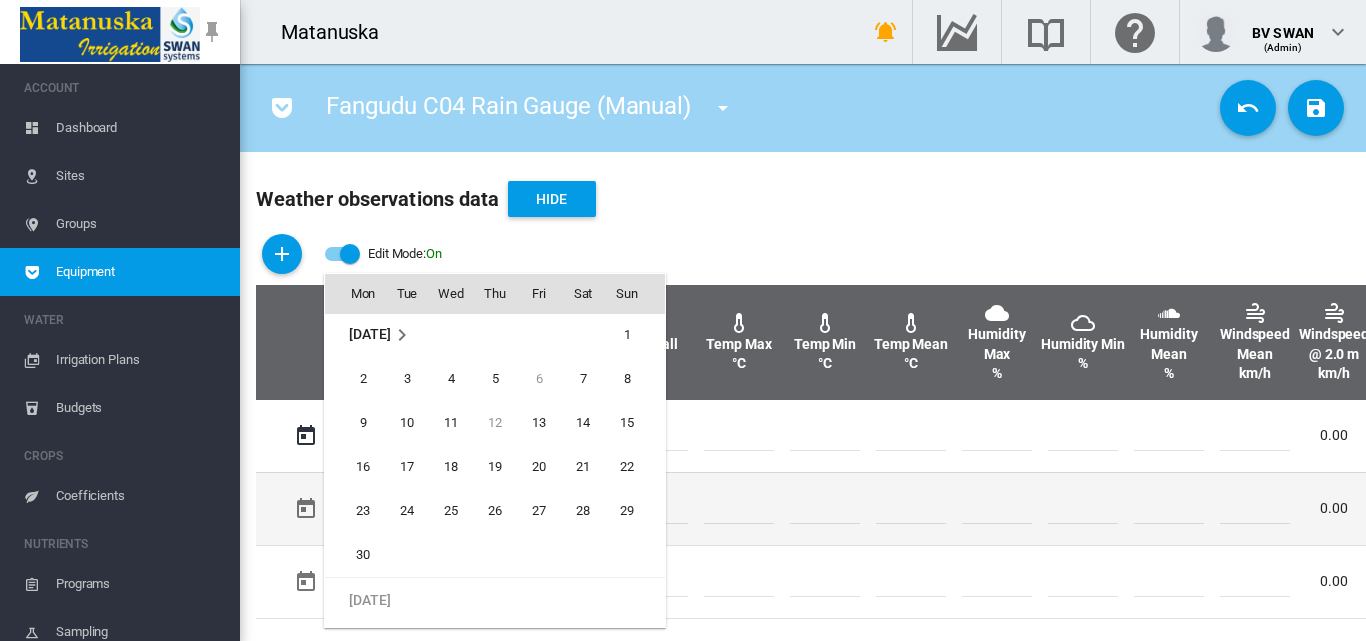 type on "**********" 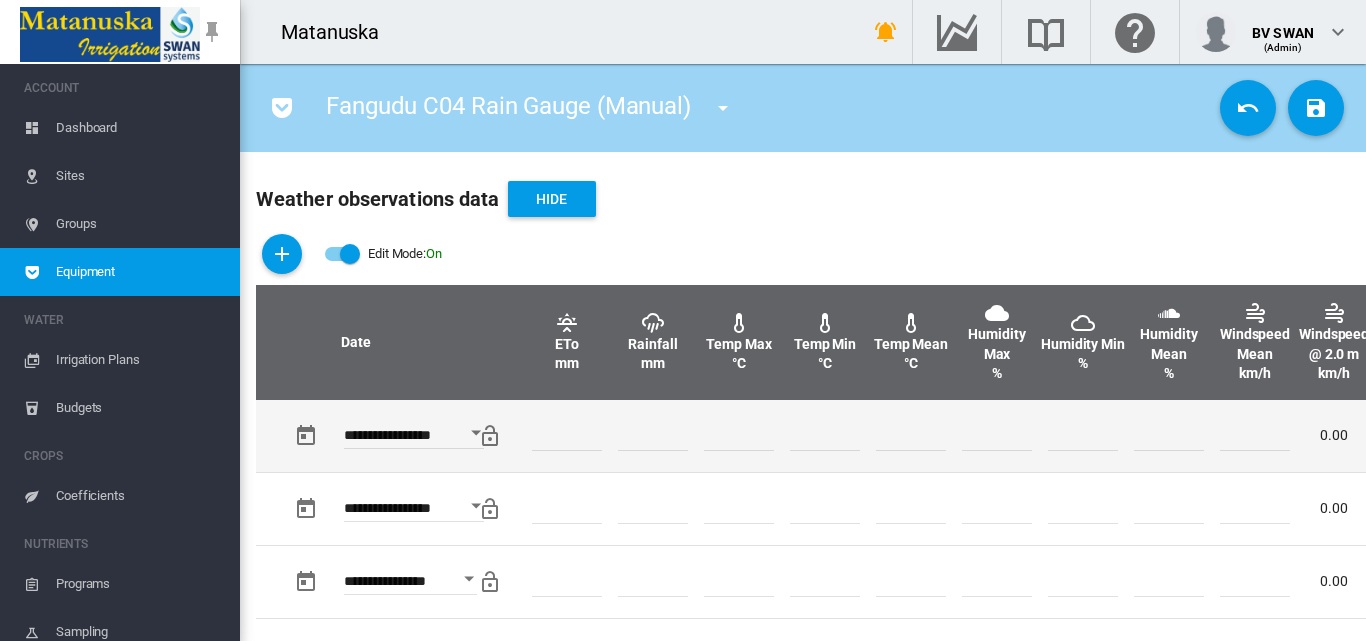 click at bounding box center [653, 436] 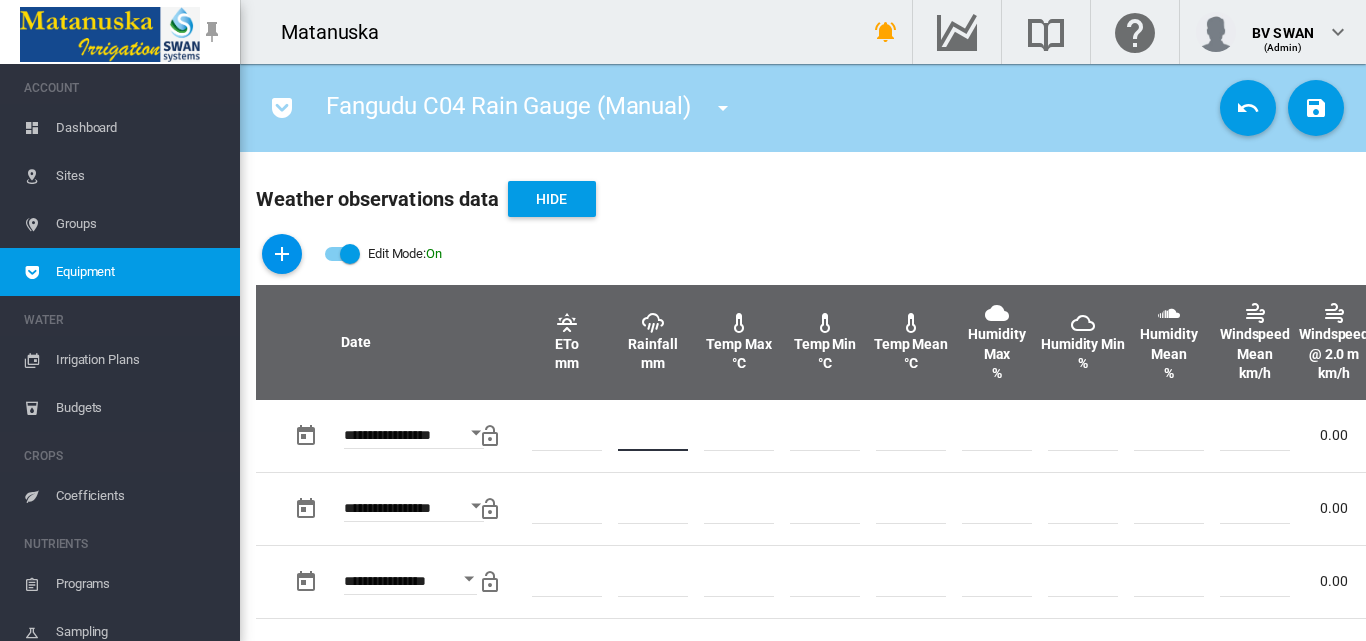 type on "*" 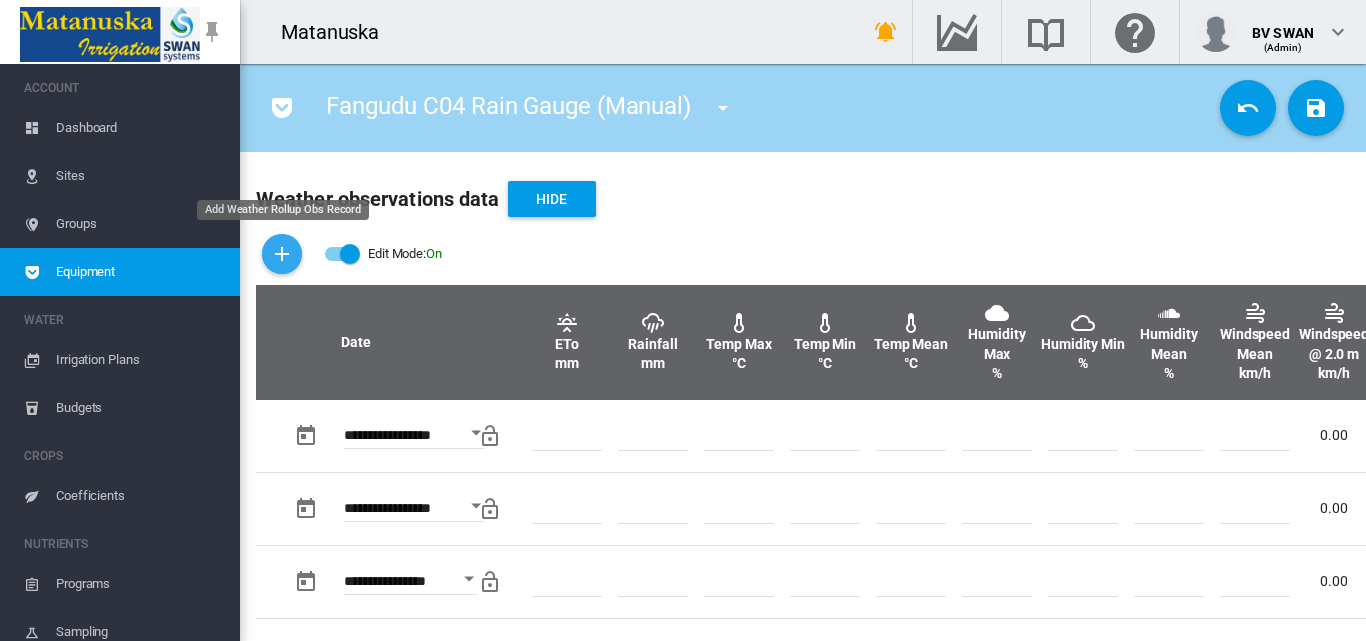 click at bounding box center [282, 254] 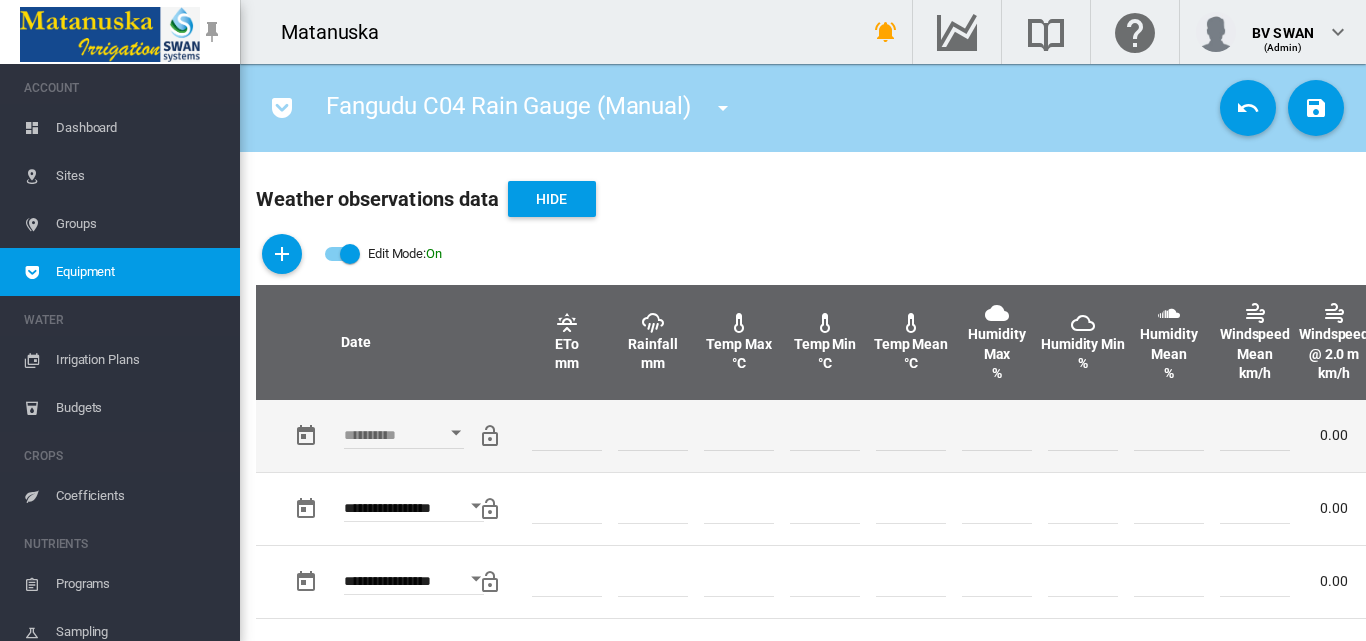 click at bounding box center [456, 432] 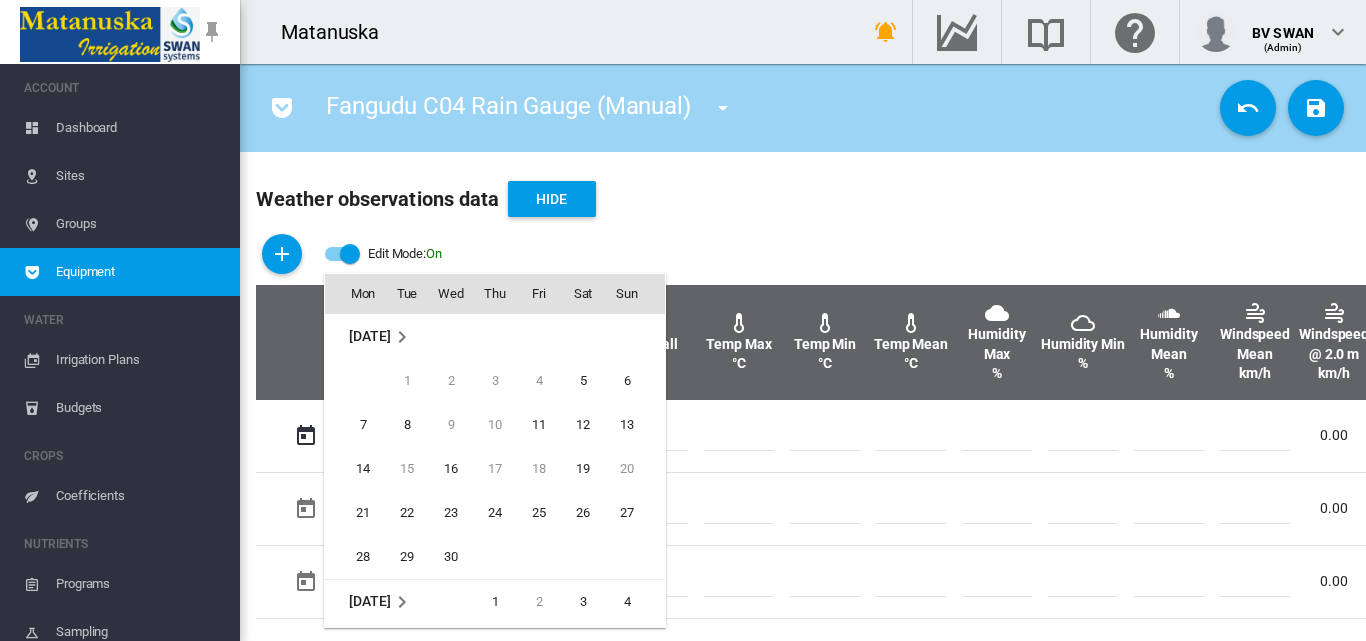scroll, scrollTop: 532, scrollLeft: 0, axis: vertical 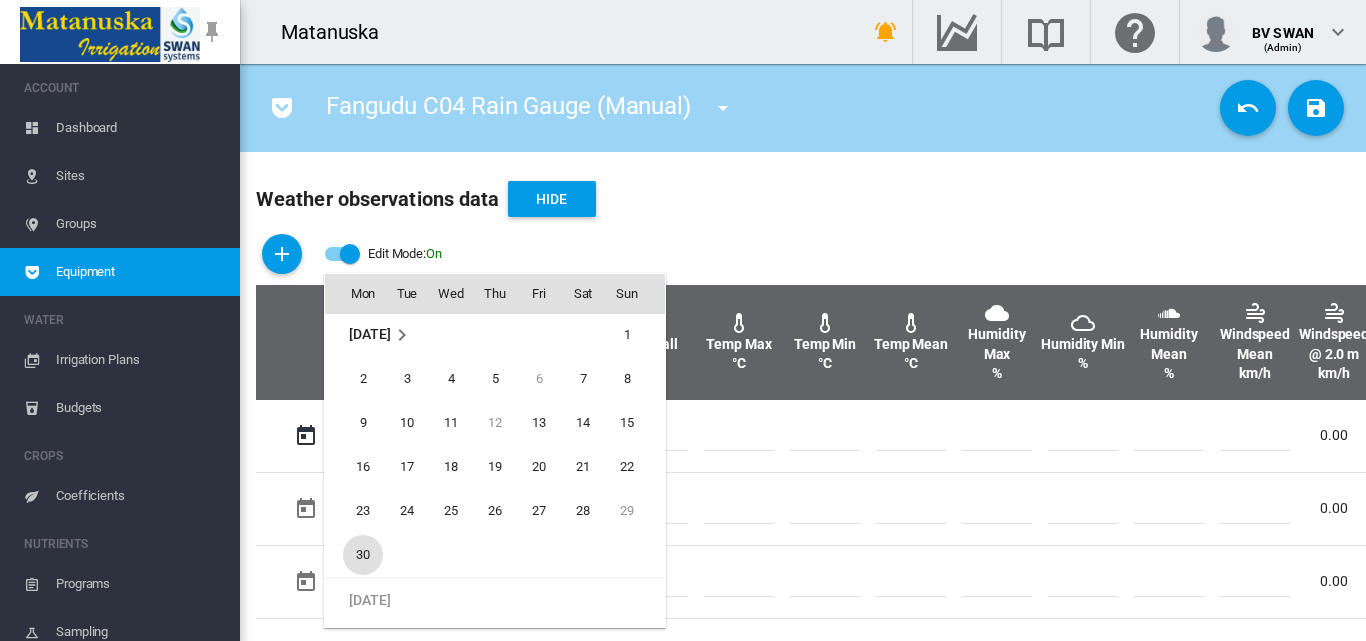 click on "30" at bounding box center (363, 555) 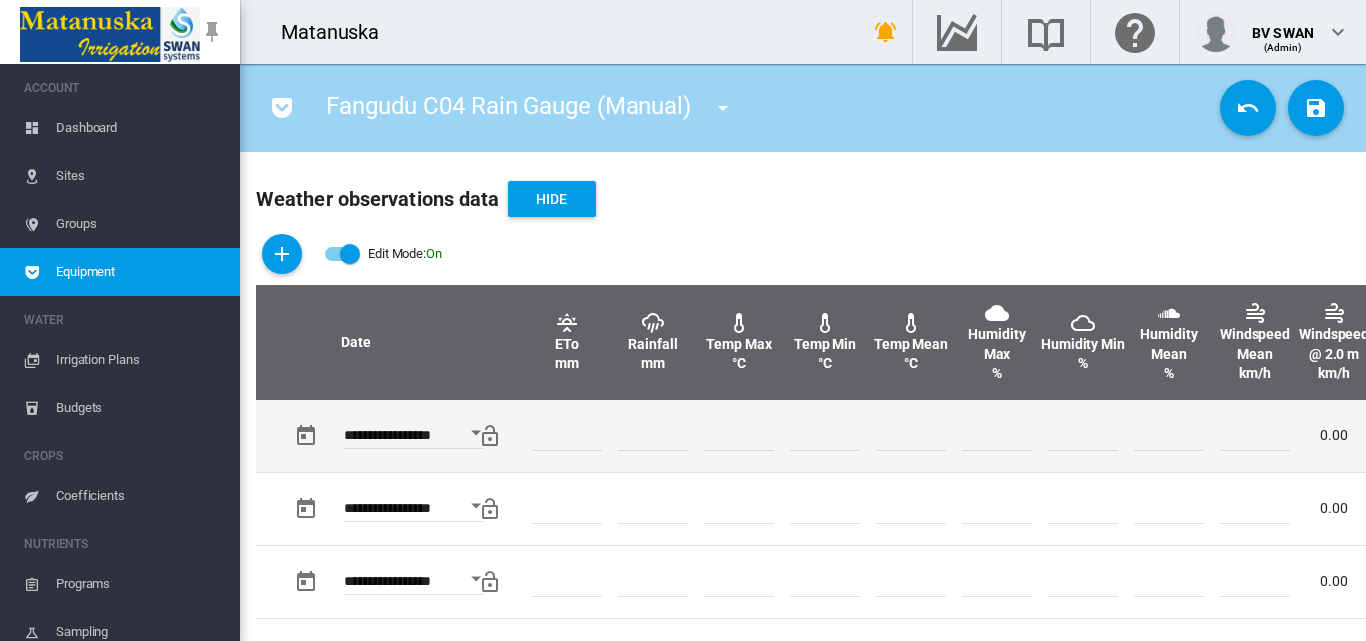 click at bounding box center (653, 436) 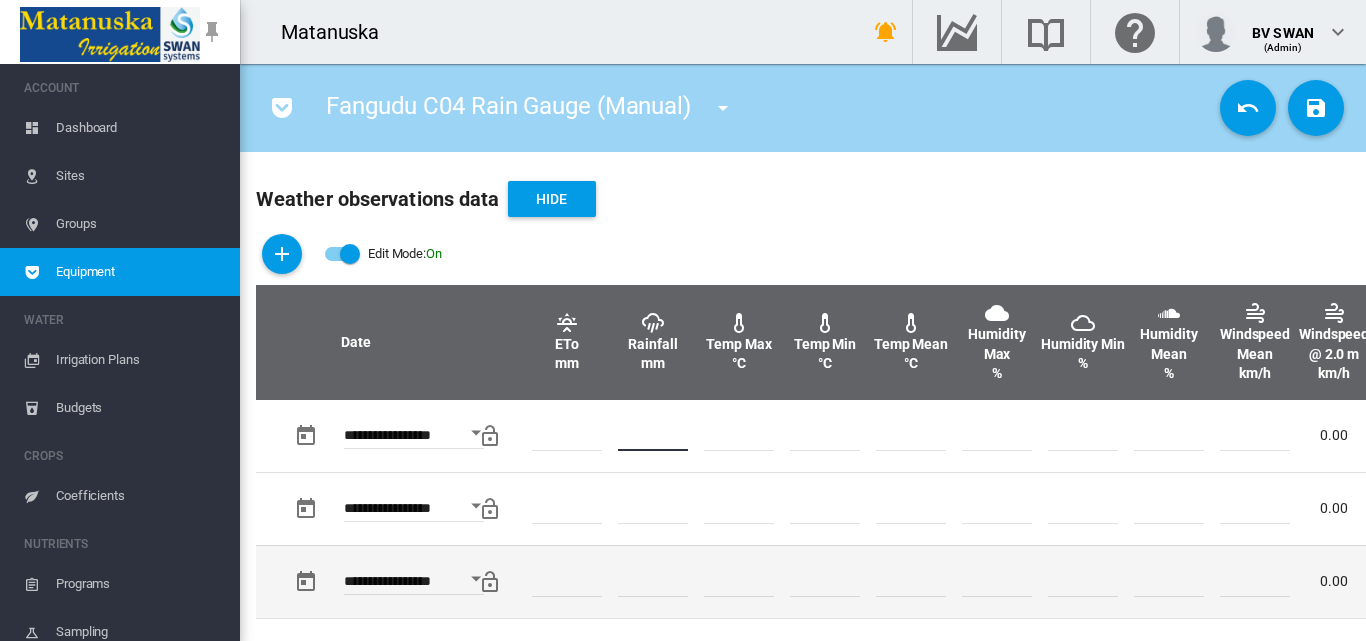 type on "**" 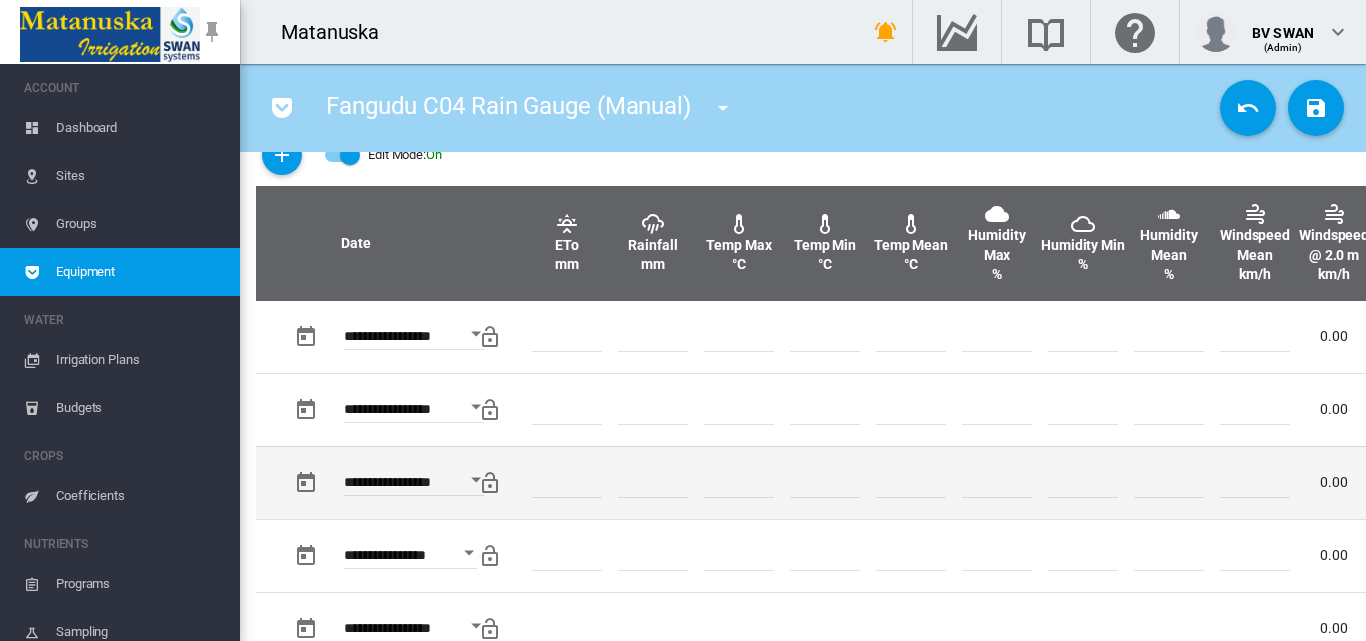 scroll, scrollTop: 700, scrollLeft: 0, axis: vertical 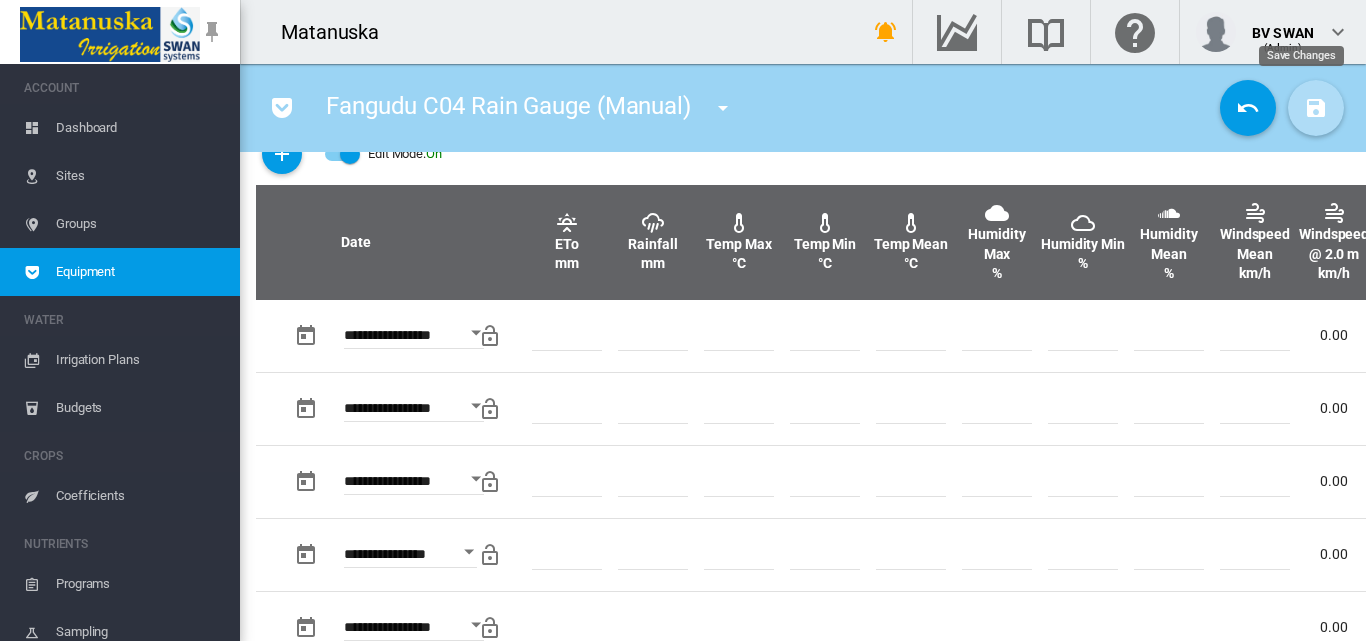 click at bounding box center (1316, 108) 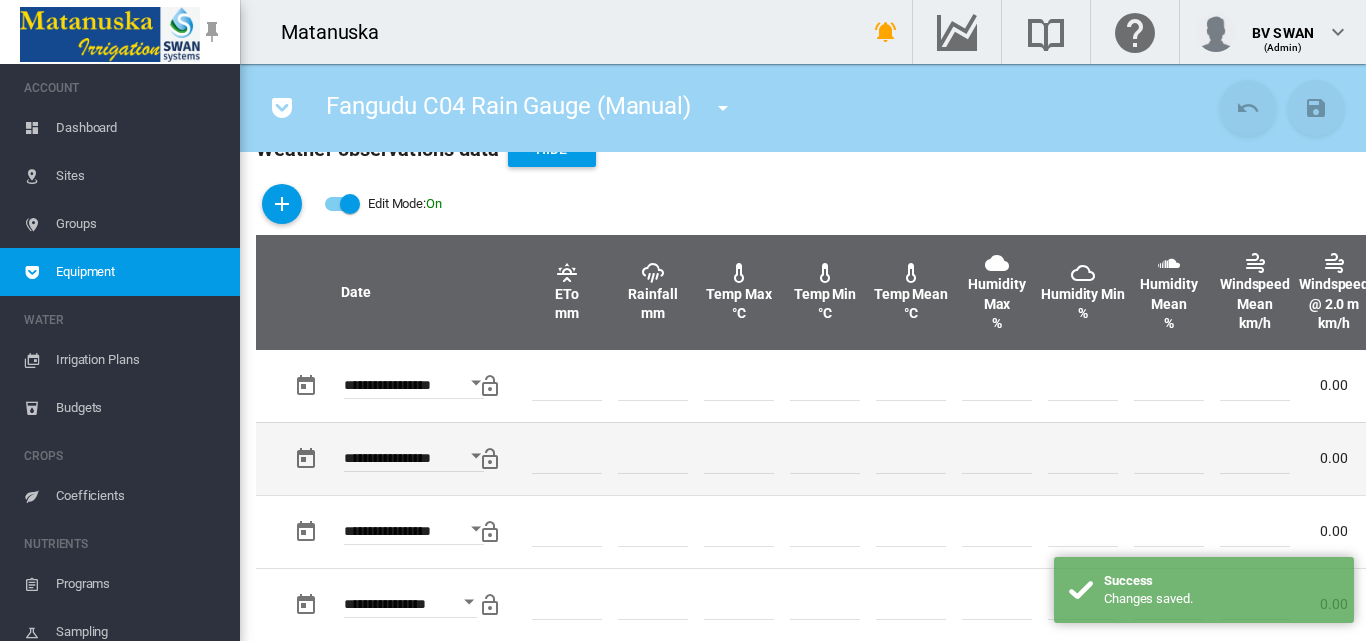 scroll, scrollTop: 700, scrollLeft: 0, axis: vertical 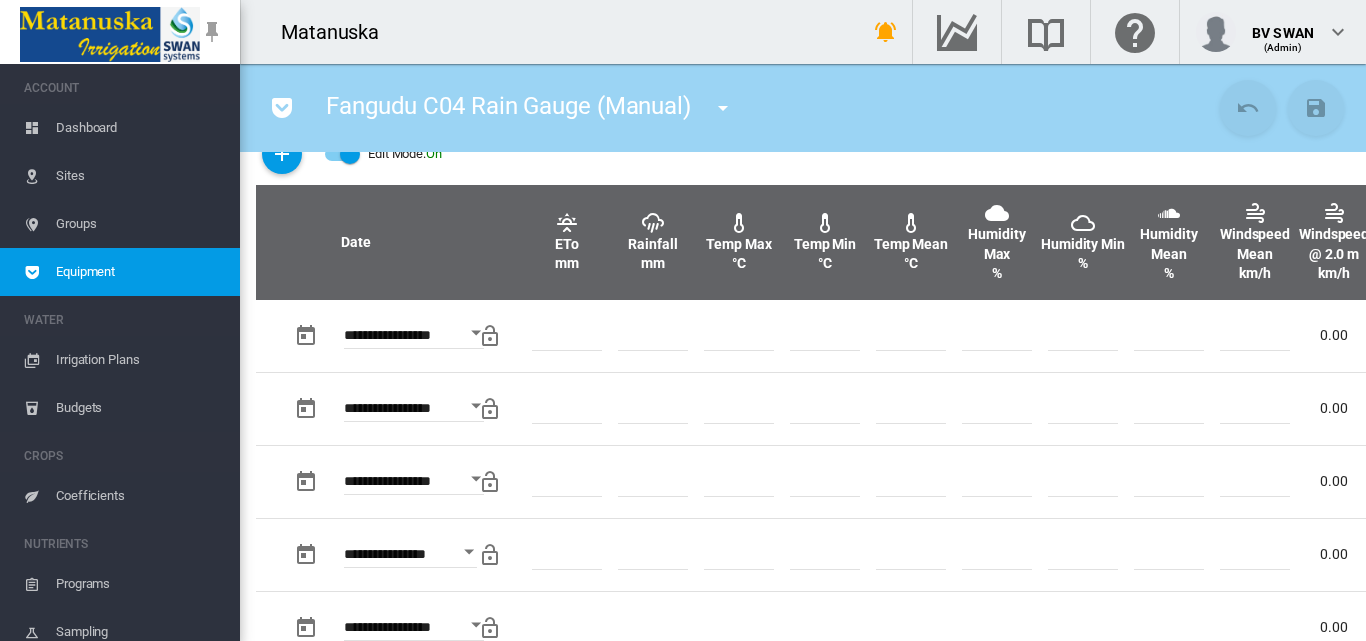 click at bounding box center (723, 108) 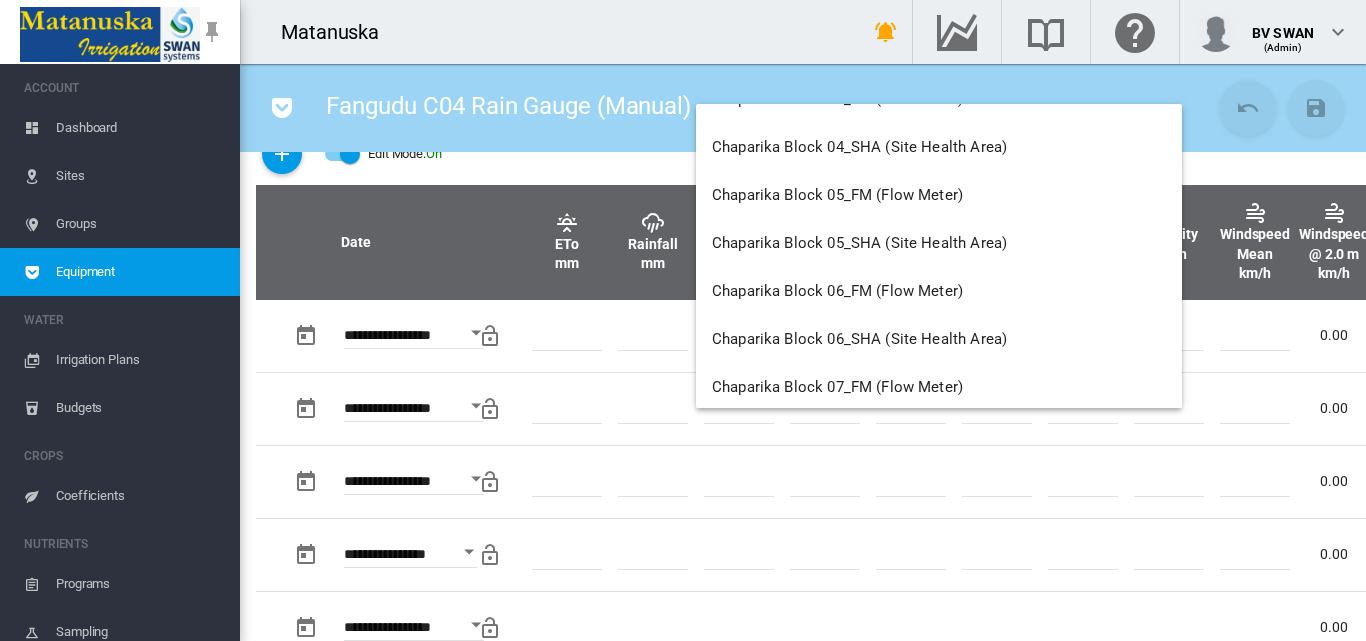 scroll, scrollTop: 4900, scrollLeft: 0, axis: vertical 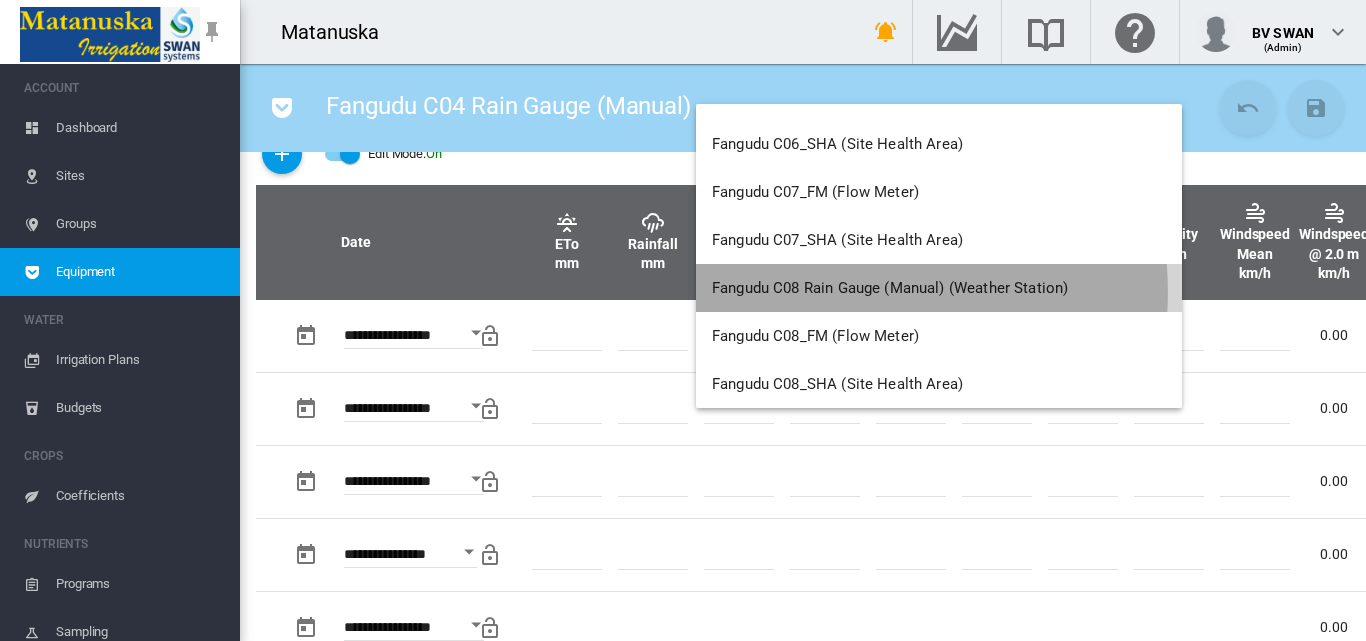 click on "Fangudu C08 Rain Gauge (Manual) (Weather Station)" at bounding box center [890, 288] 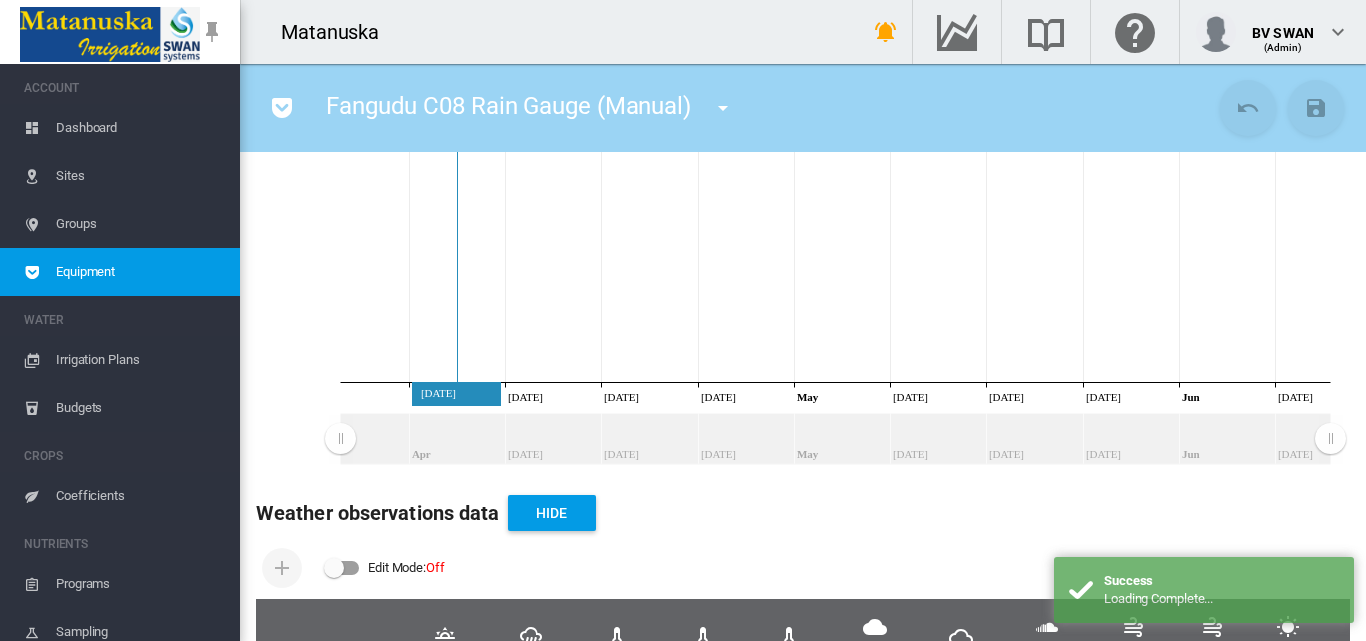 scroll, scrollTop: 500, scrollLeft: 0, axis: vertical 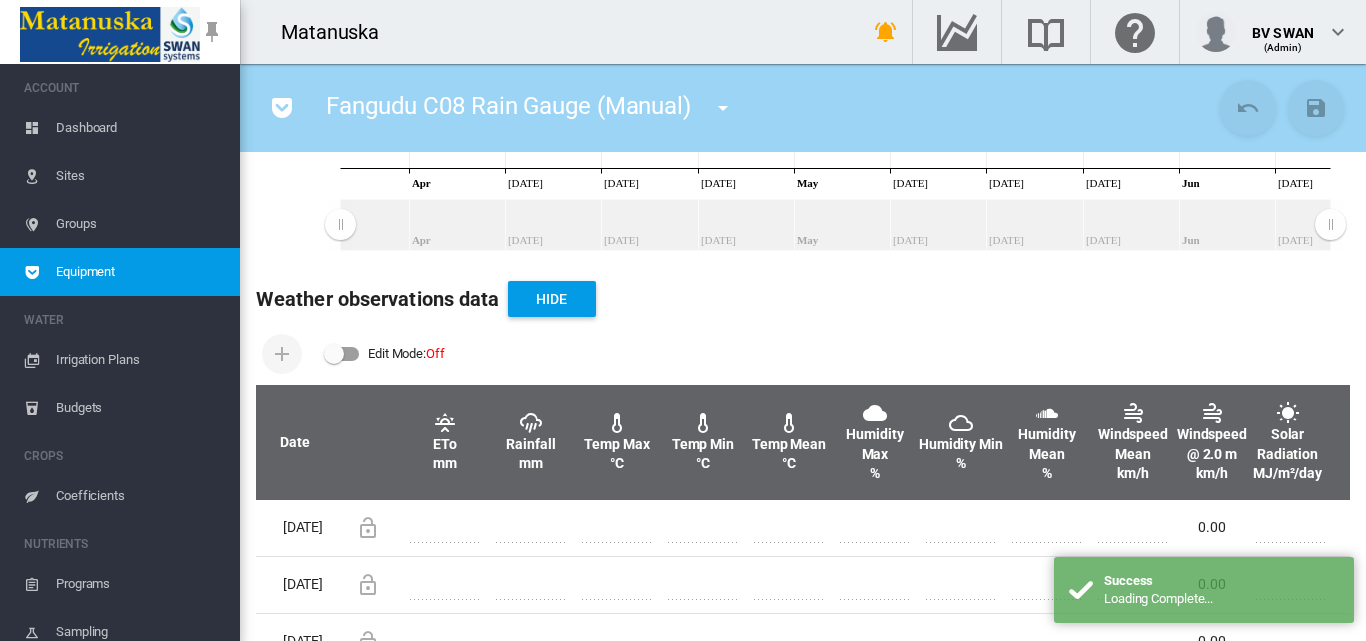 click at bounding box center [342, 354] 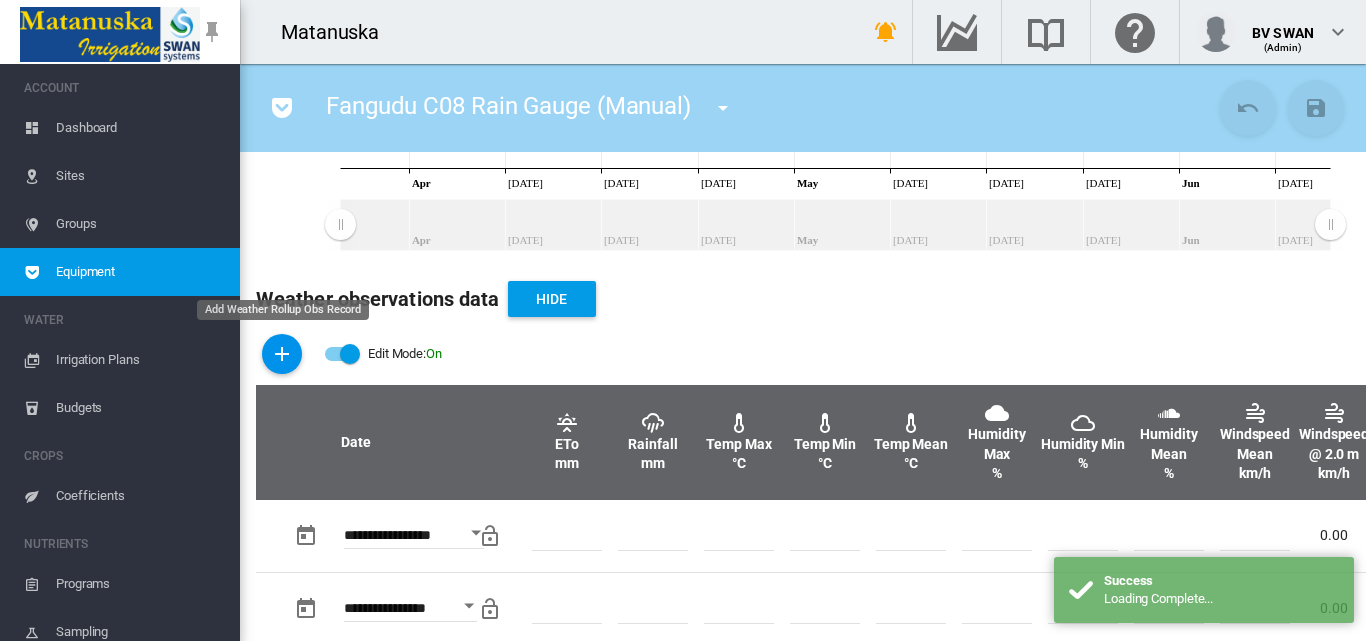 click at bounding box center [282, 354] 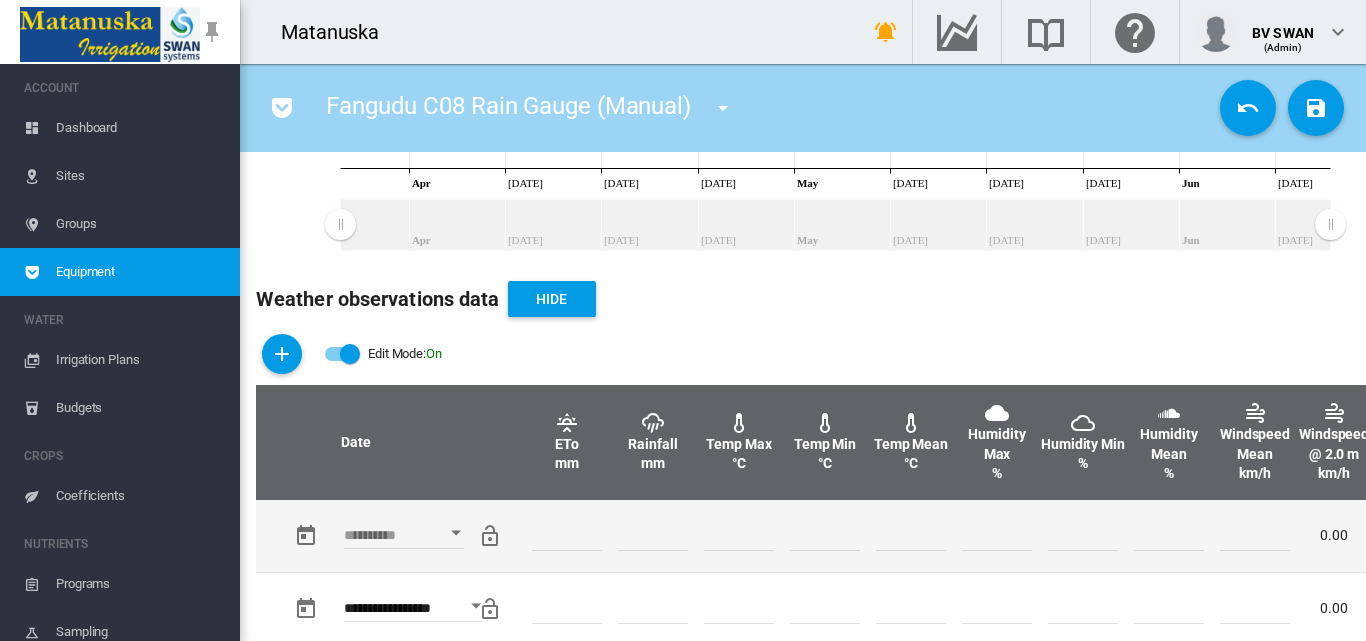click at bounding box center [456, 532] 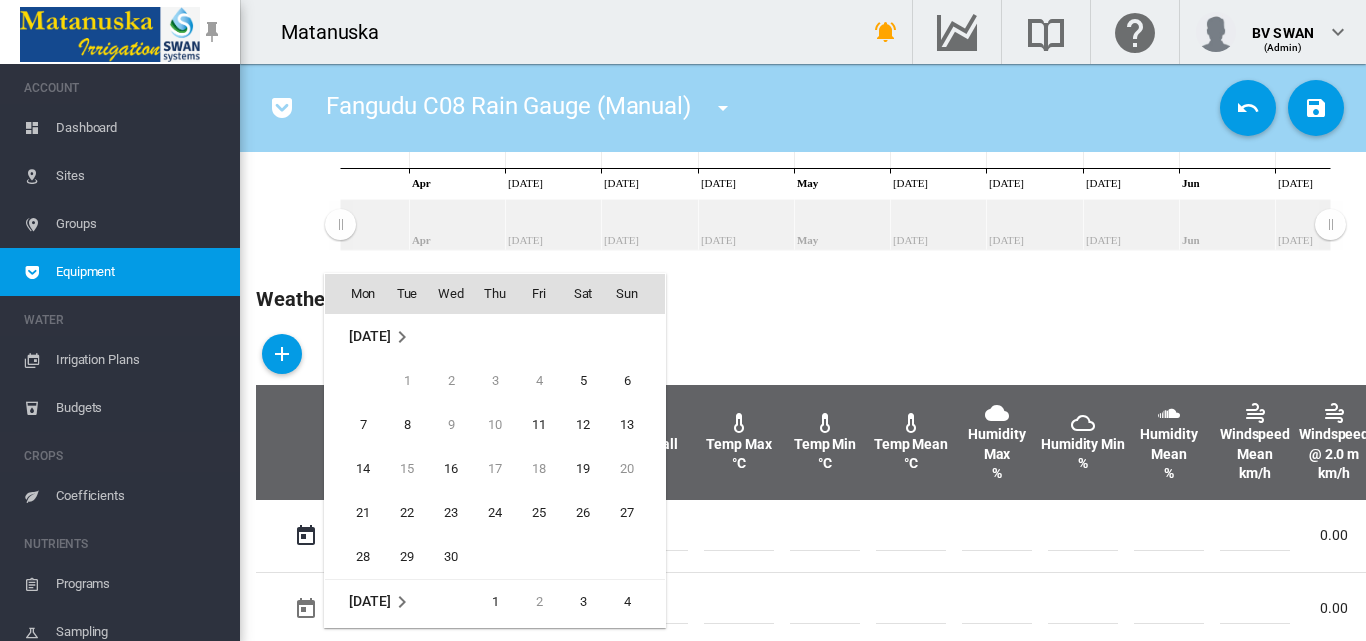 scroll, scrollTop: 532, scrollLeft: 0, axis: vertical 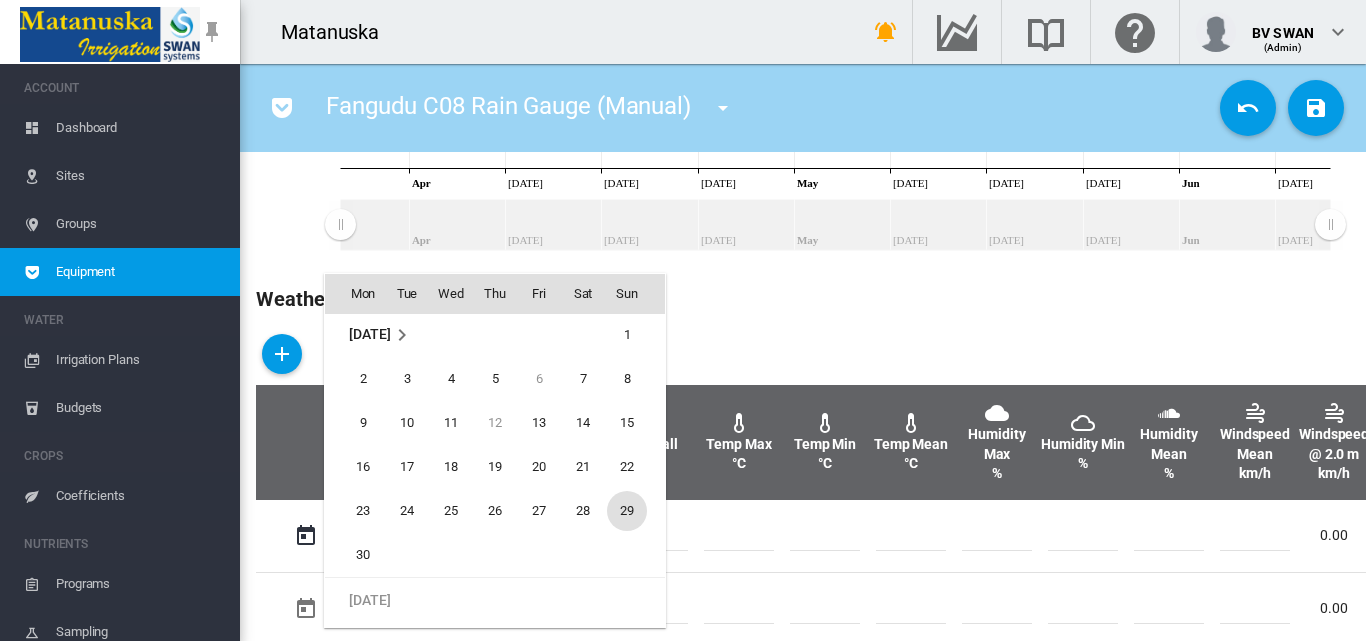 click on "29" at bounding box center [627, 511] 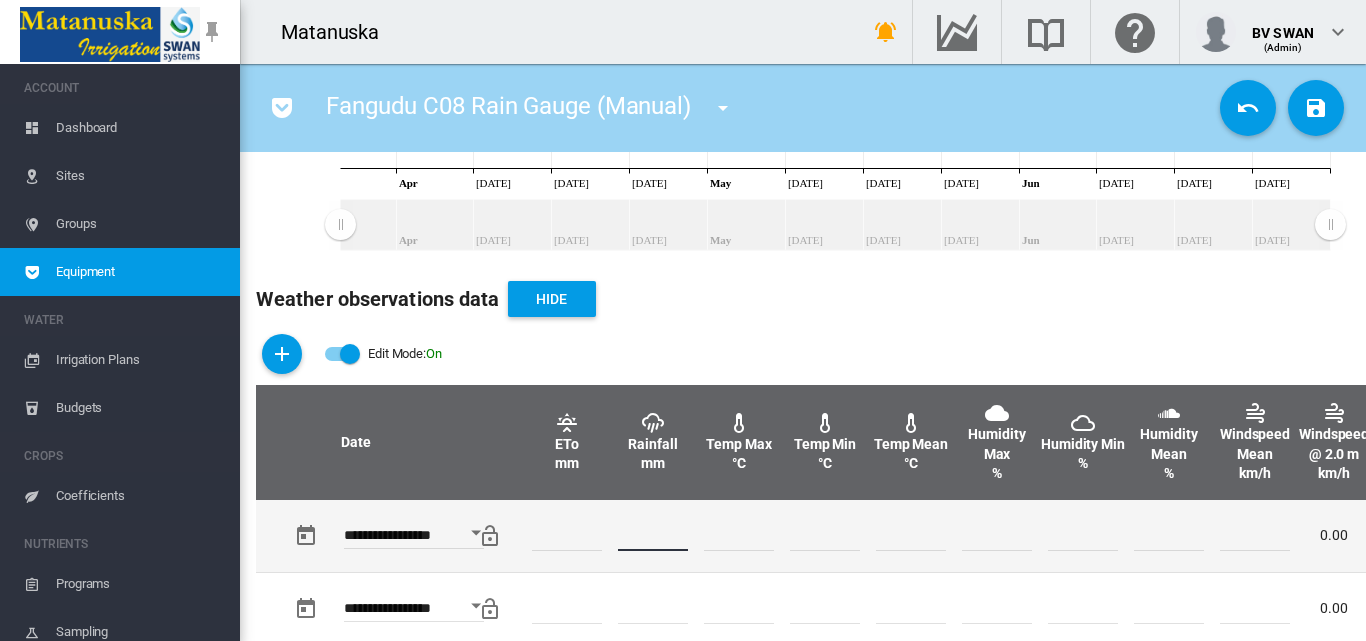 click at bounding box center [653, 536] 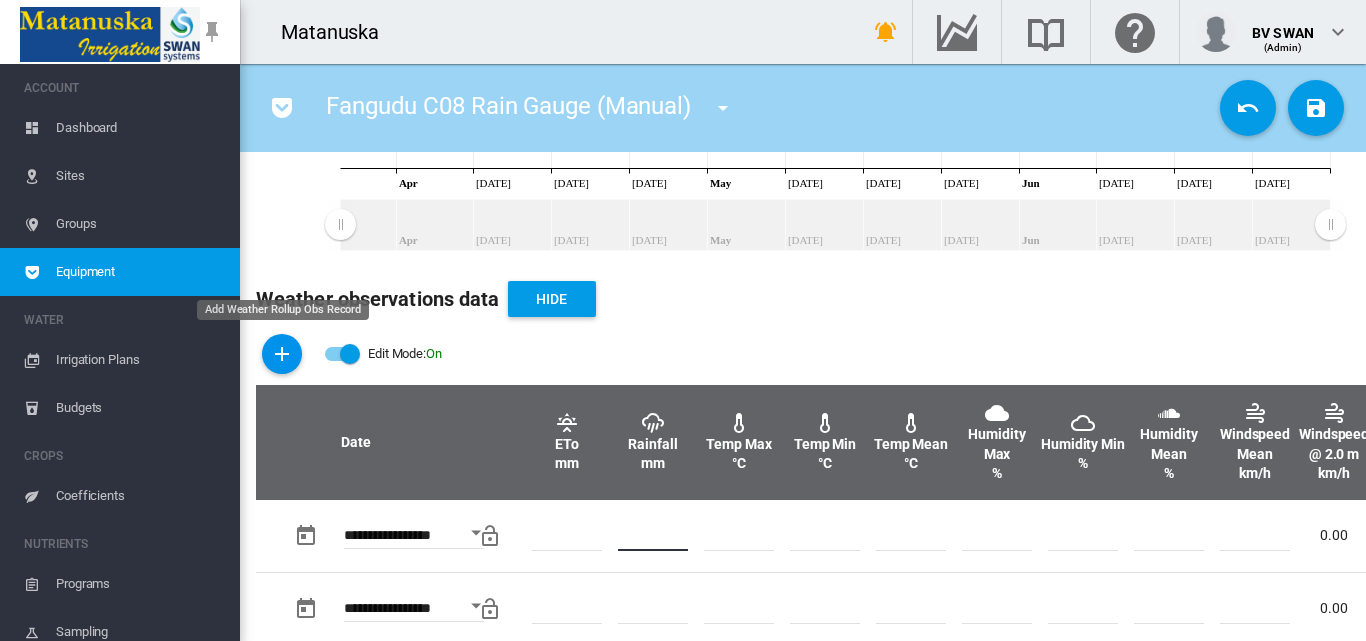 type on "*" 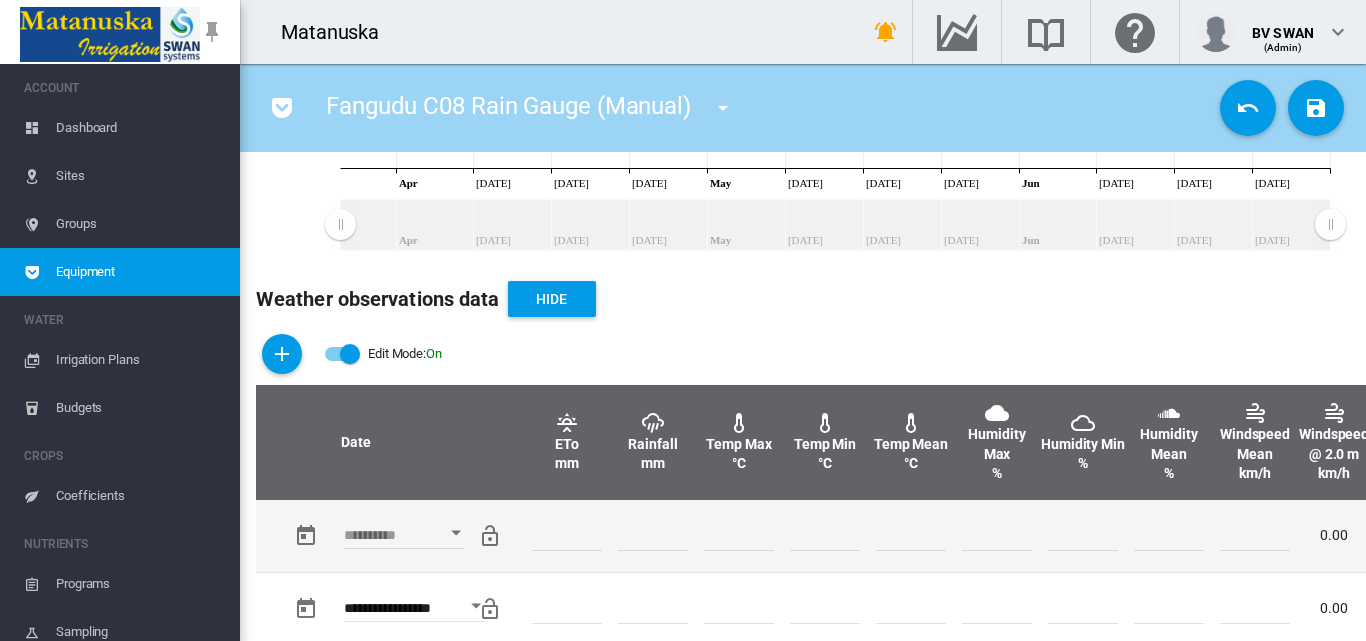 click at bounding box center [456, 533] 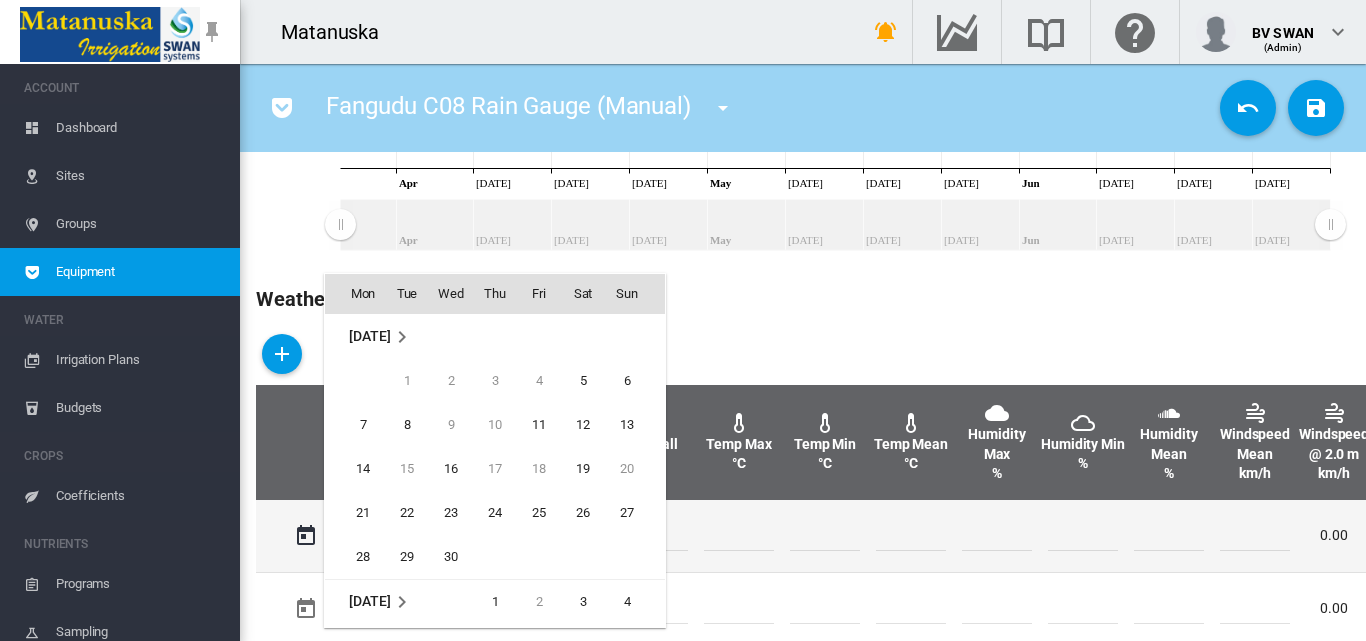 scroll, scrollTop: 532, scrollLeft: 0, axis: vertical 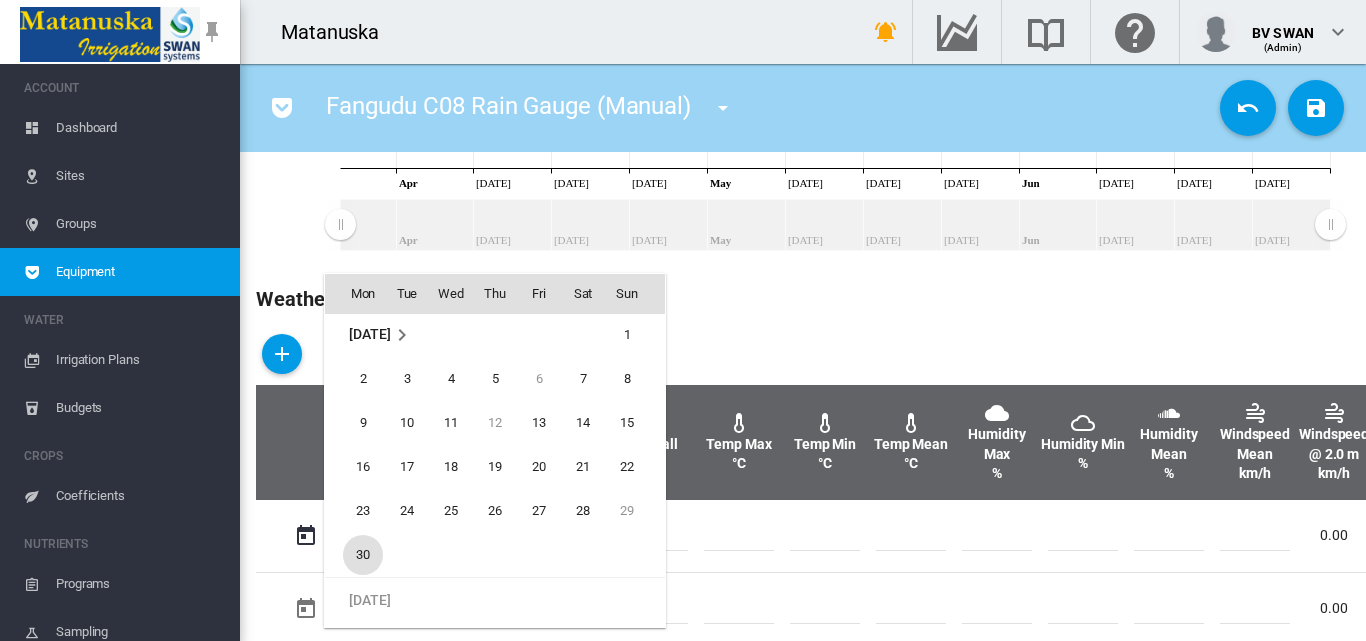 click on "30" at bounding box center (363, 555) 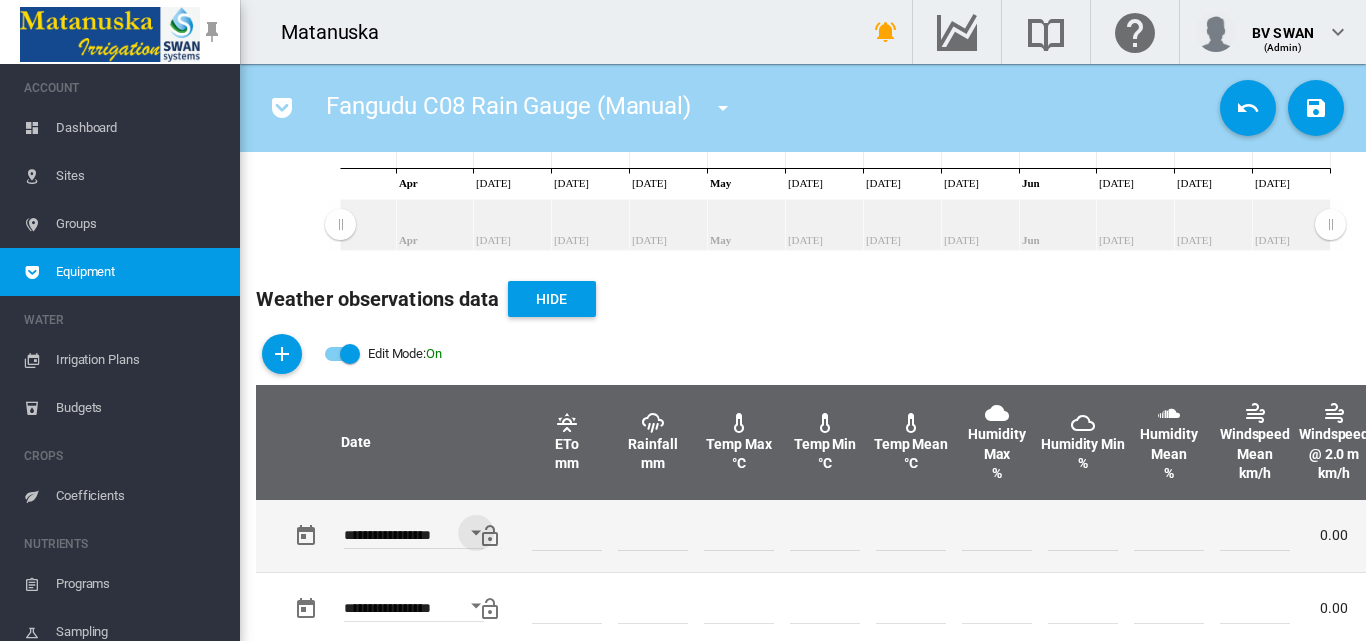 click at bounding box center (653, 536) 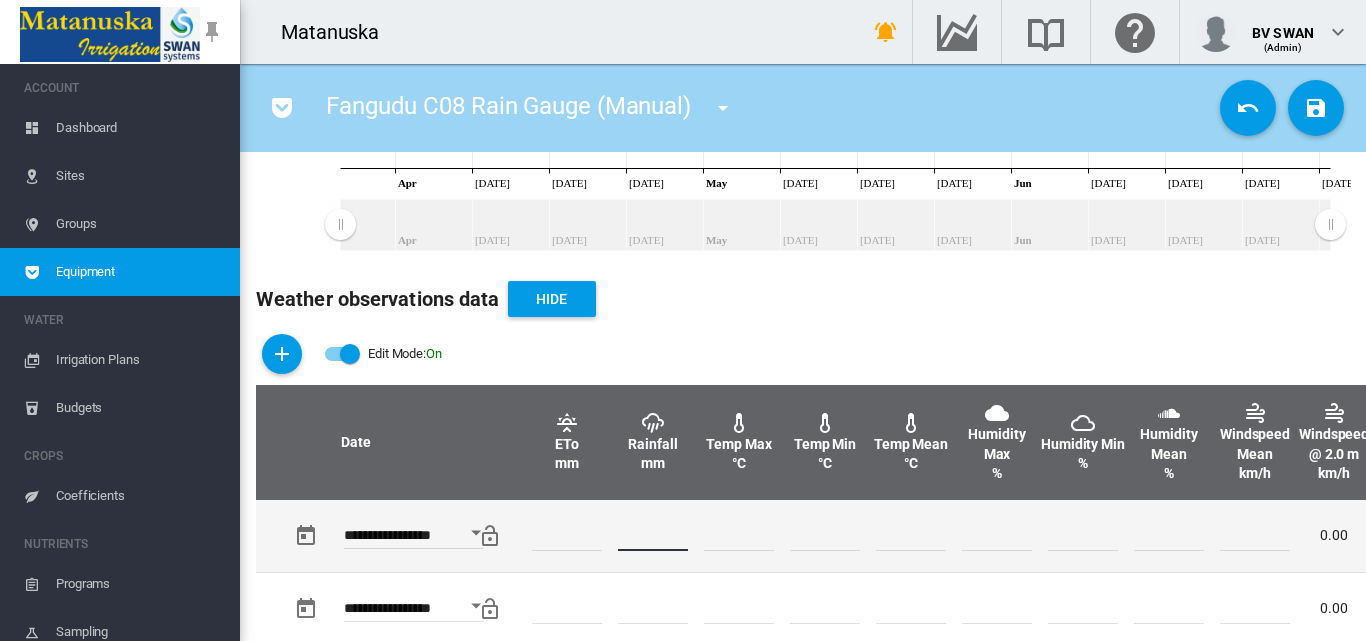 type on "**" 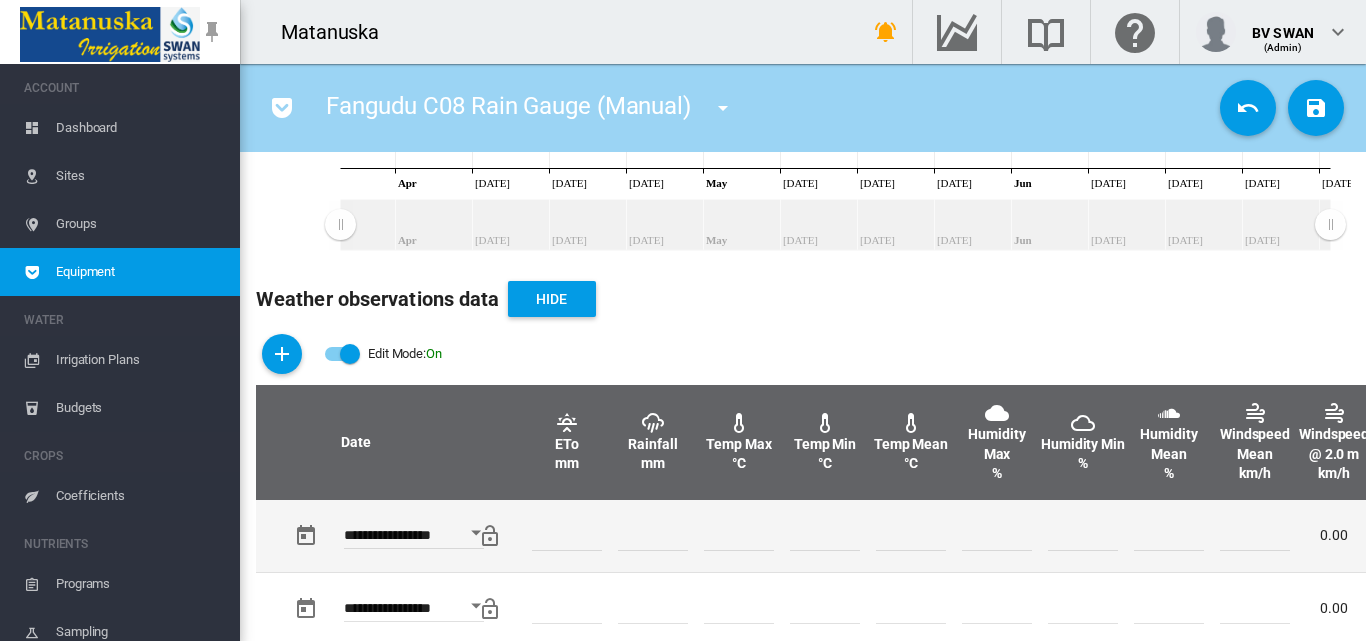click at bounding box center (911, 536) 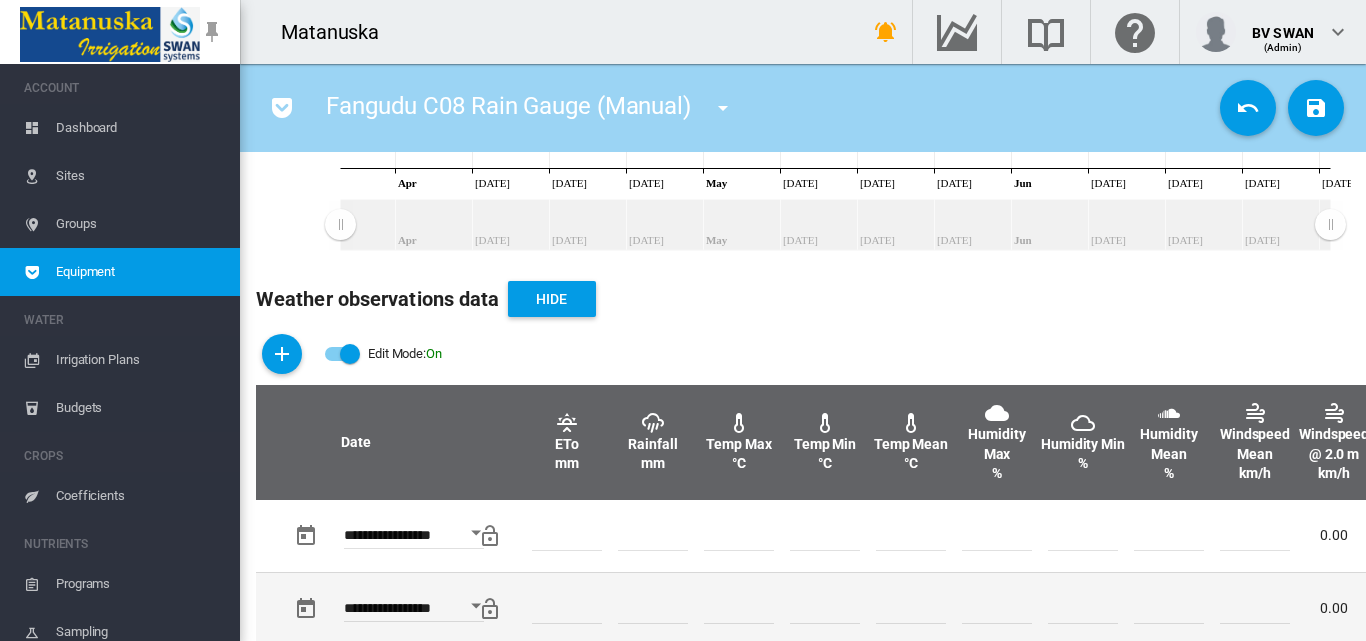 scroll, scrollTop: 600, scrollLeft: 0, axis: vertical 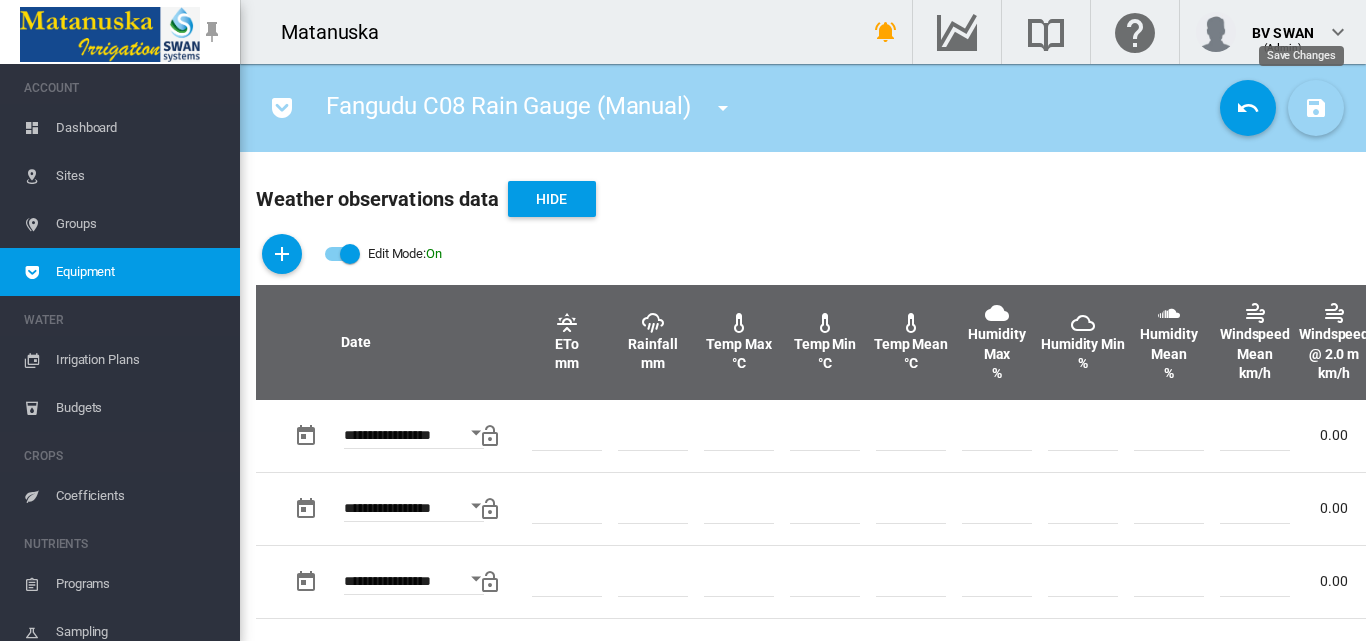 click at bounding box center (1316, 108) 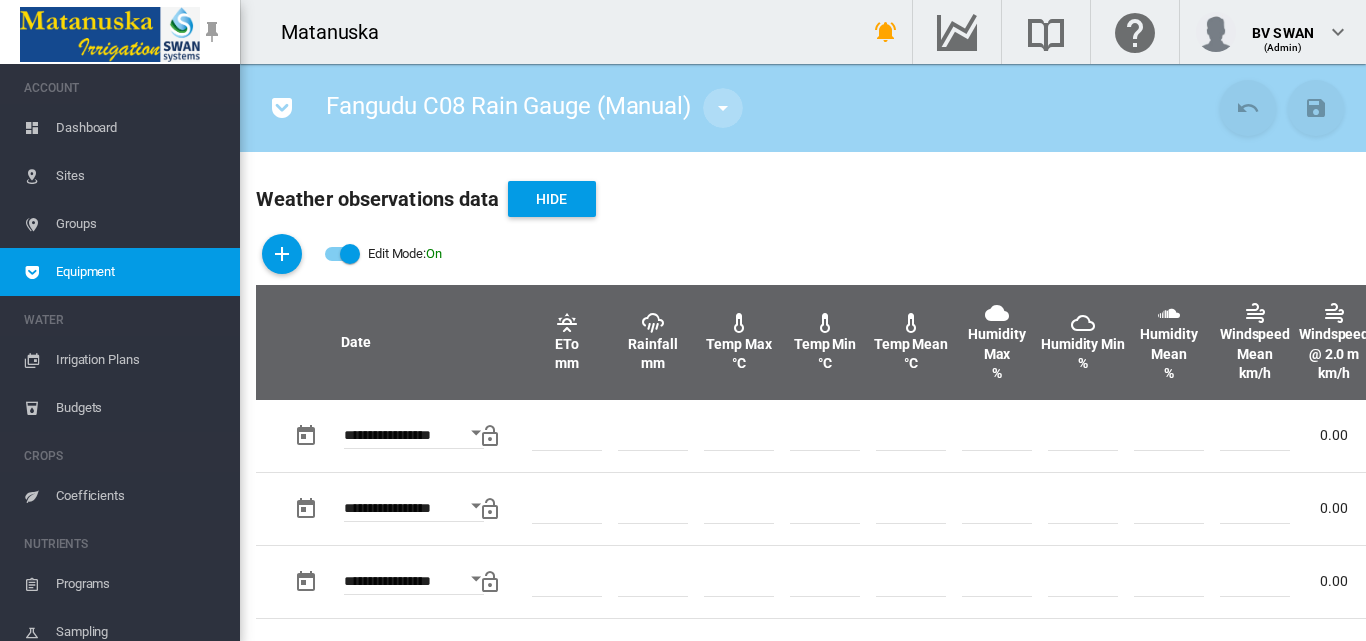 click at bounding box center (723, 108) 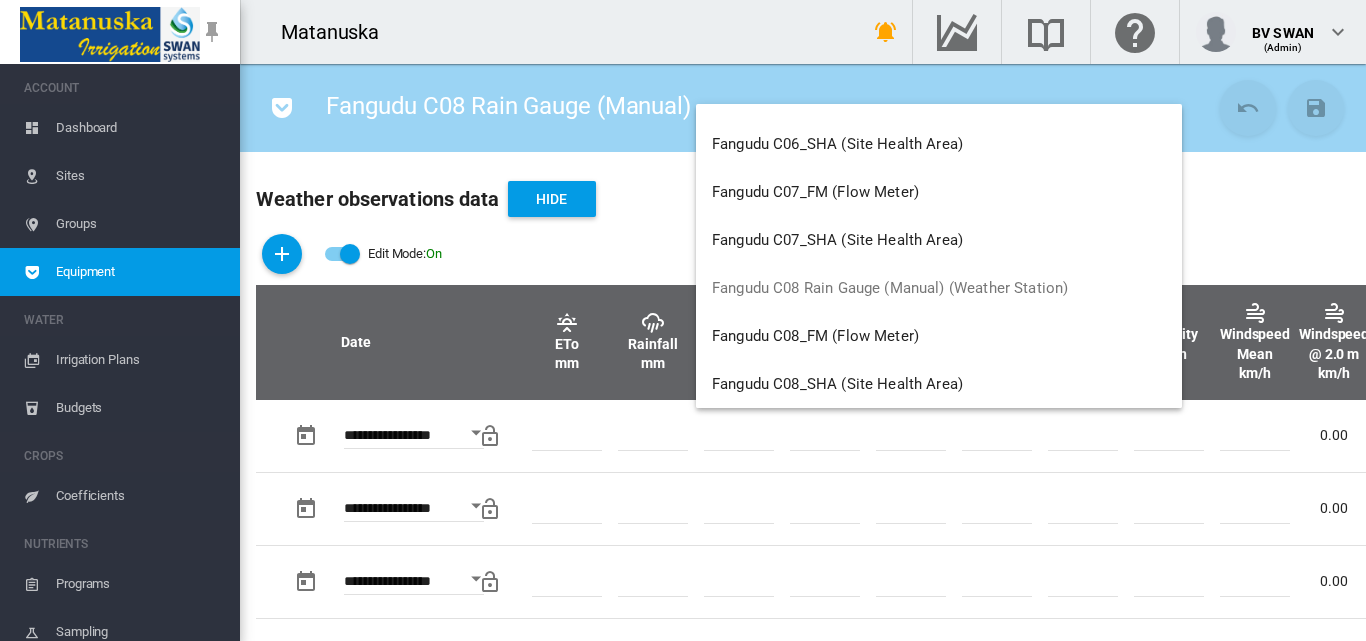 scroll, scrollTop: 6700, scrollLeft: 0, axis: vertical 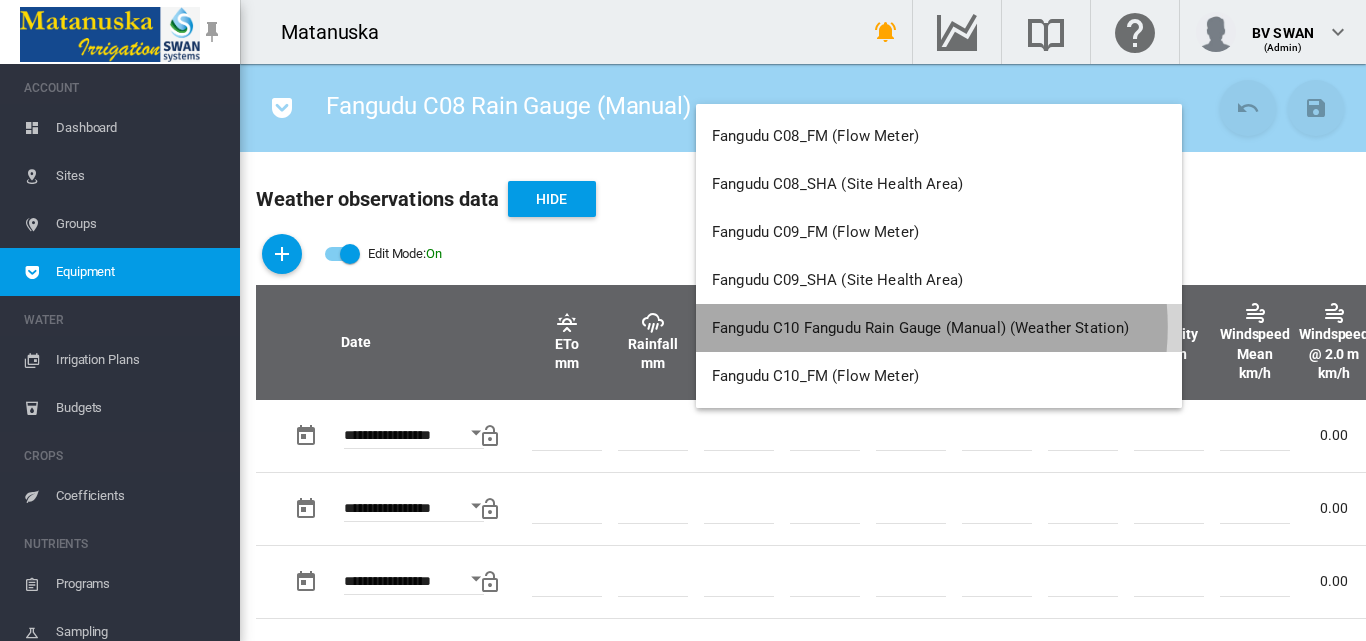 click on "Fangudu C10 Fangudu Rain Gauge  (Manual) (Weather Station)" at bounding box center (921, 328) 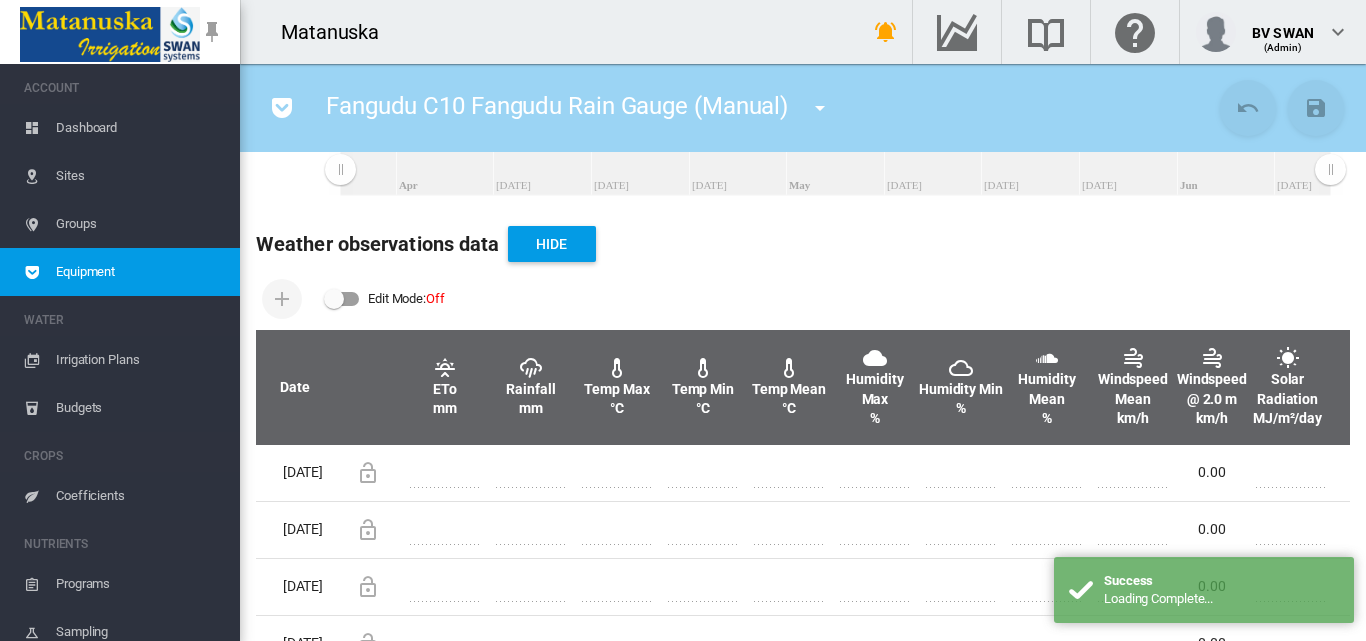 scroll, scrollTop: 600, scrollLeft: 0, axis: vertical 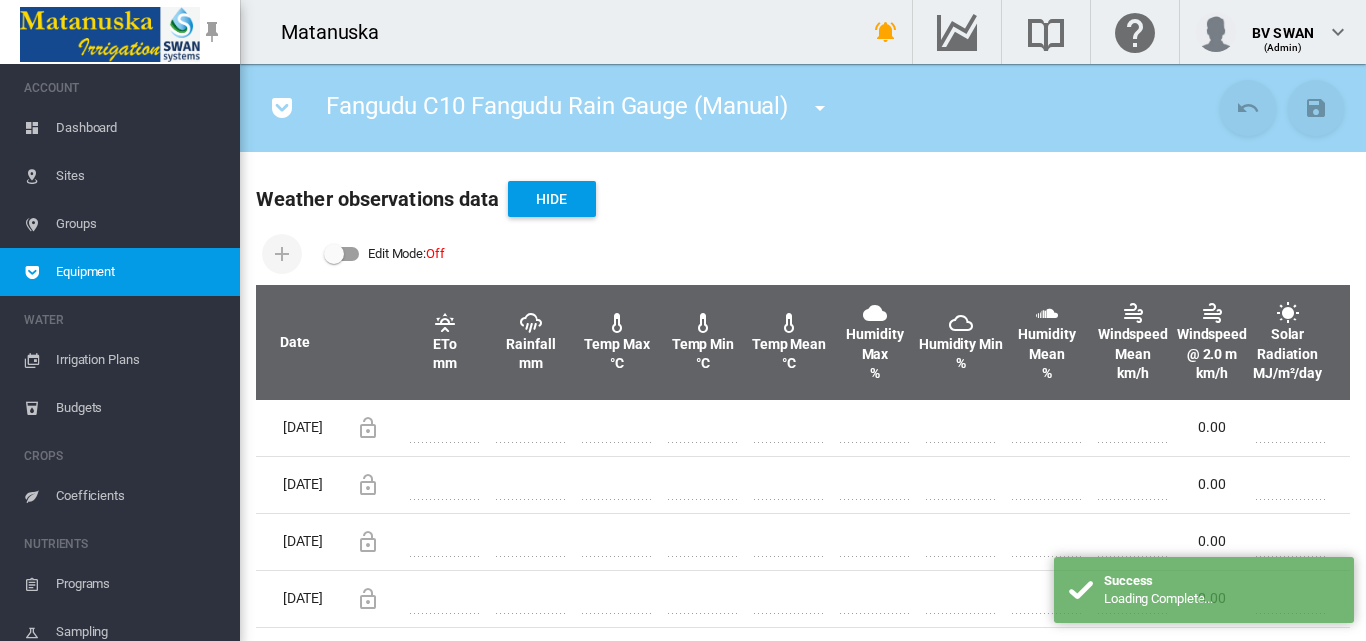 click at bounding box center (342, 254) 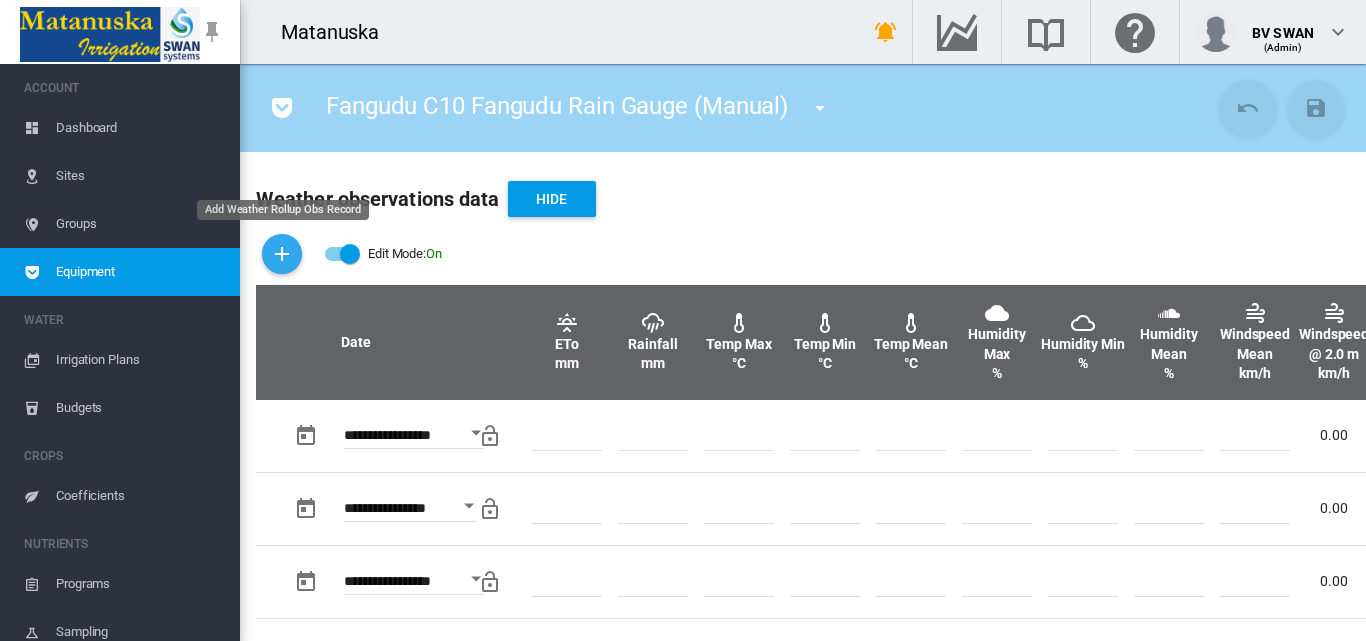 click at bounding box center [282, 254] 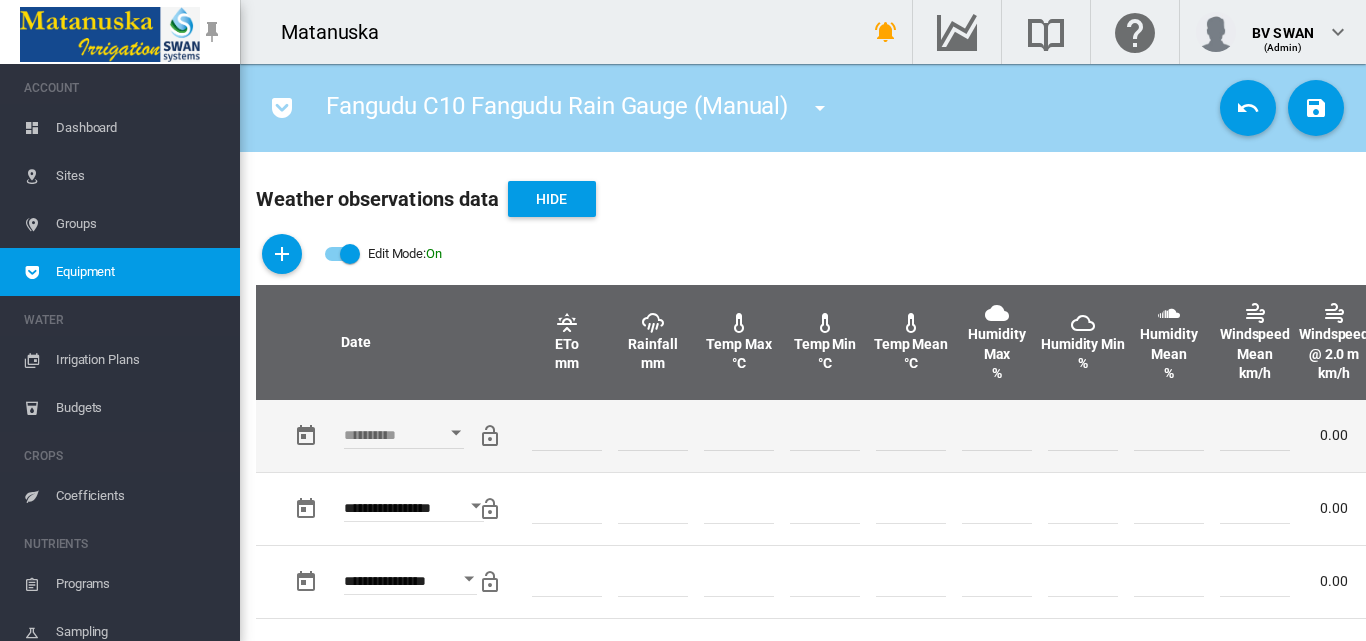 click at bounding box center [456, 433] 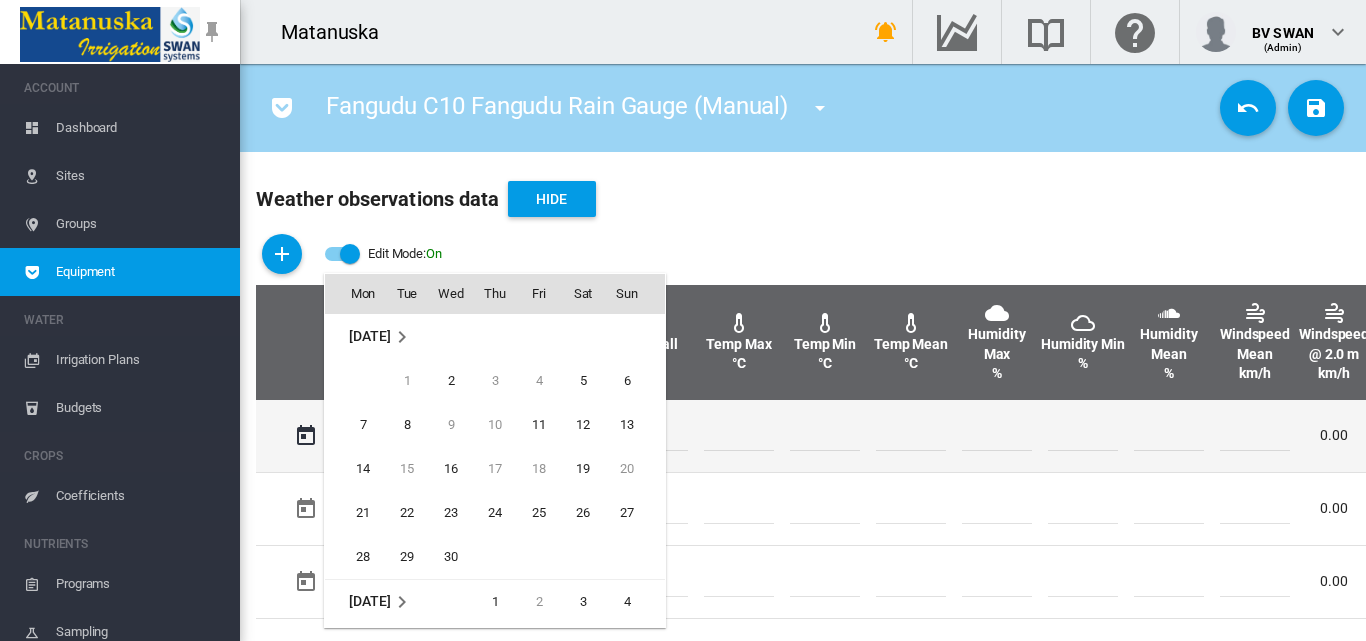 scroll, scrollTop: 532, scrollLeft: 0, axis: vertical 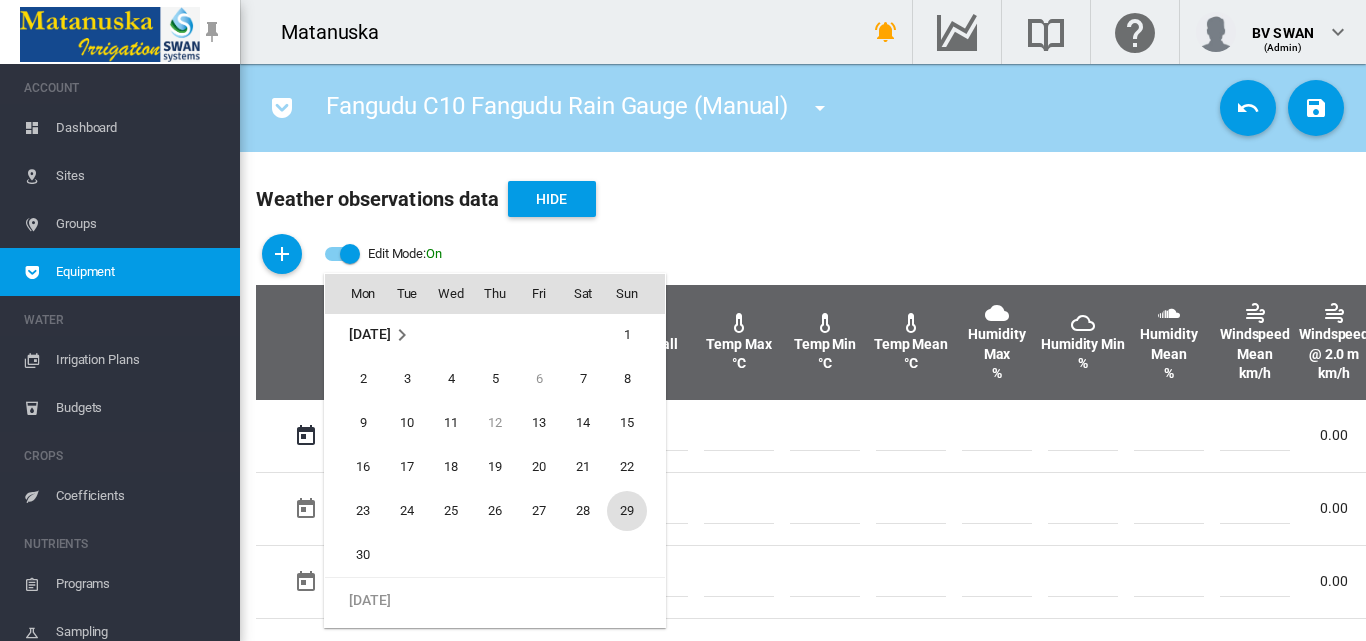 click on "29" at bounding box center (627, 511) 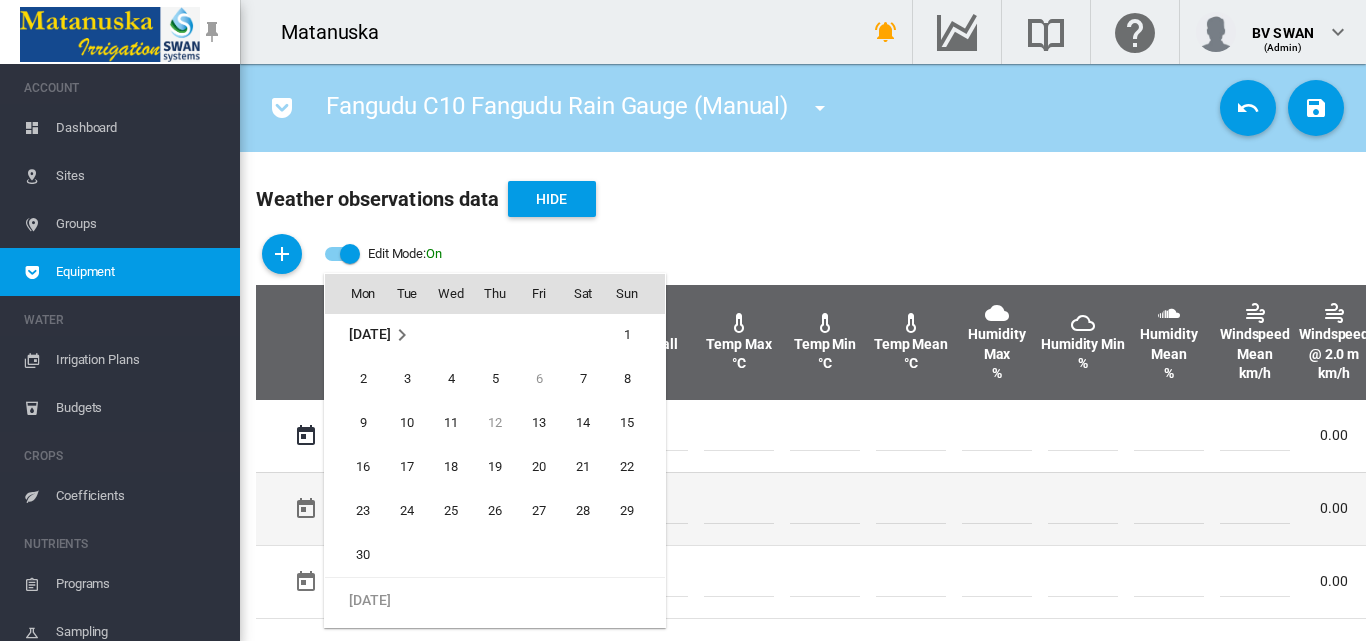 type on "**********" 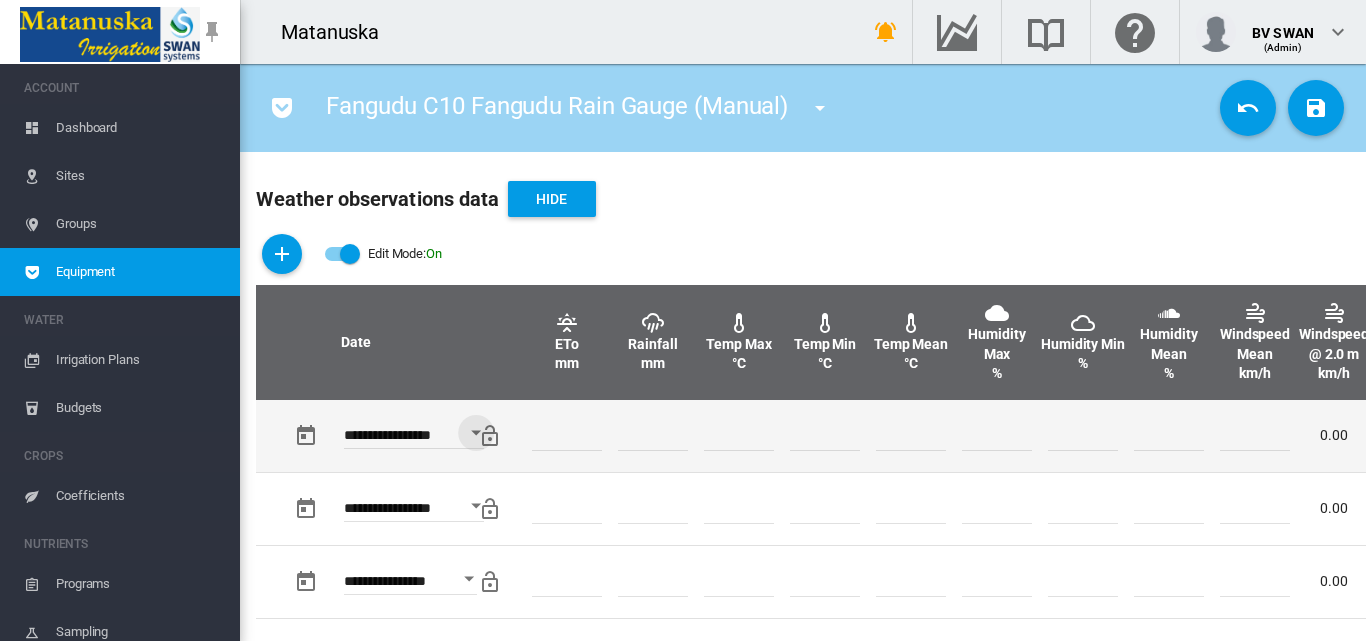 click at bounding box center [653, 436] 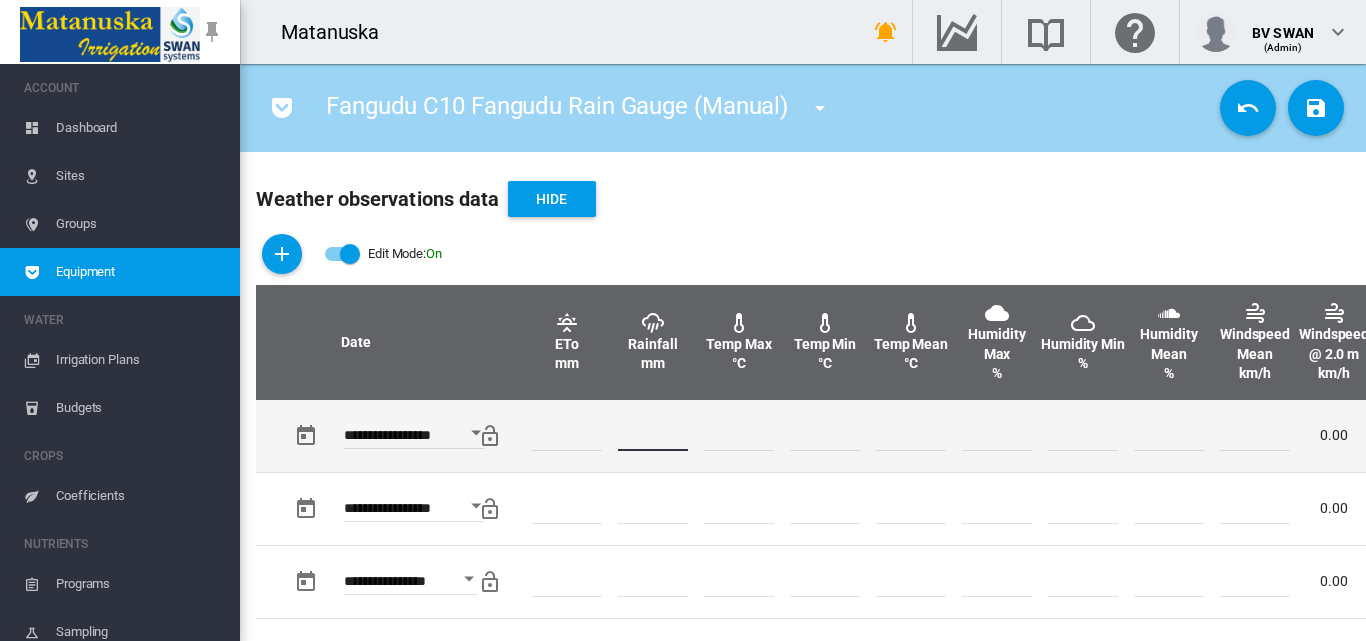 type on "*" 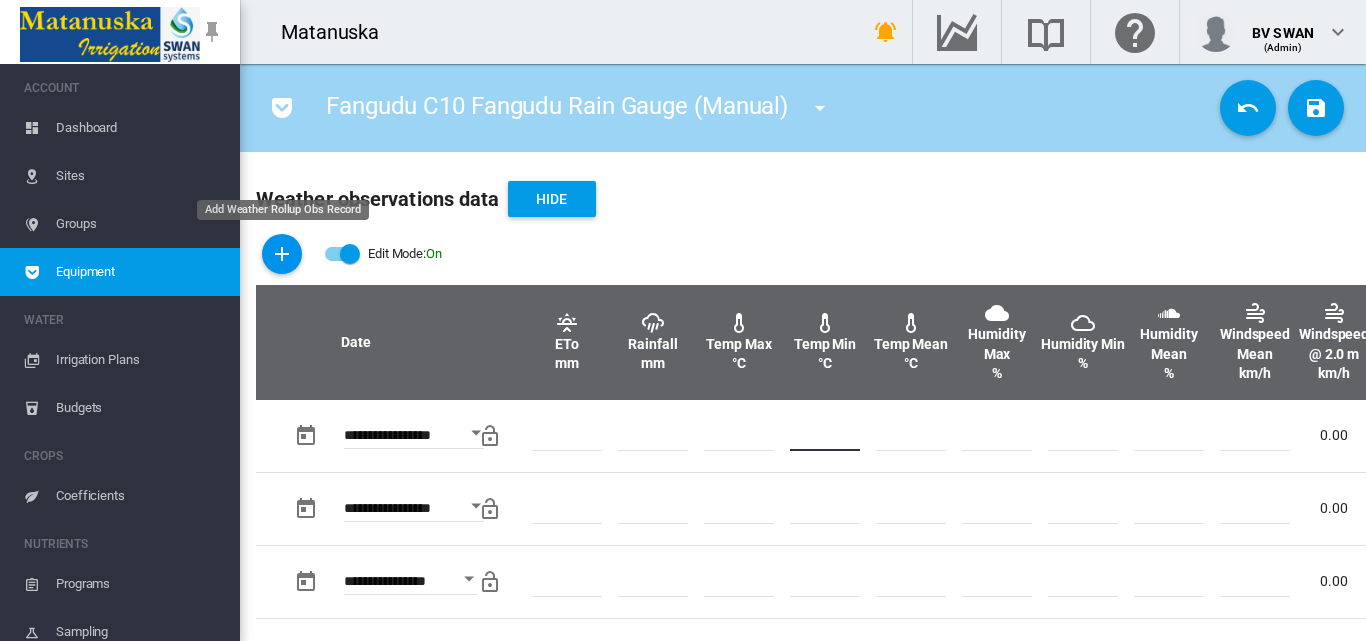 click at bounding box center [282, 254] 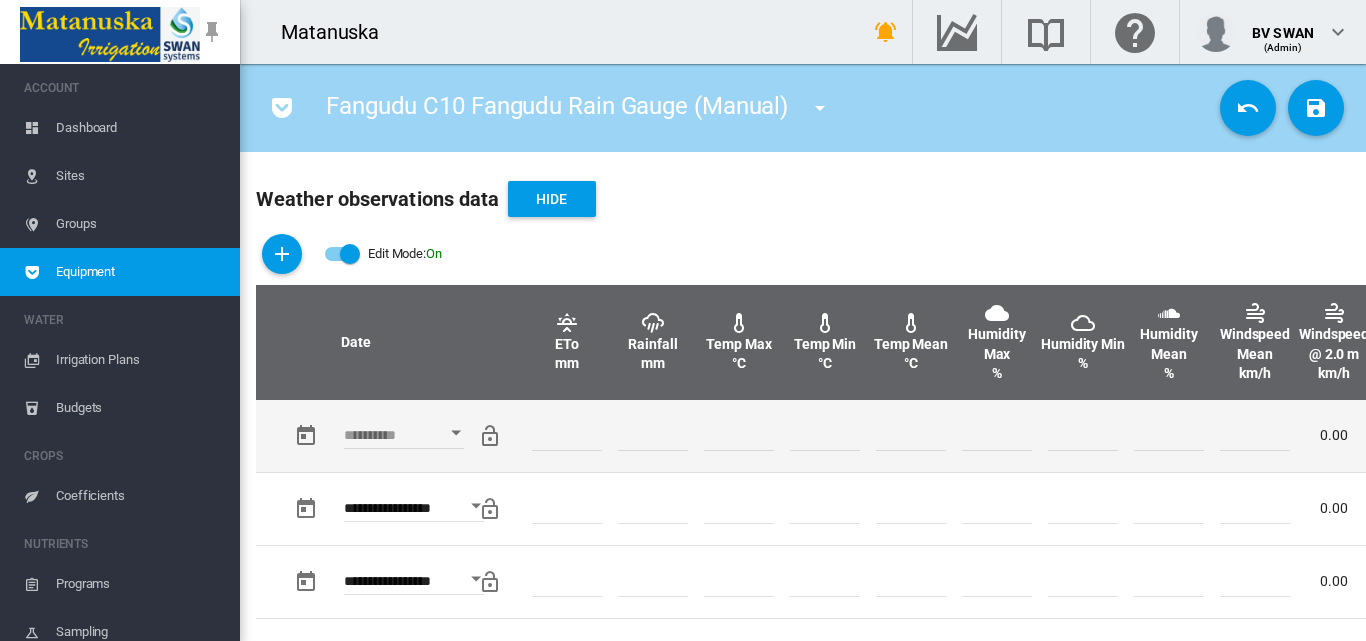 click at bounding box center (456, 432) 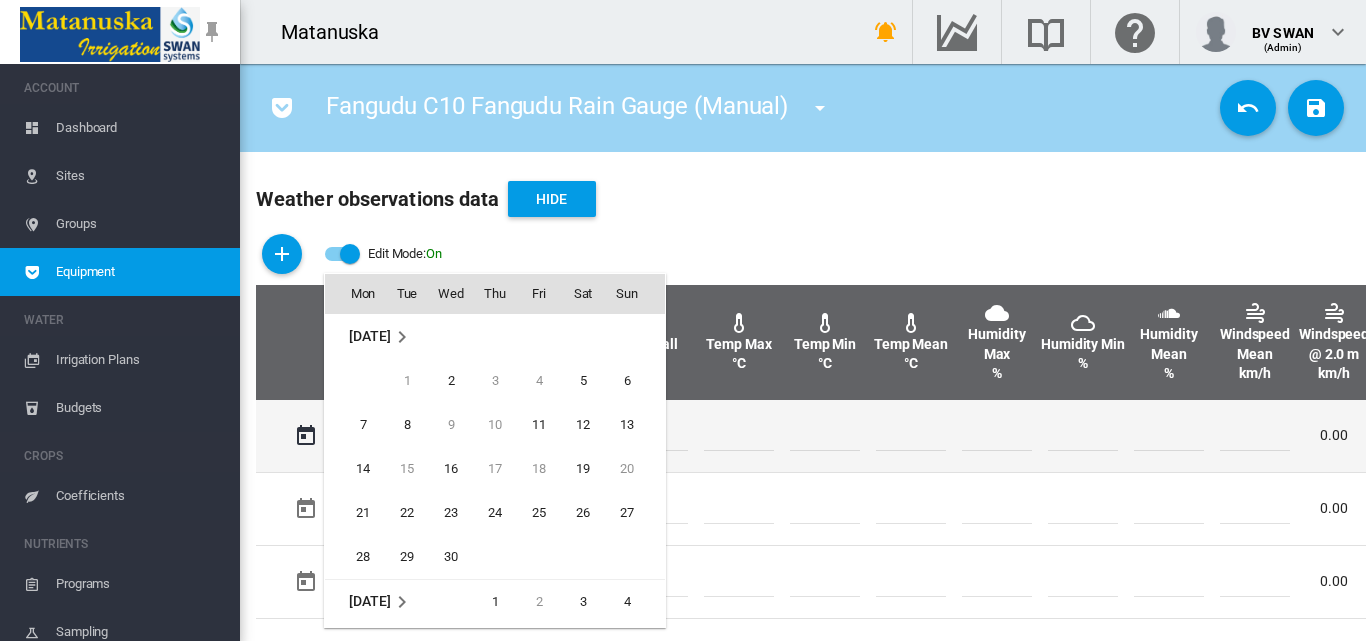 scroll, scrollTop: 532, scrollLeft: 0, axis: vertical 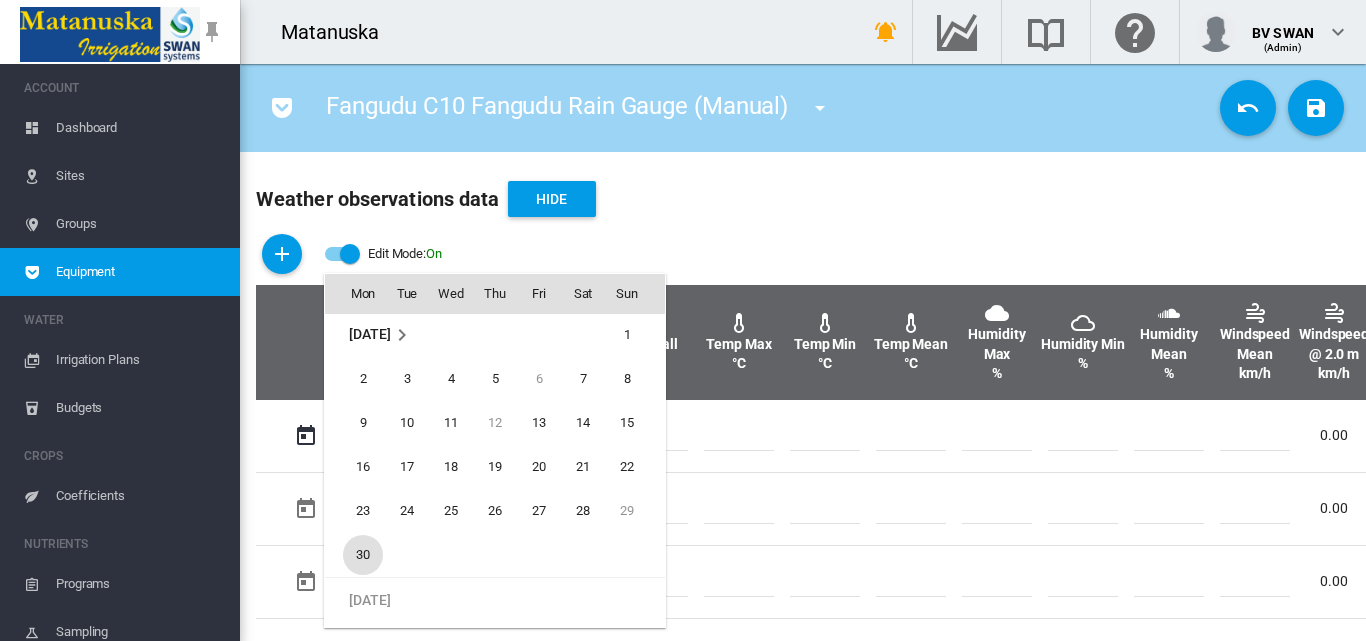 click on "30" at bounding box center (363, 555) 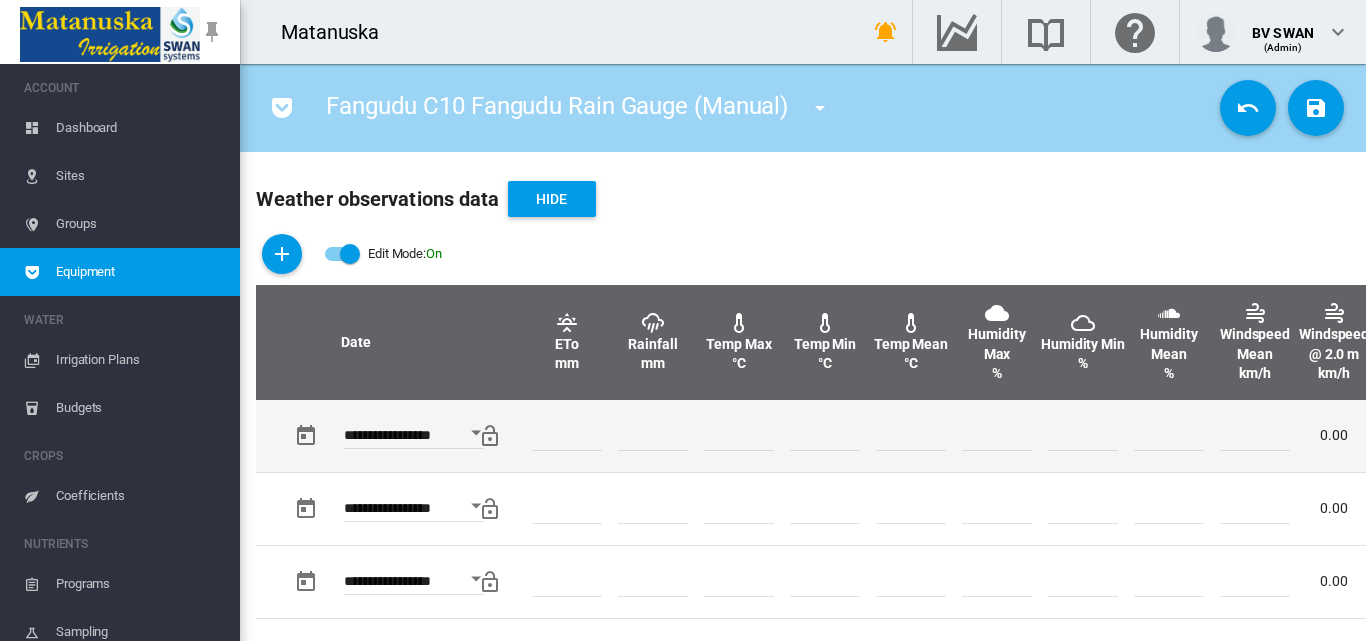 click at bounding box center [653, 436] 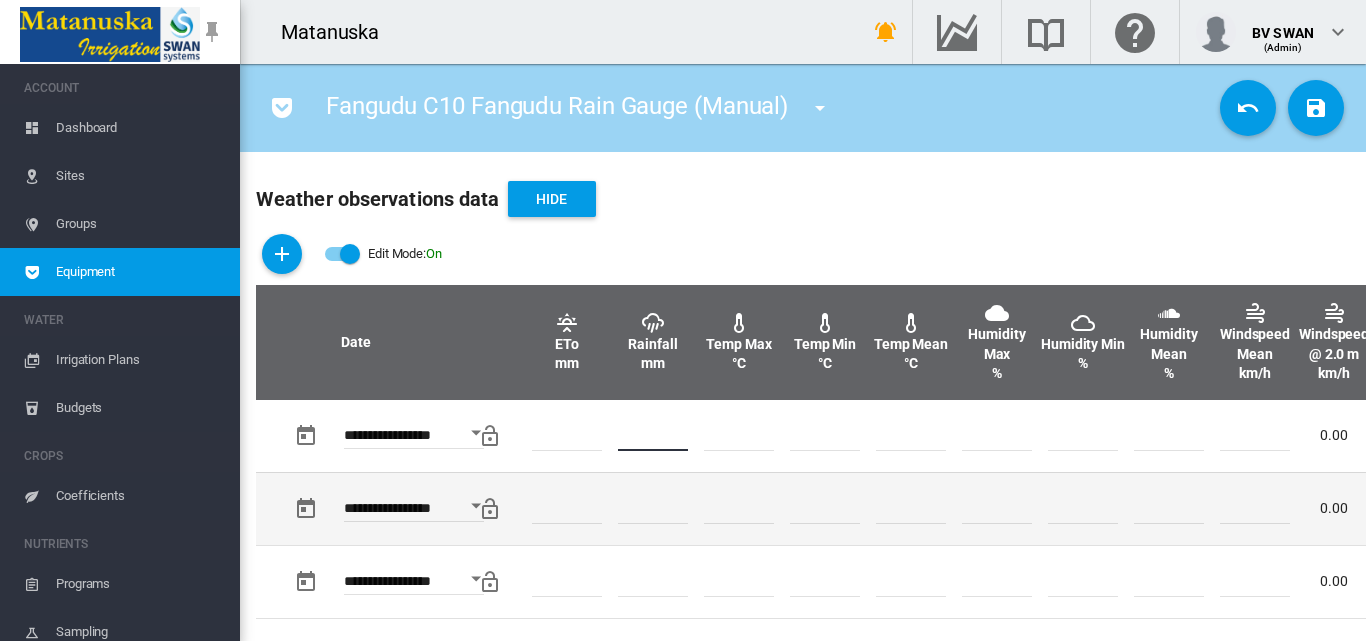 type on "*" 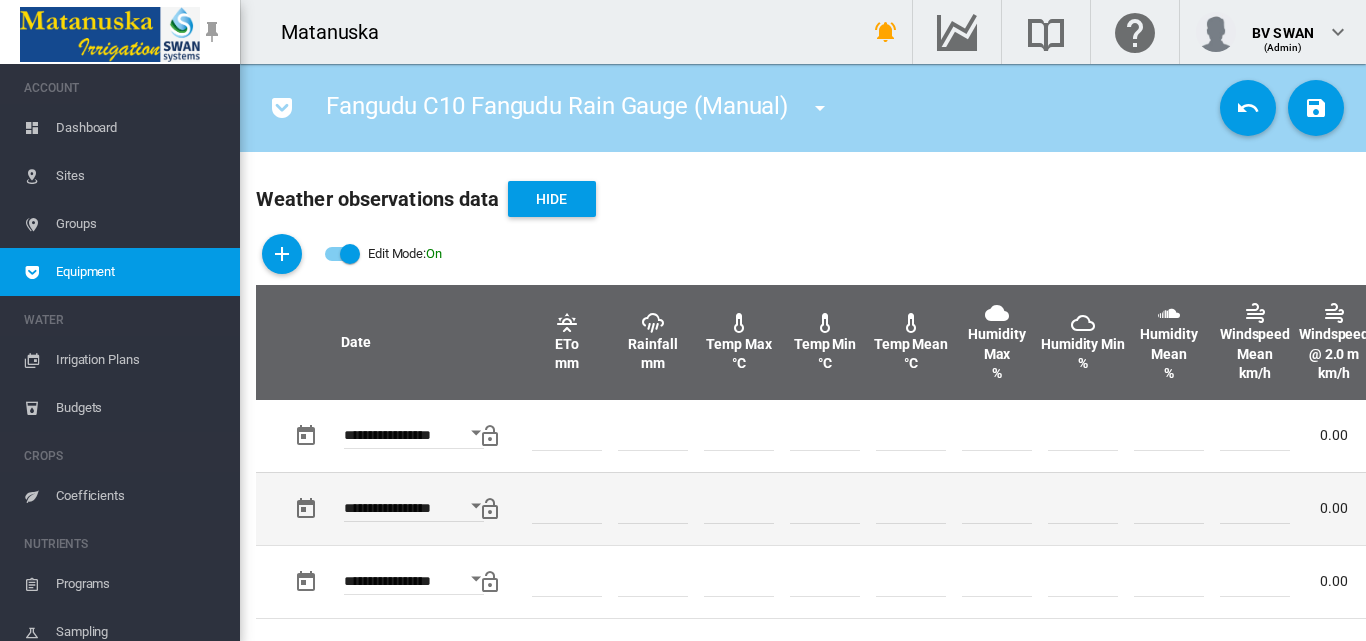 click at bounding box center [911, 508] 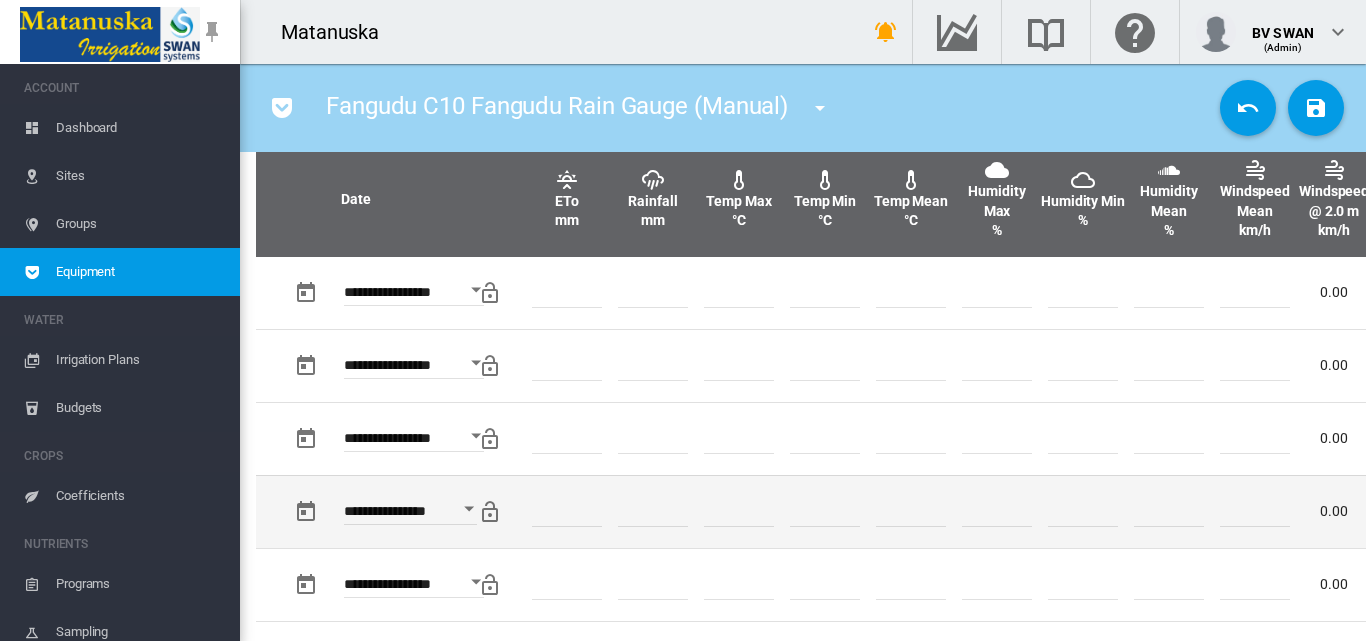 scroll, scrollTop: 700, scrollLeft: 0, axis: vertical 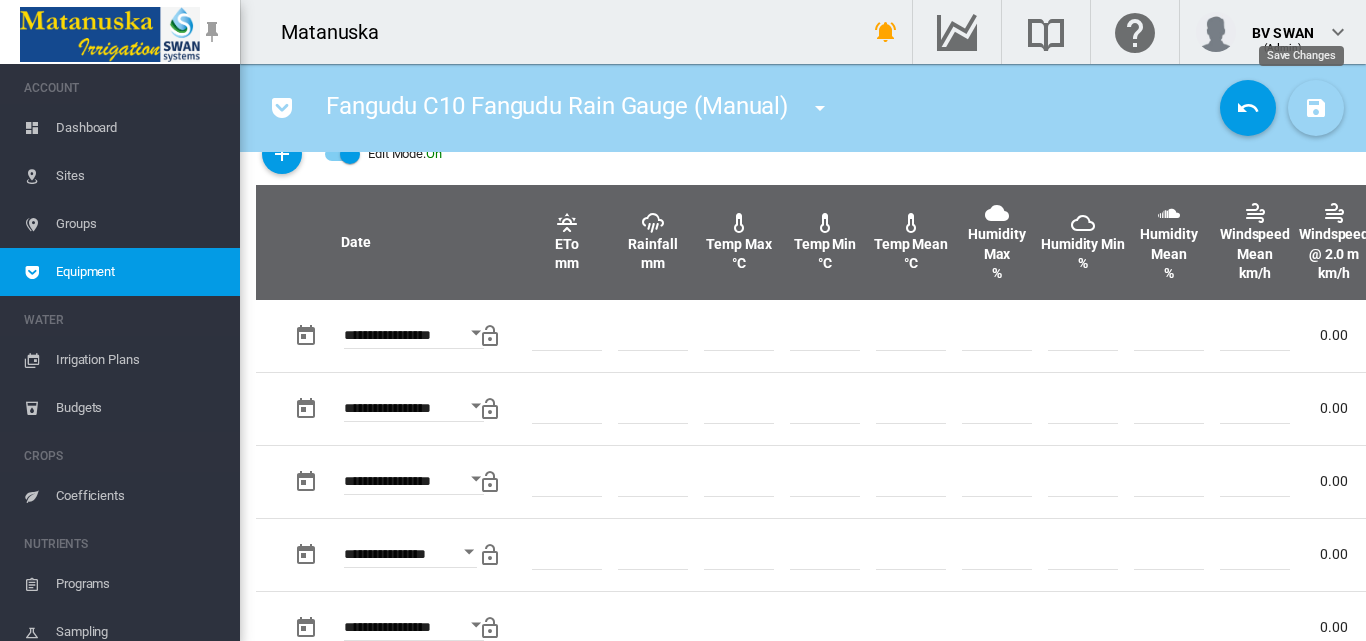 click at bounding box center [1316, 108] 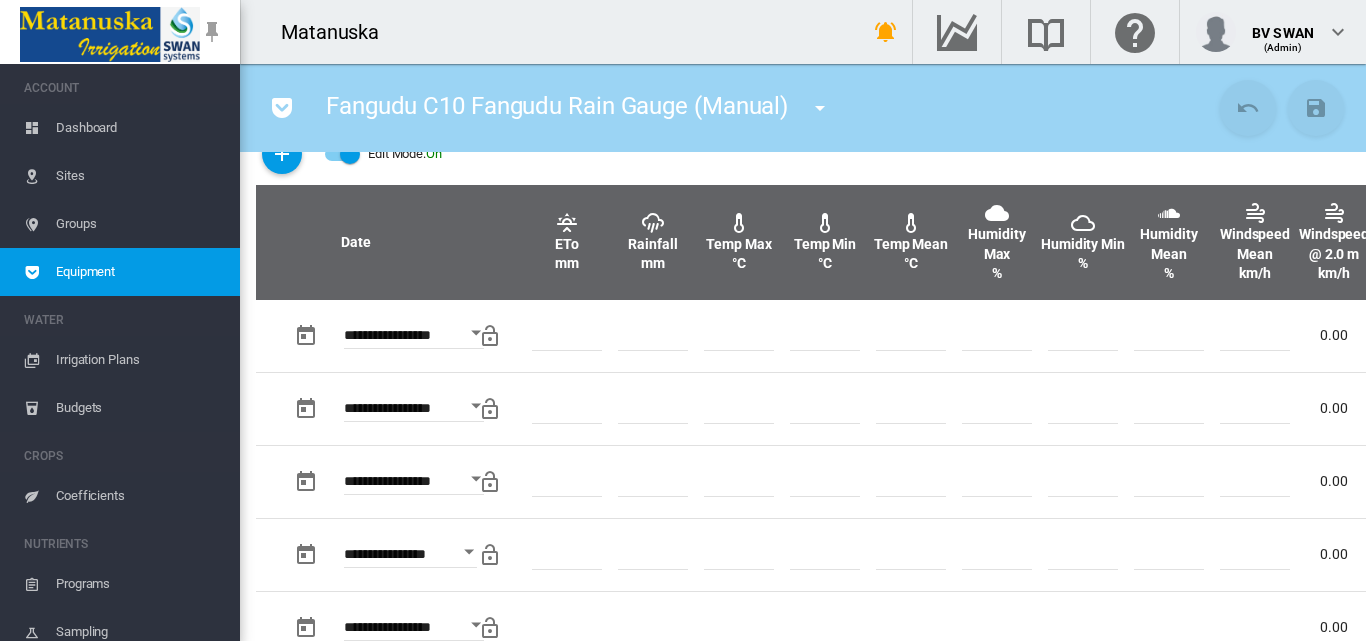 click at bounding box center [820, 108] 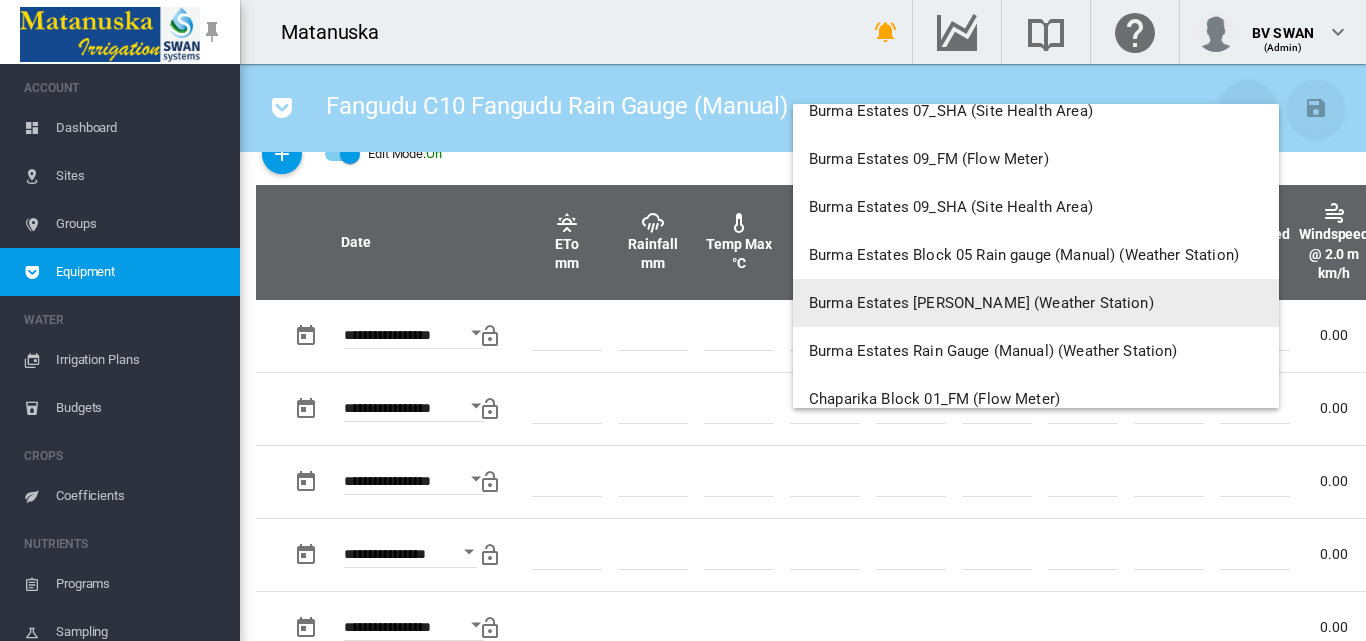 scroll, scrollTop: 4300, scrollLeft: 0, axis: vertical 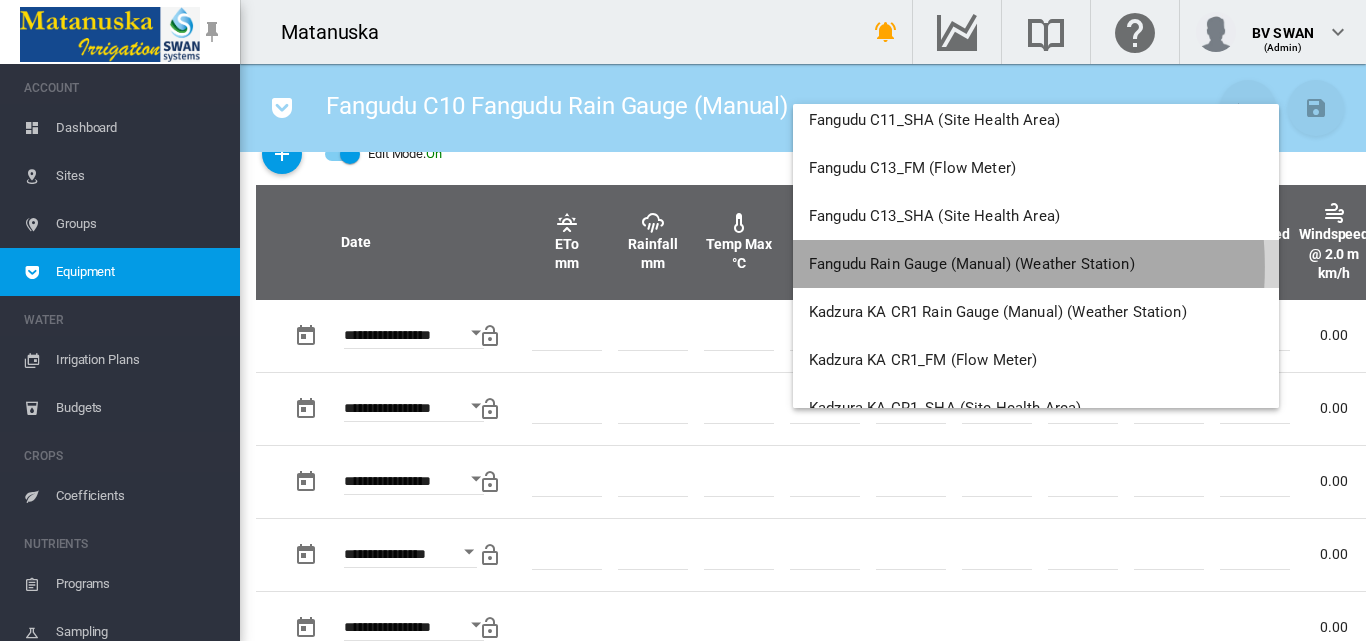 click on "Fangudu Rain Gauge (Manual) (Weather Station)" at bounding box center [972, 264] 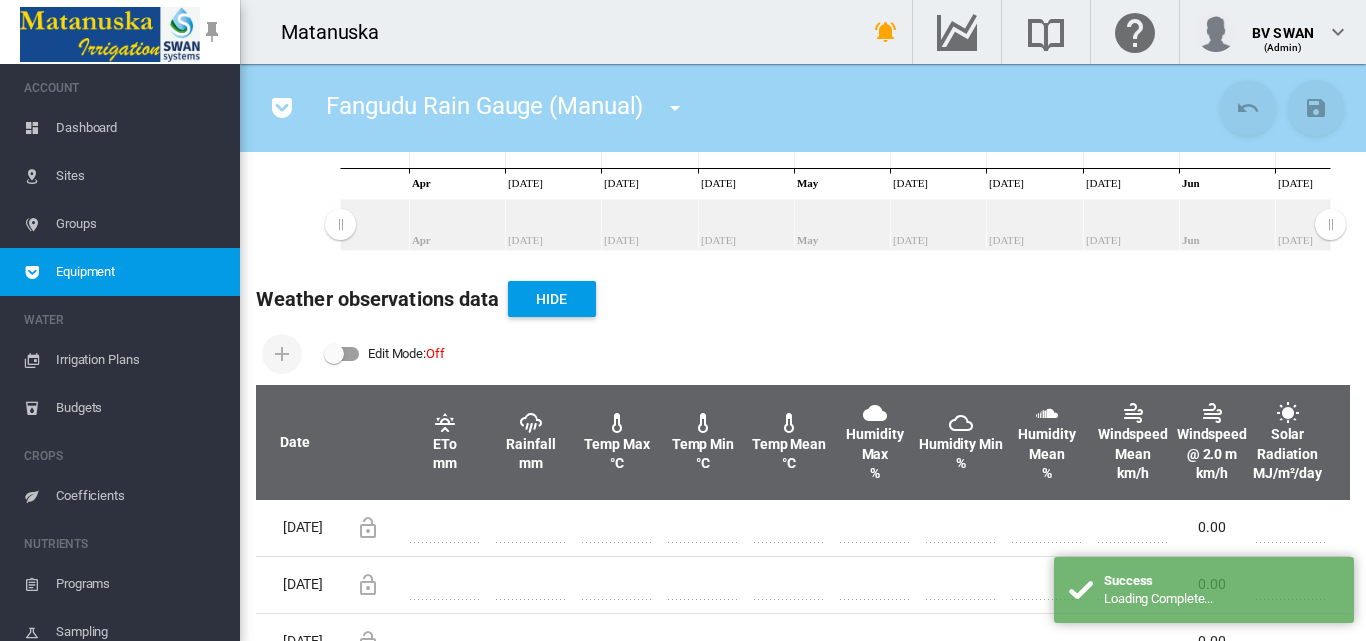 scroll, scrollTop: 600, scrollLeft: 0, axis: vertical 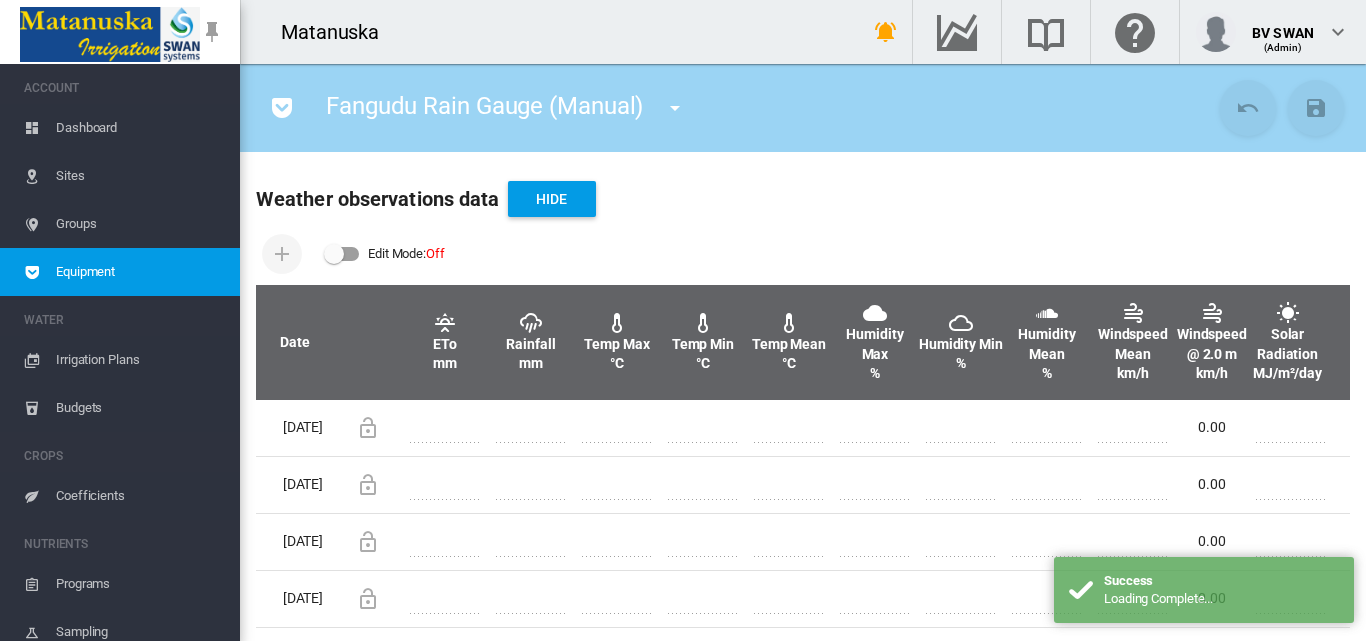 click at bounding box center (342, 254) 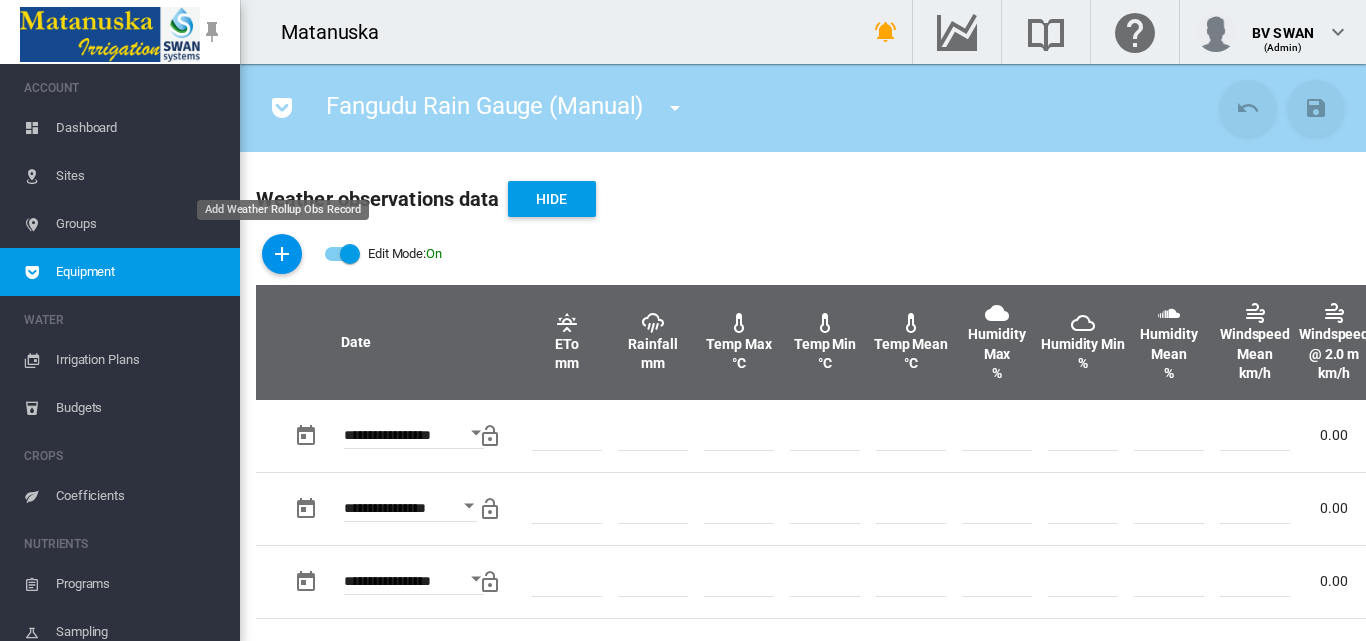 click at bounding box center (282, 254) 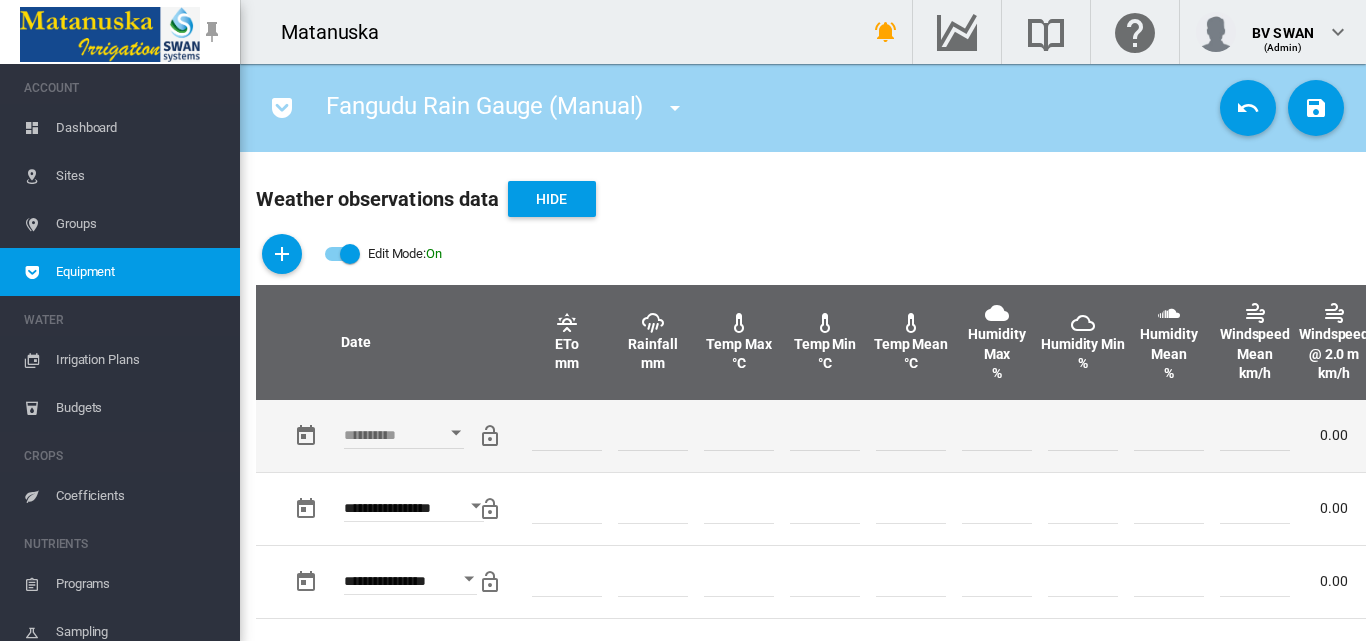 click at bounding box center [456, 433] 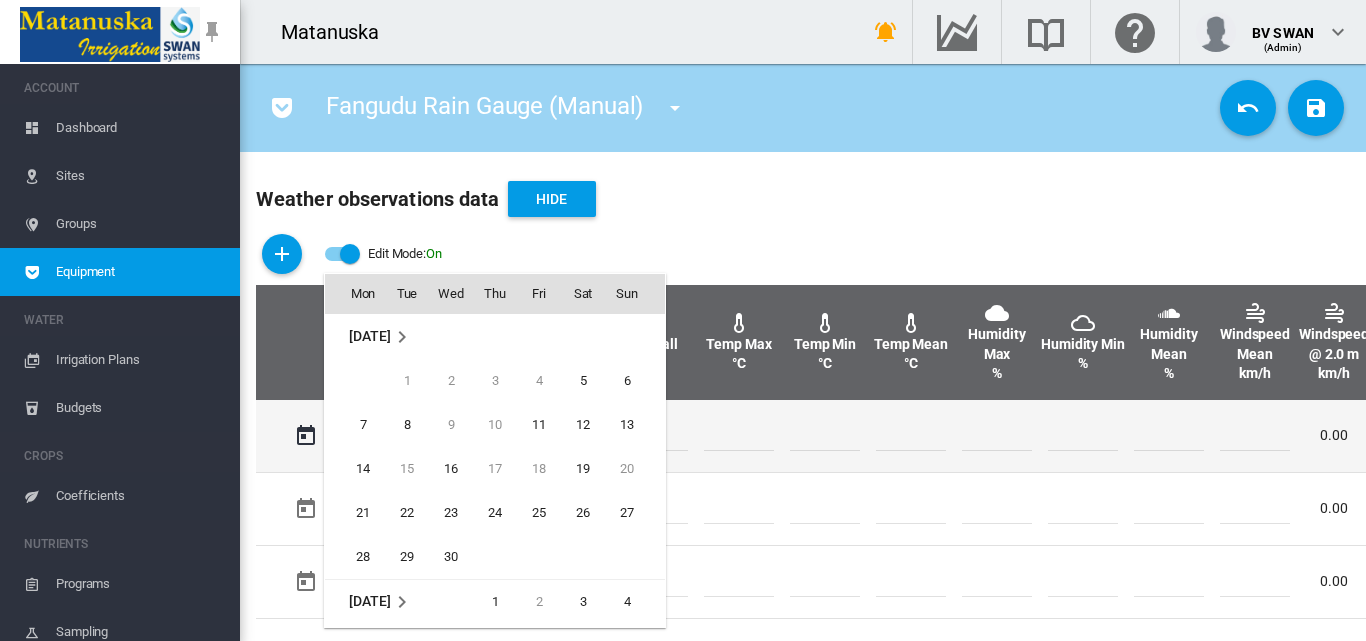 scroll, scrollTop: 532, scrollLeft: 0, axis: vertical 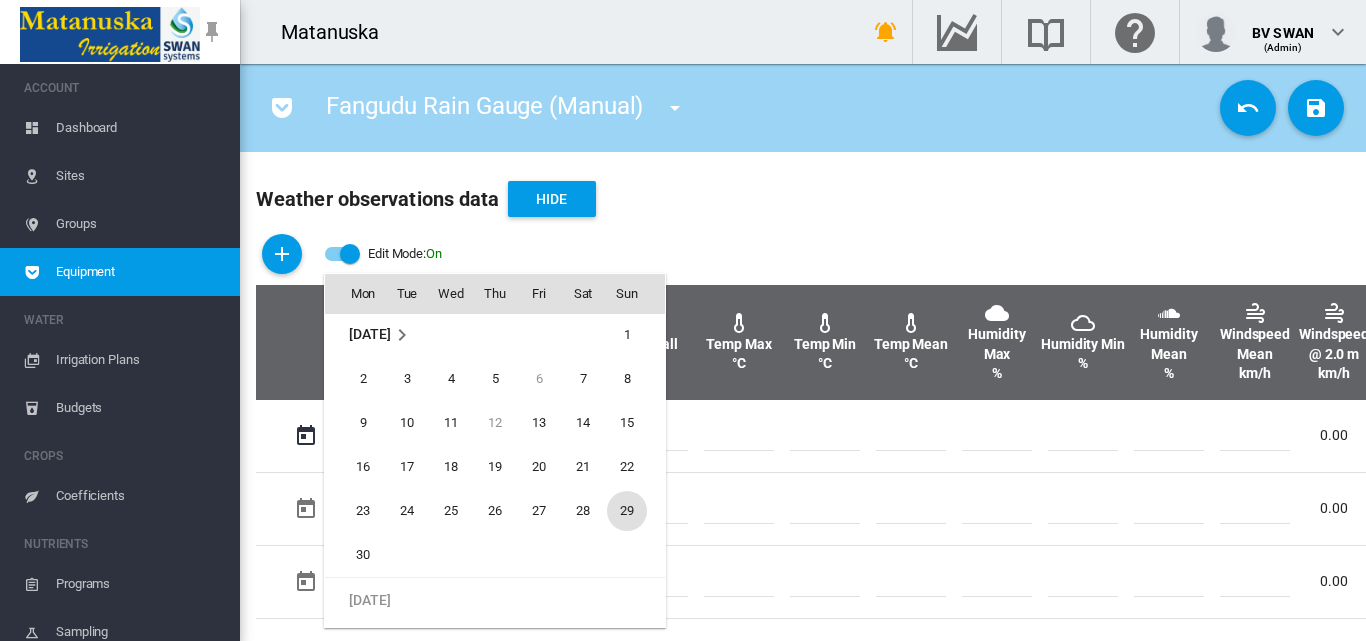 click on "29" at bounding box center (627, 511) 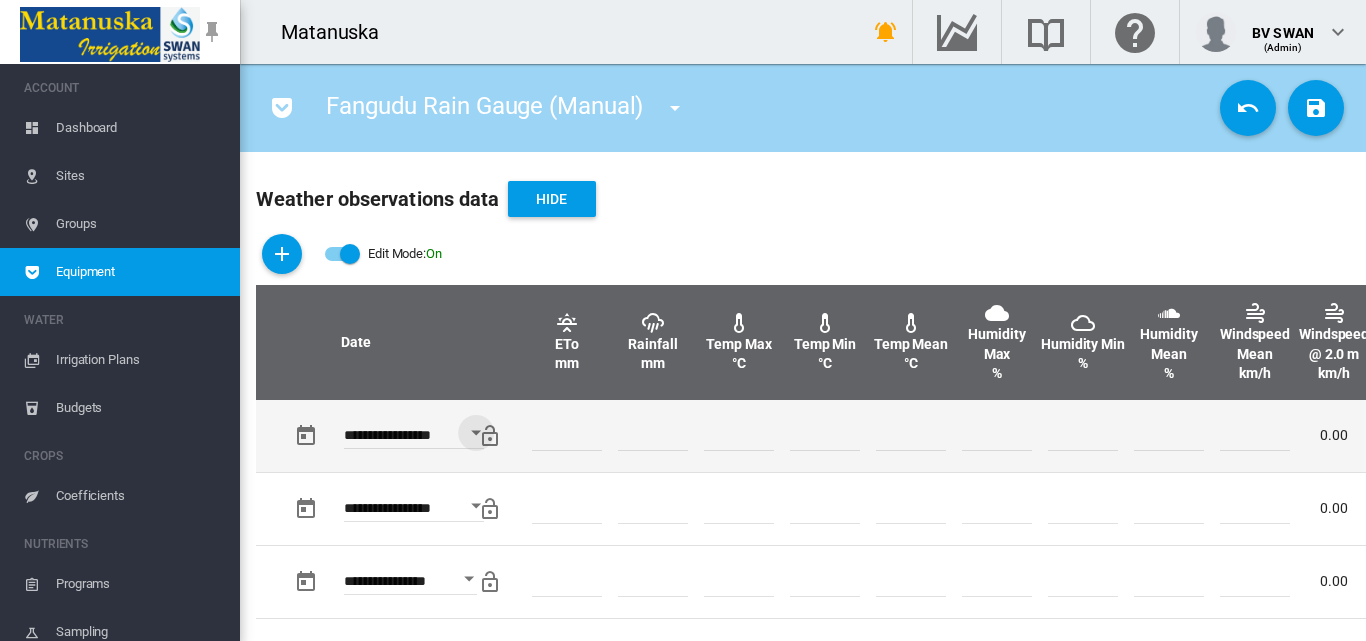 click at bounding box center (653, 436) 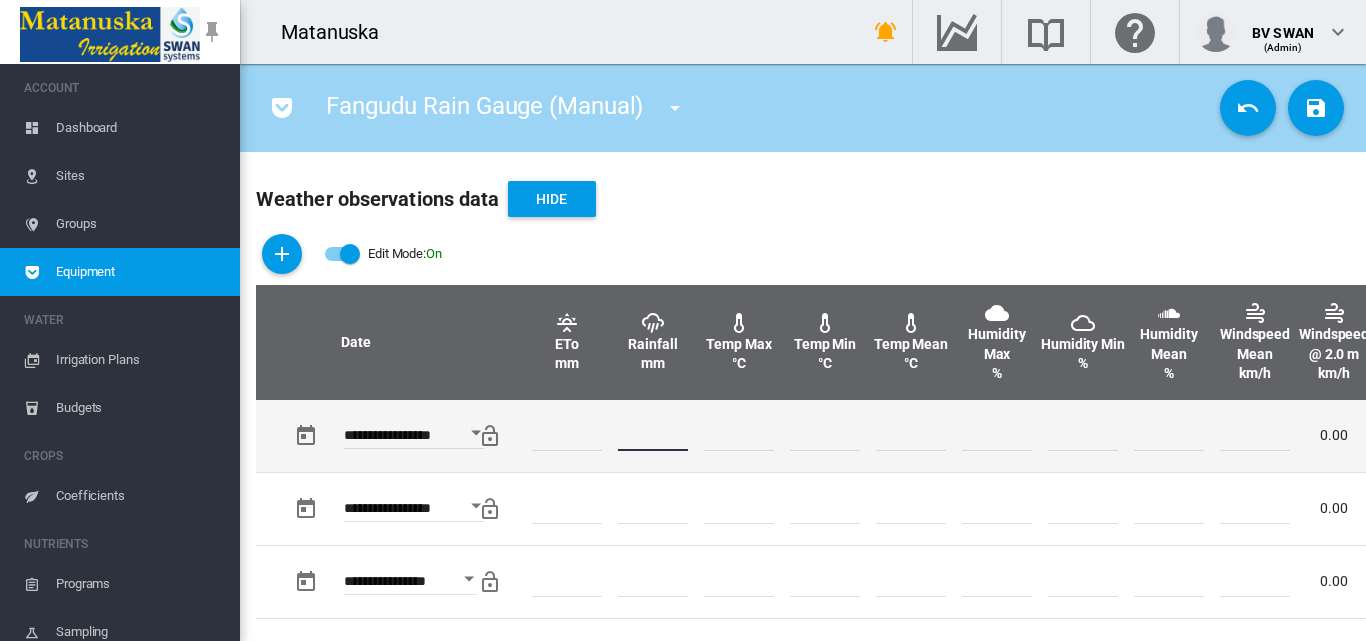 type on "*" 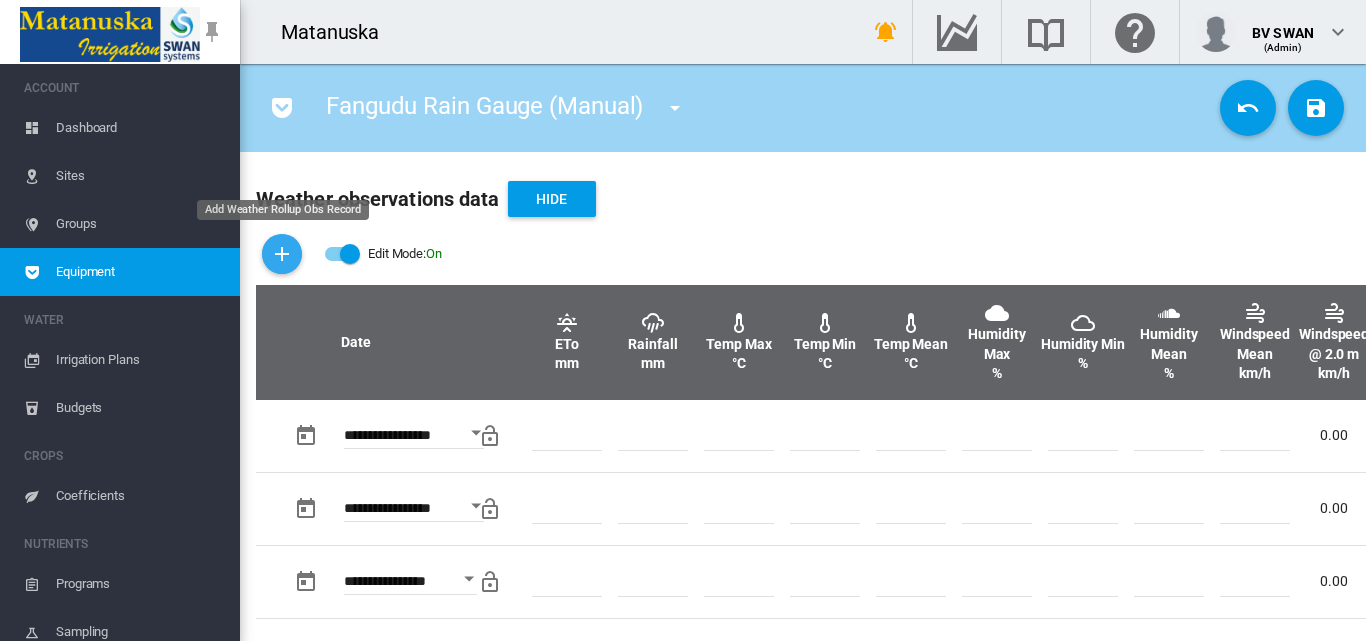 click at bounding box center [282, 254] 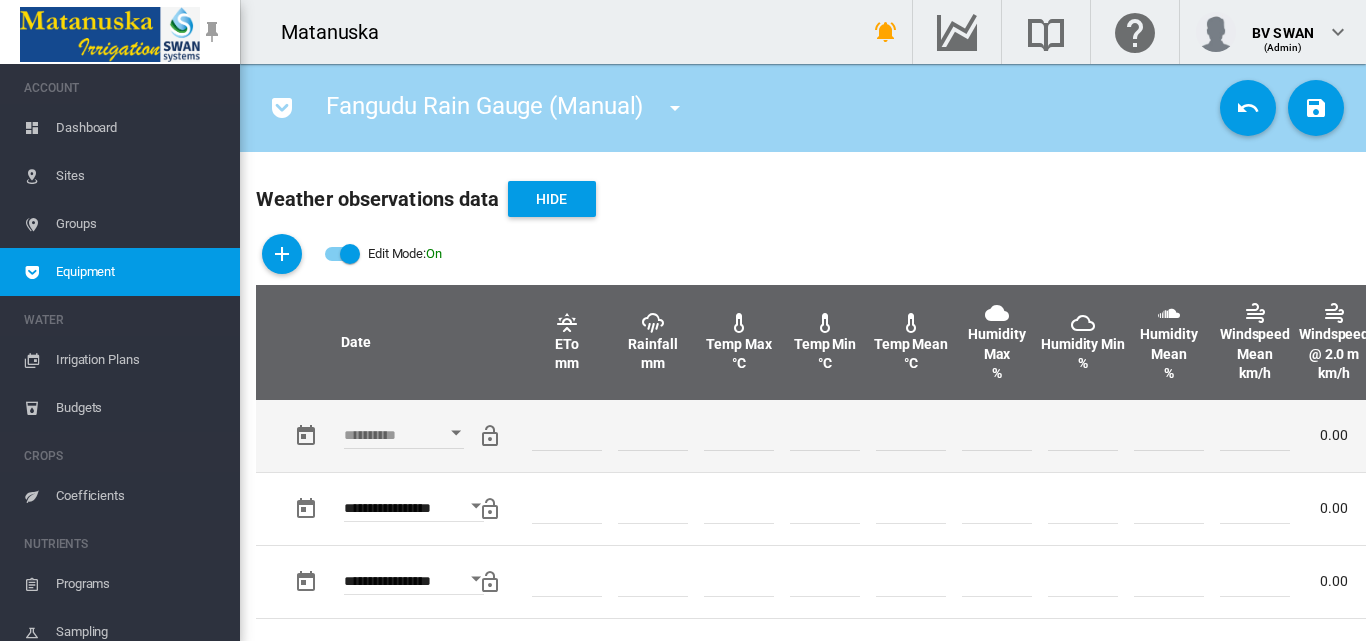 click at bounding box center [456, 432] 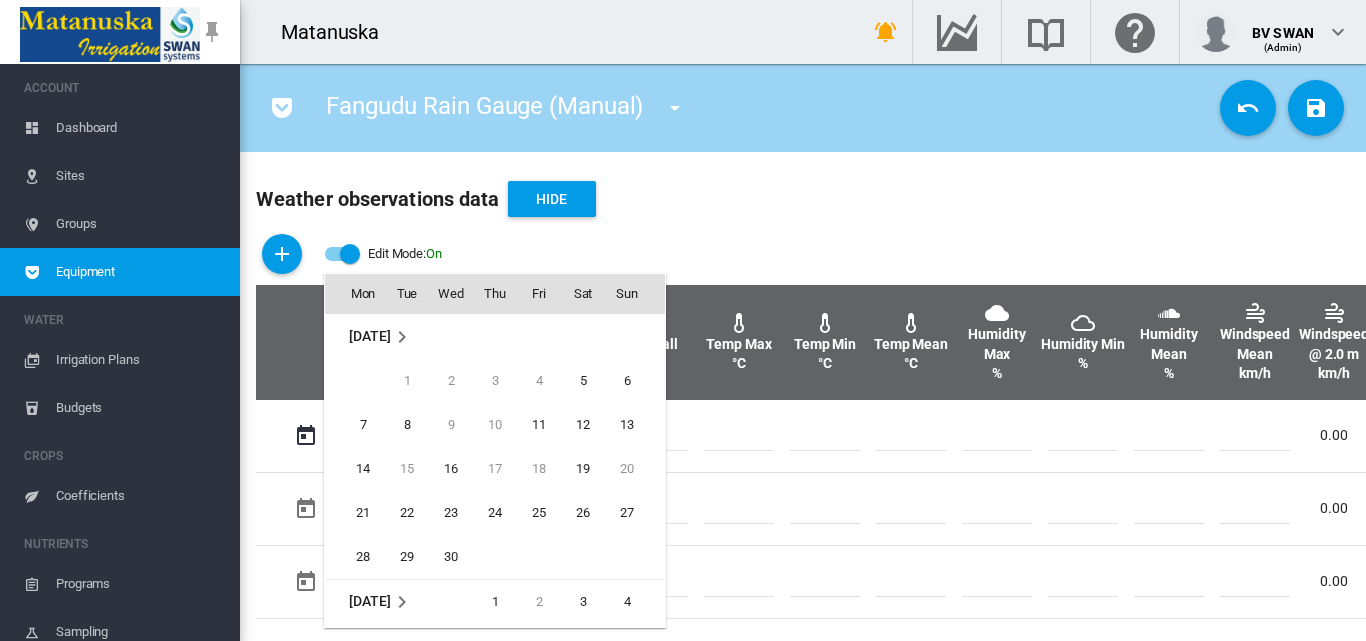 scroll, scrollTop: 532, scrollLeft: 0, axis: vertical 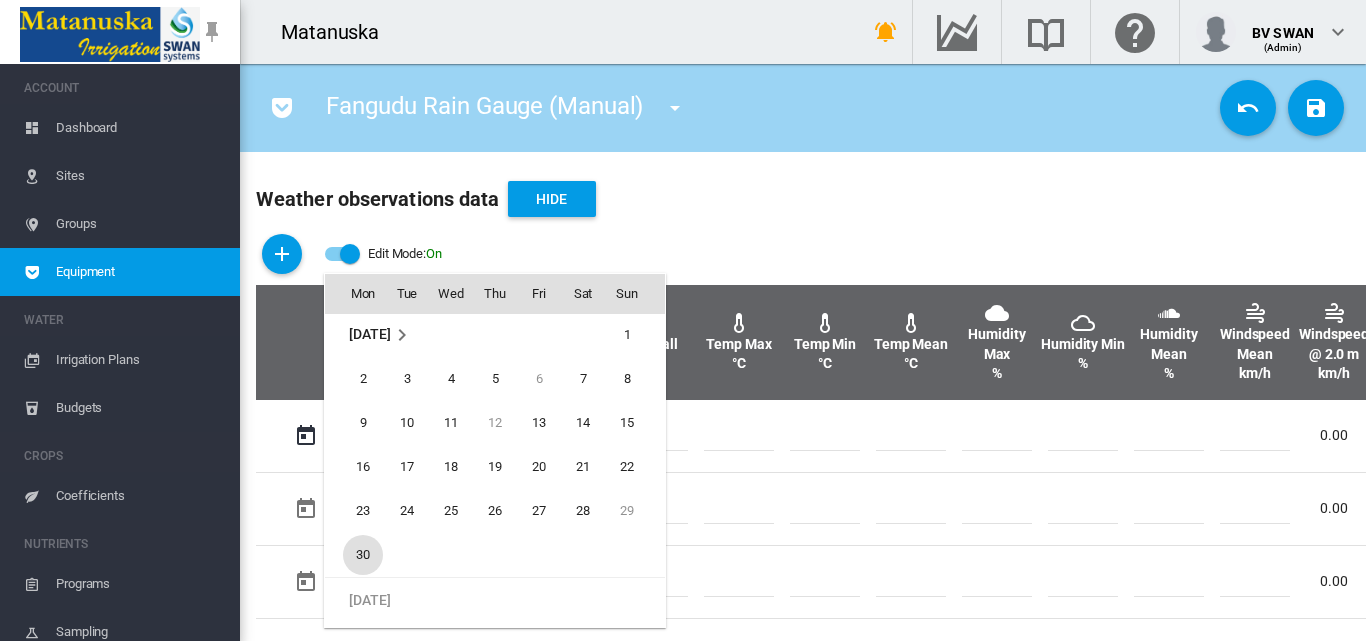 click on "30" at bounding box center [363, 555] 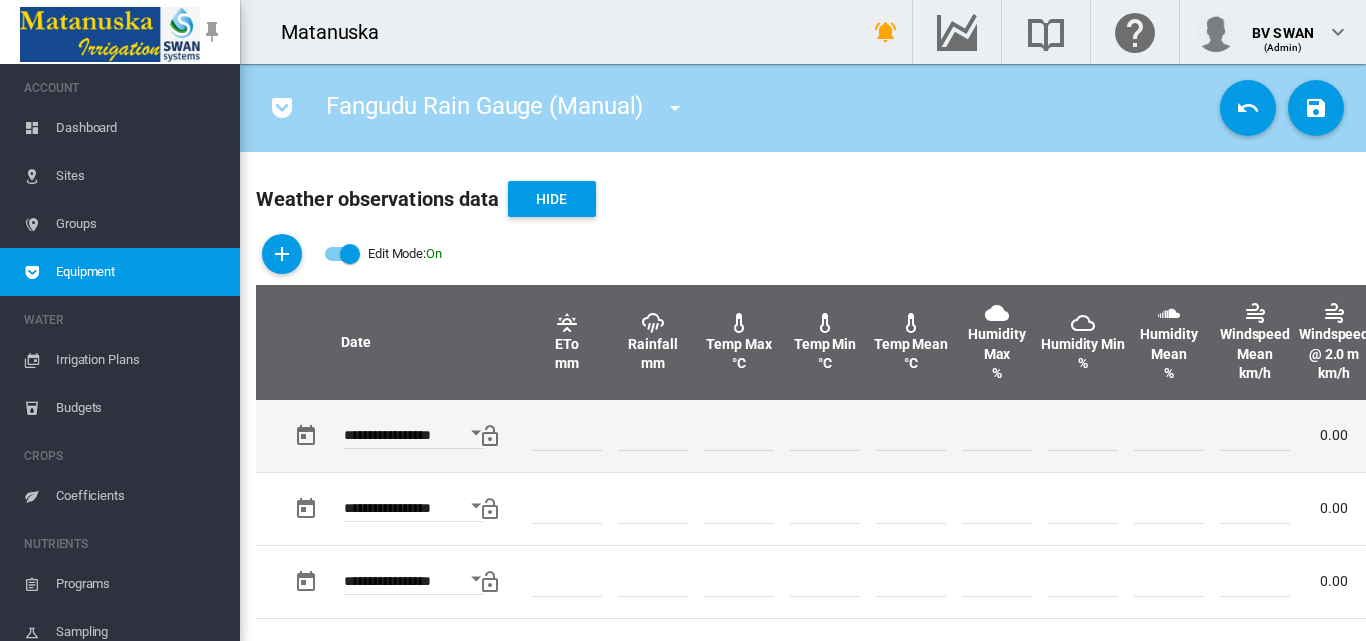 click at bounding box center [653, 436] 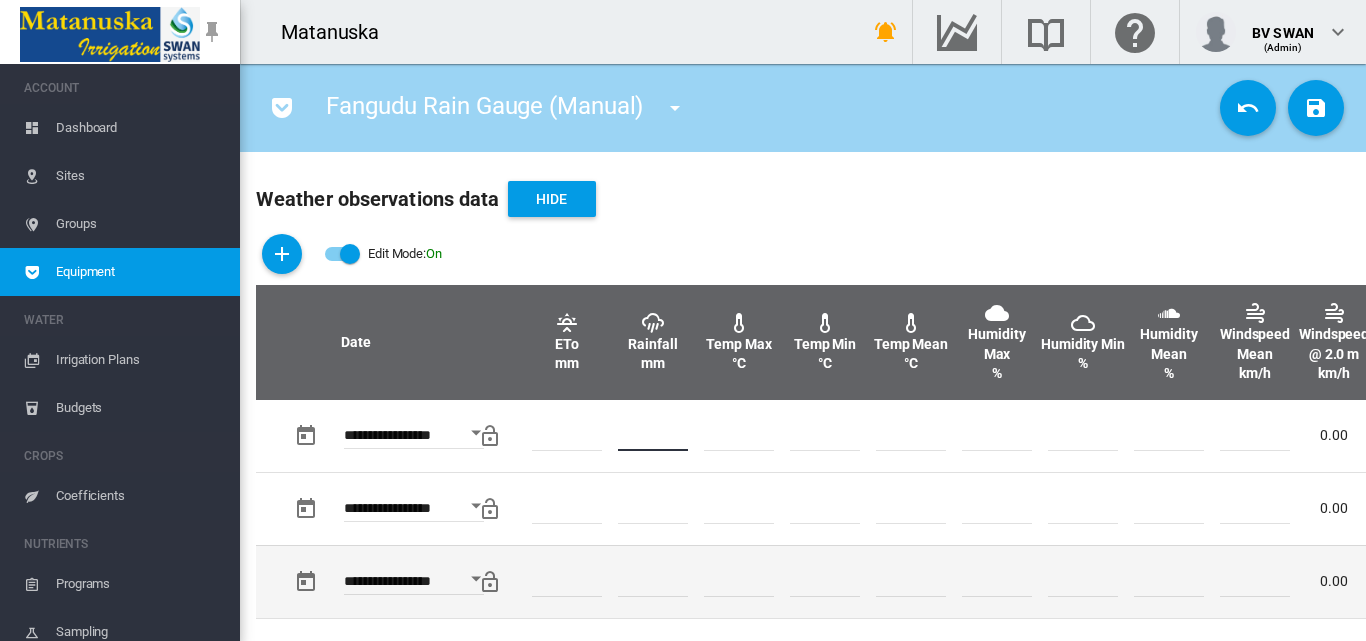 type on "**" 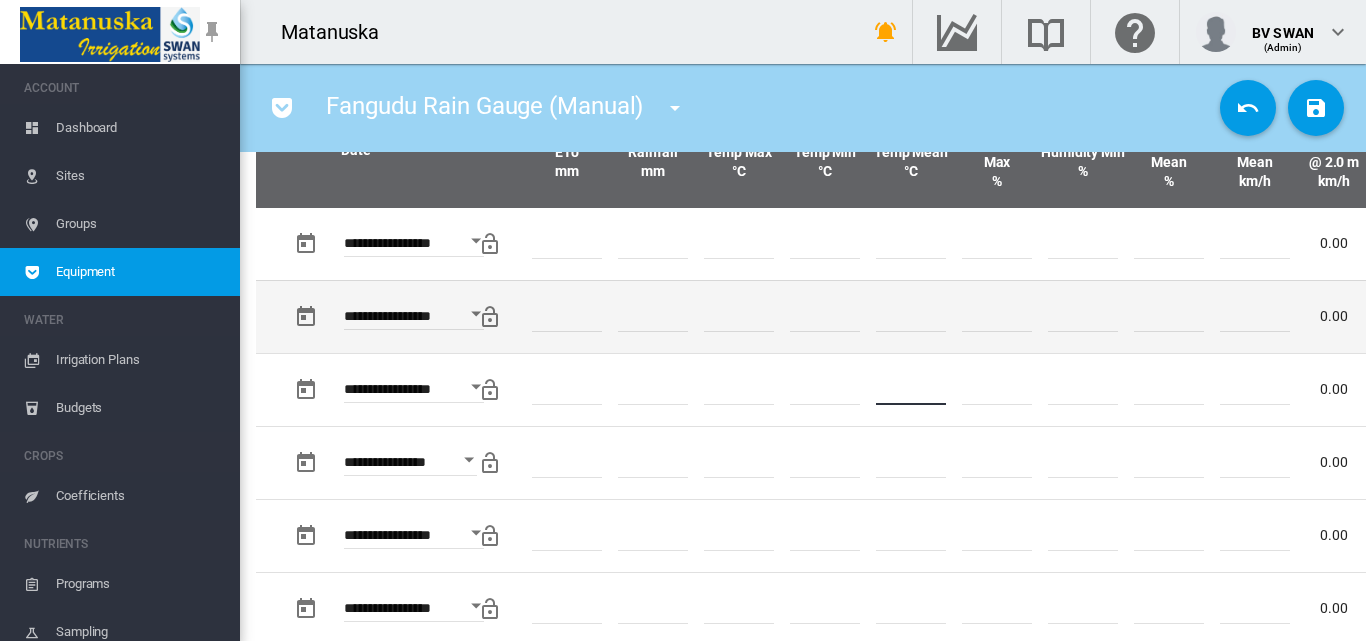 scroll, scrollTop: 800, scrollLeft: 0, axis: vertical 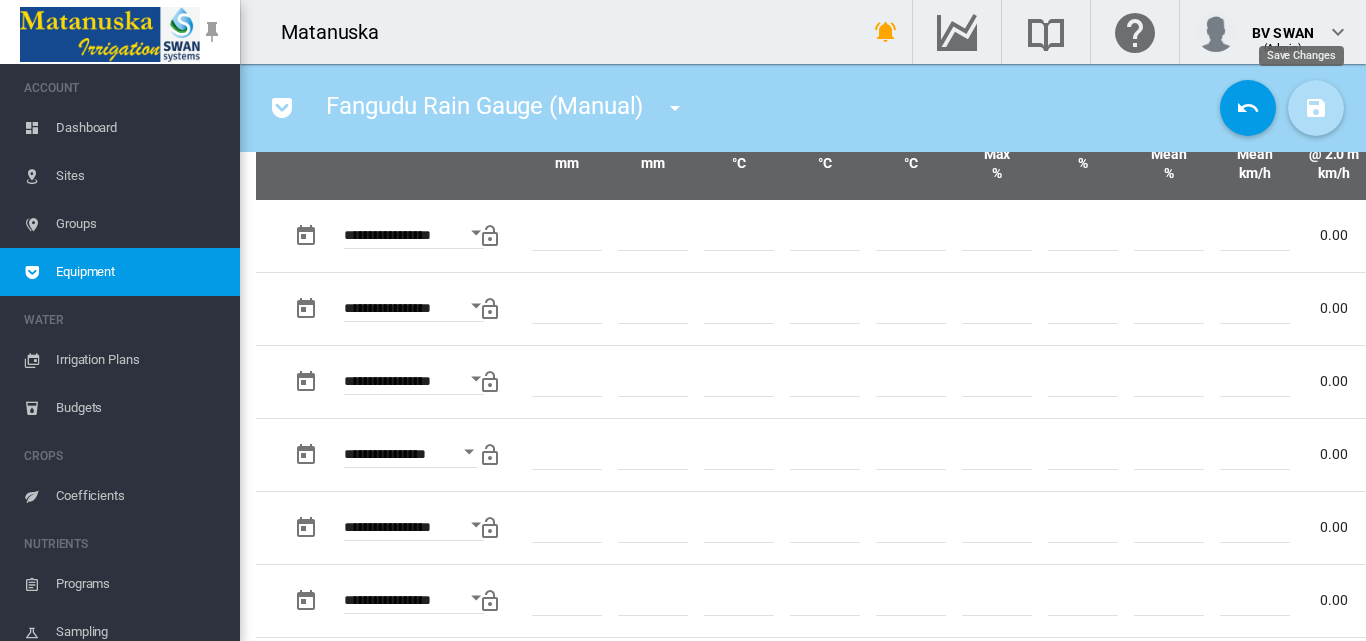 click at bounding box center [1316, 108] 